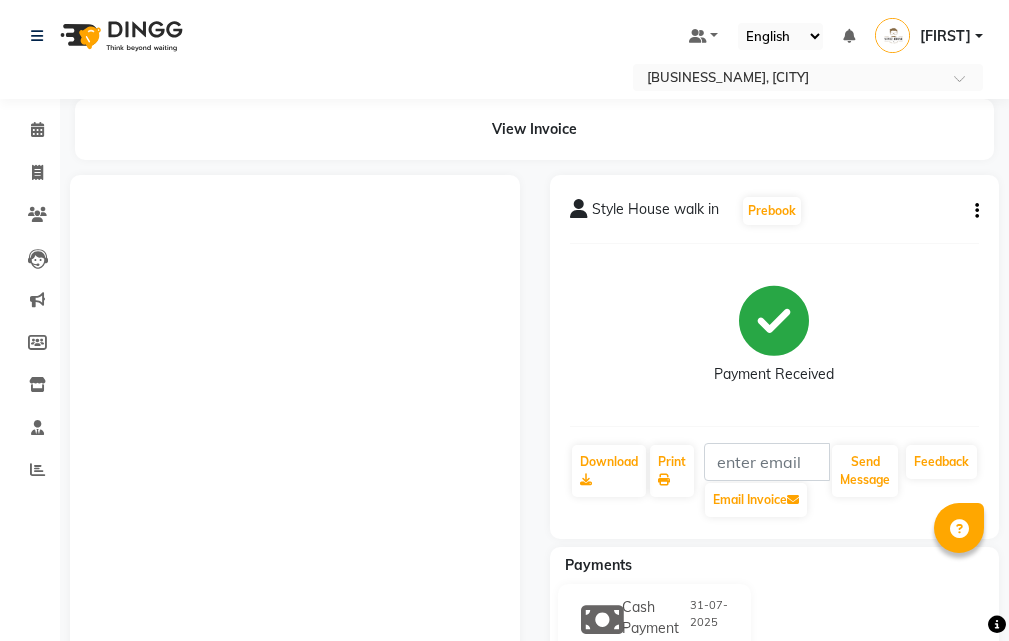 scroll, scrollTop: 0, scrollLeft: 0, axis: both 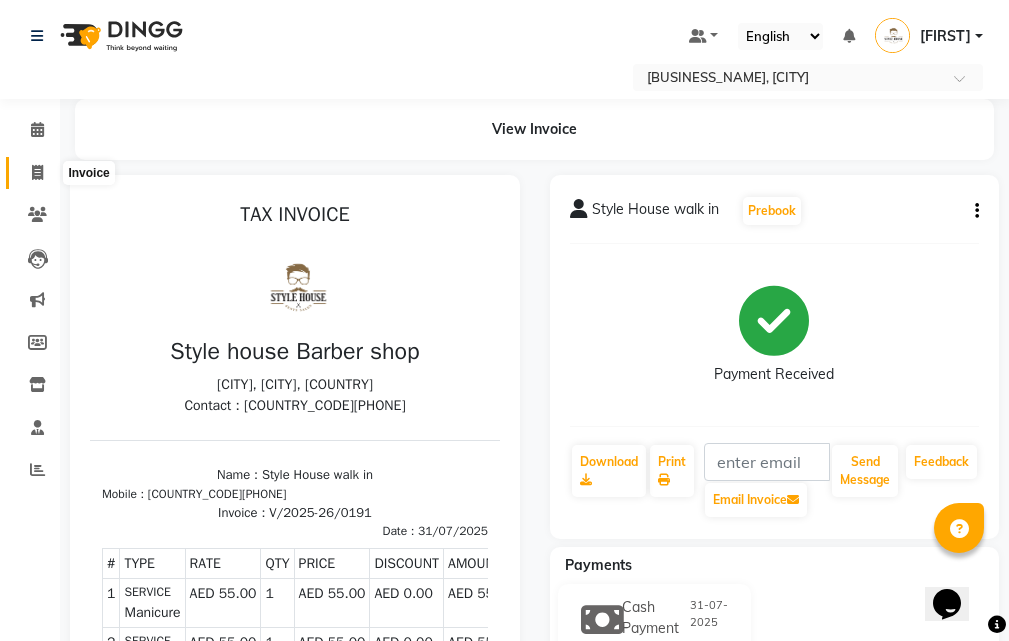 click 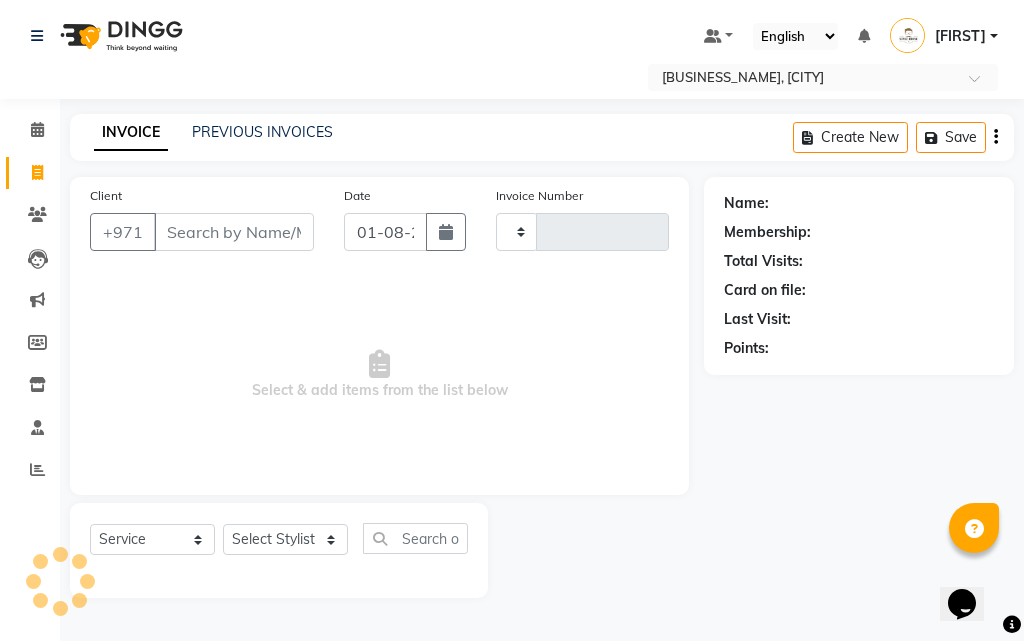 click 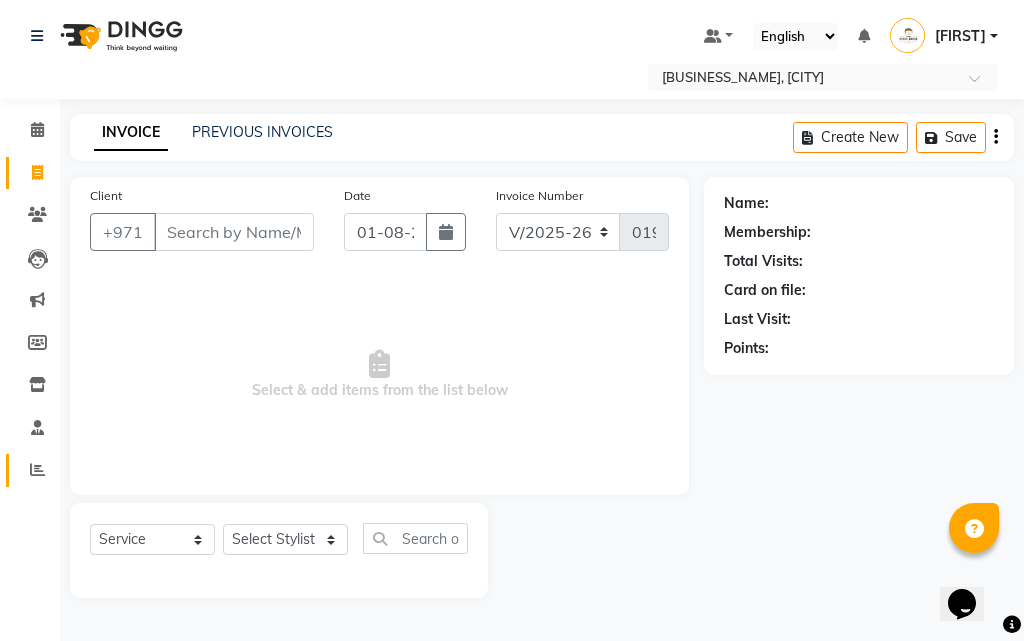 click on "Select Location × [BUSINESS_NAME], [CITY] Default Panel My Panel English ENGLISH Español العربية मराठी हिंदी ગુજરાતી தமிழ் 中文 Notifications nothing to show [FIRST] Manage Profile Change Password Sign out Version:3.15.9 ☀ [BUSINESS_NAME], [CITY] Calendar Invoice Clients Leads Marketing Members Inventory Staff Reports Completed InProgress Upcoming Dropped Tentative Check-In Confirm Bookings Generate Report Segments Page Builder INVOICE PREVIOUS INVOICES Create New Save Client +[COUNTRY_CODE] Date 01-08-2025 Invoice Number V/2025 V/2025-26 0192 Select & add items from the list below Select Service Product Membership Package Voucher Prepaid Gift Card Select Stylist [FIRST] [LAST] [FIRST] [LAST] [FIRST] [MIDDLE] [MIDDLE] [LAST] [LAST] [FIRST] [LAST] [LAST] [FIRST] [LAST] [LAST] [FIRST] [MIDDLE] [LAST] [LAST] [FIRST] [LAST] [LAST] [FIRST] Name: Membership: Total Visits: Card on file:" 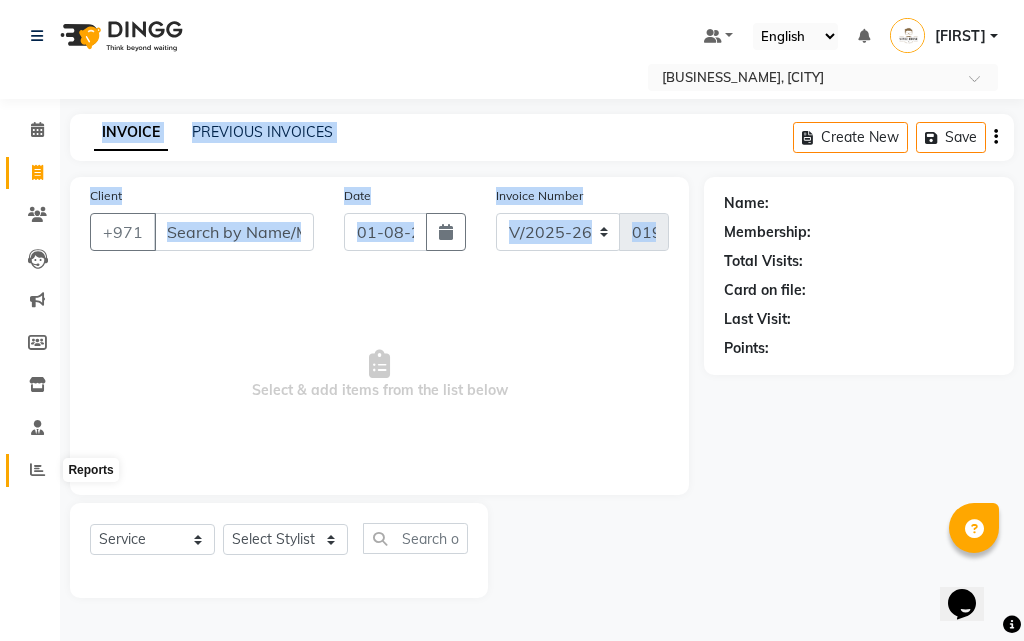 click 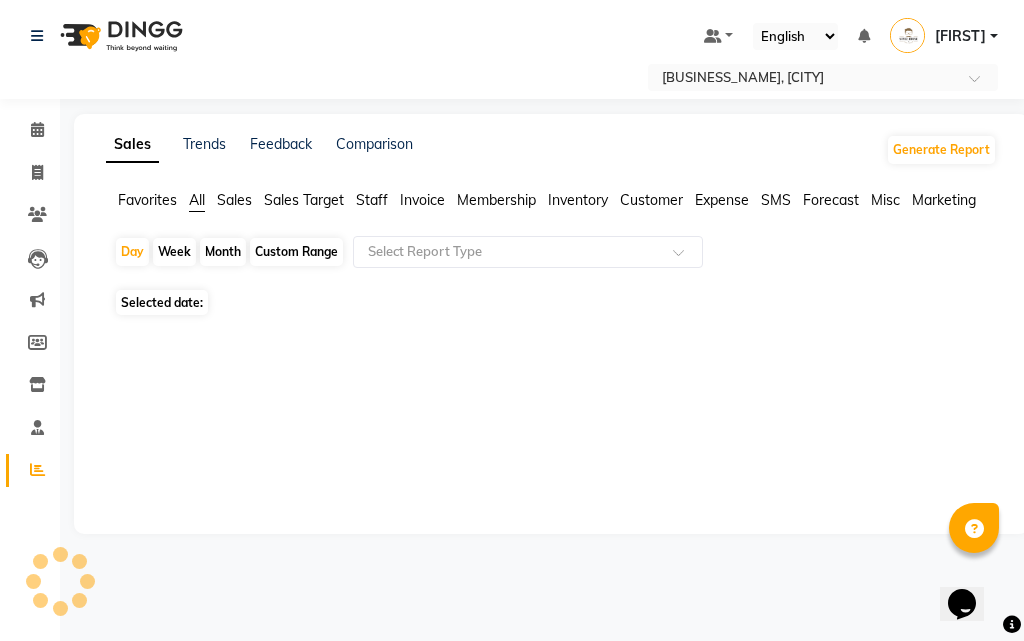click 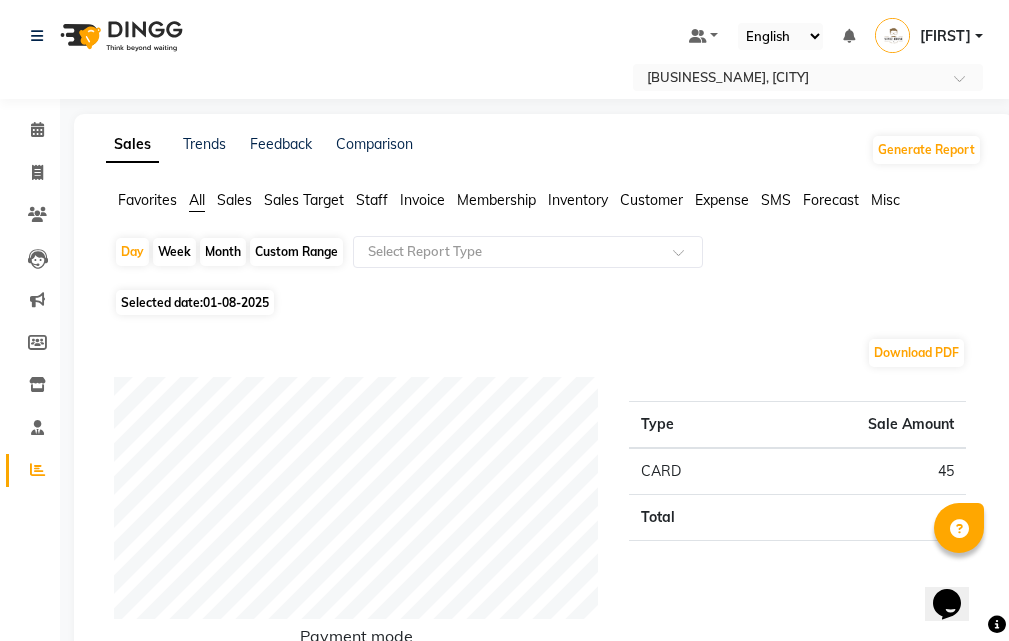 click on "01-08-2025" 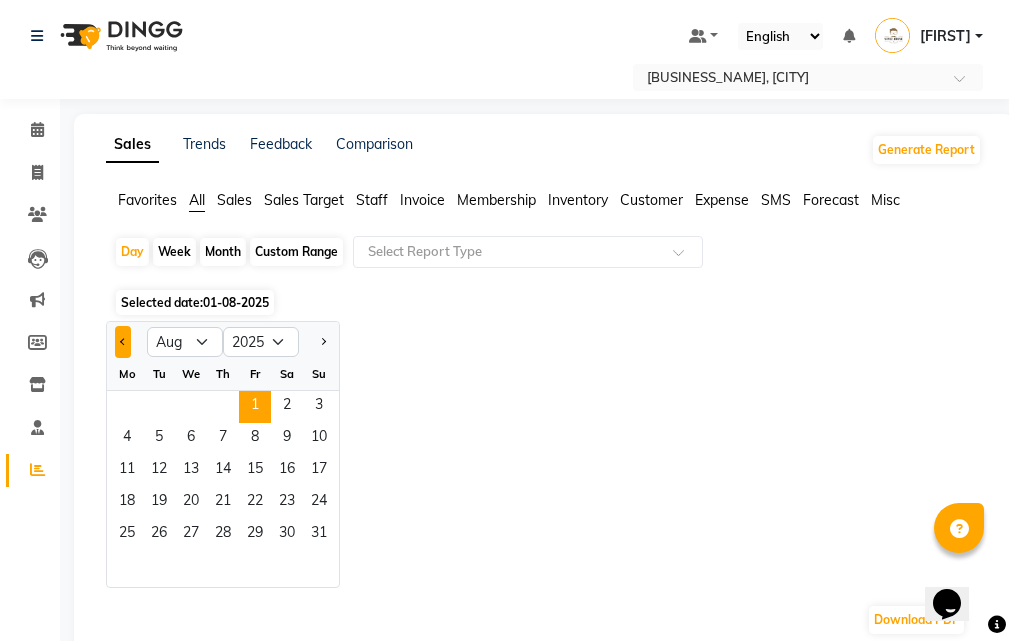 click 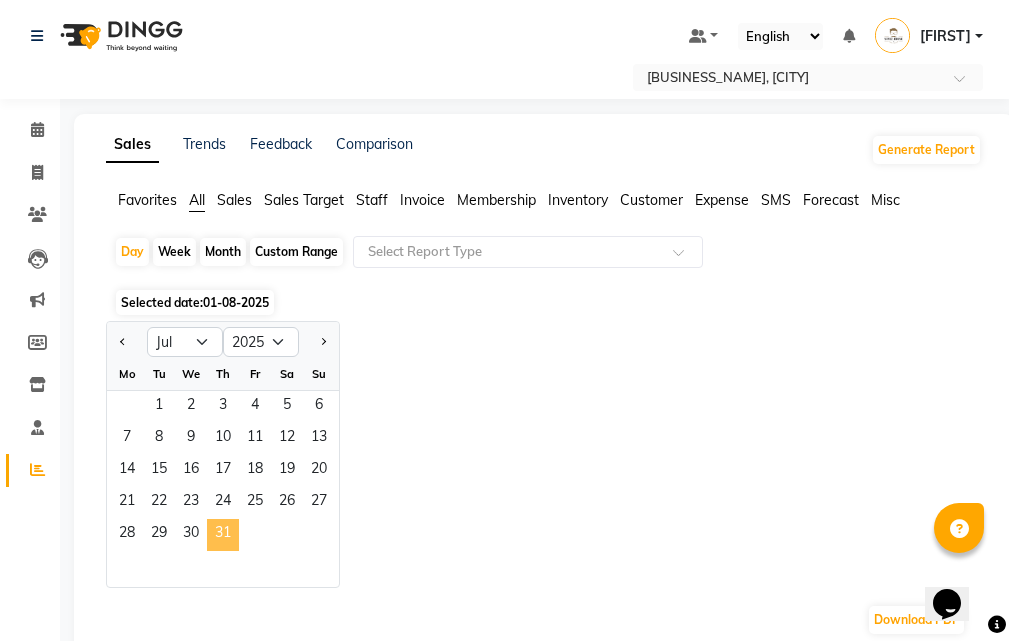 click on "31" 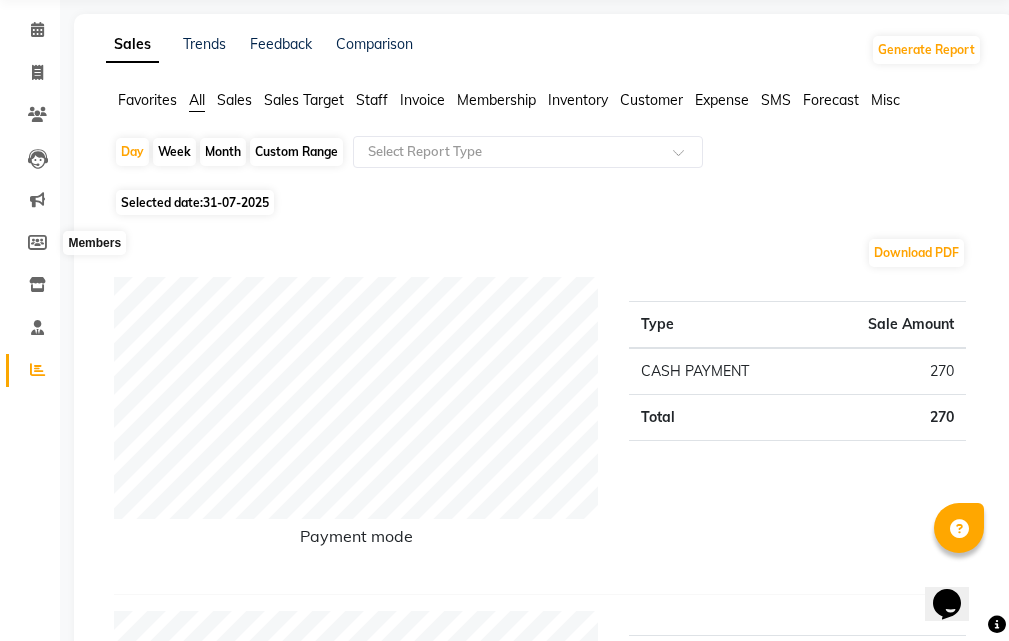scroll, scrollTop: 0, scrollLeft: 0, axis: both 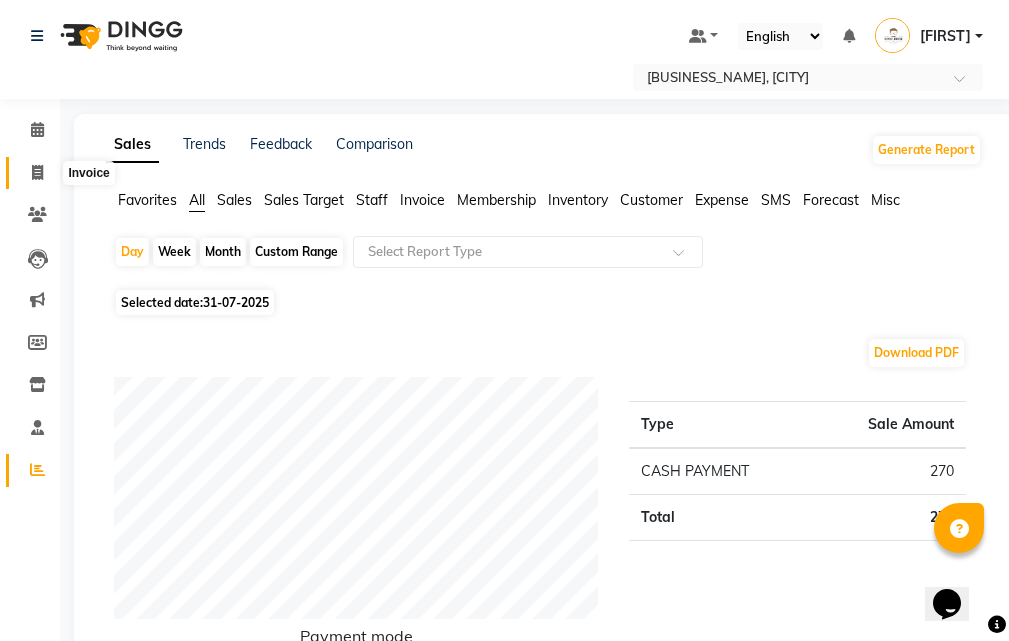 click 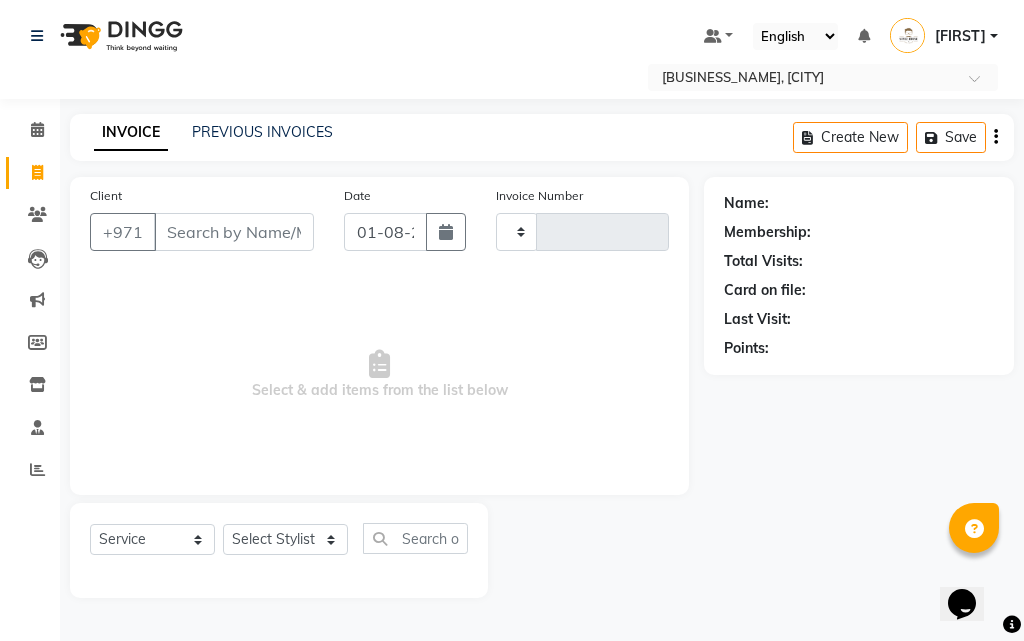 type on "0192" 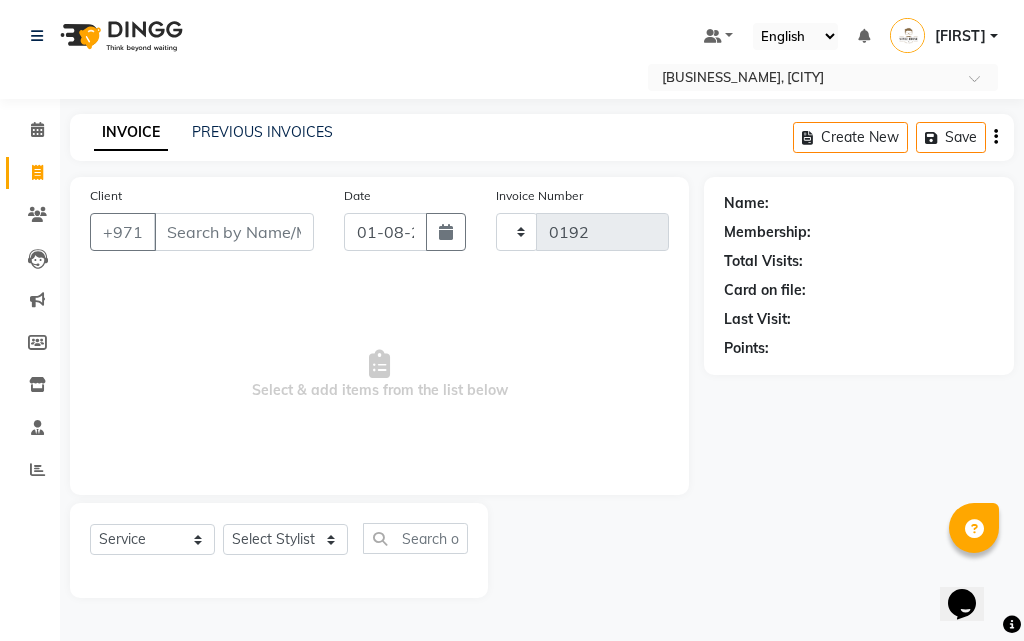 select on "8421" 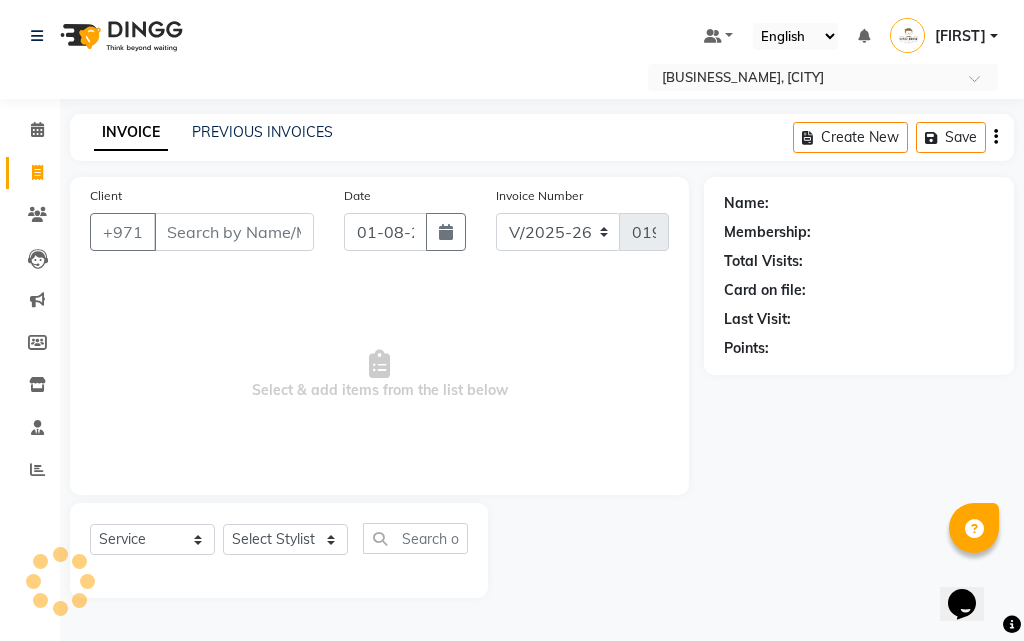 click on "Client" at bounding box center (234, 232) 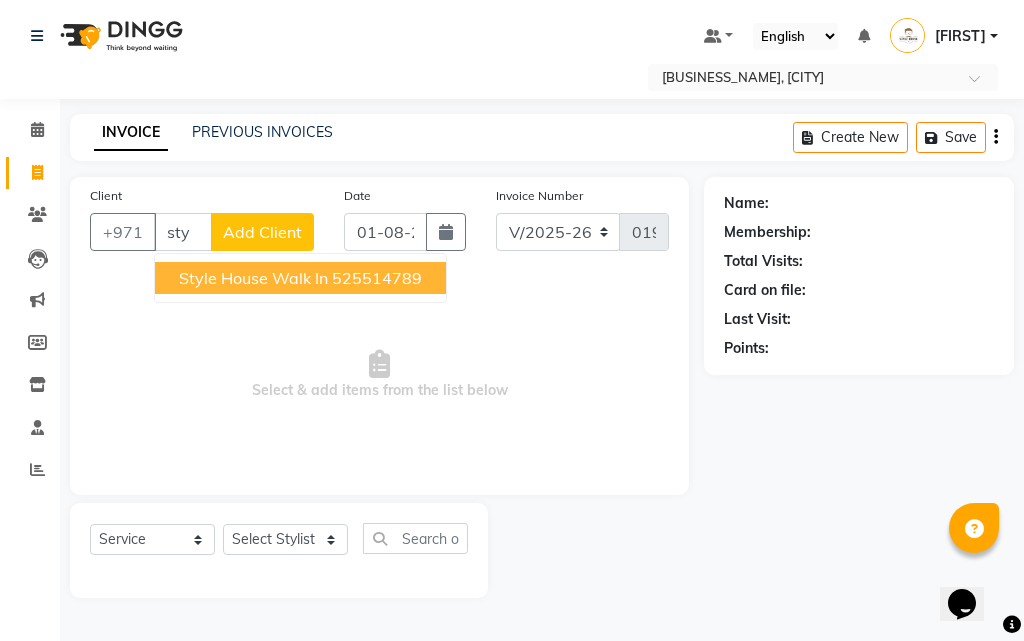 click on "525514789" at bounding box center [377, 278] 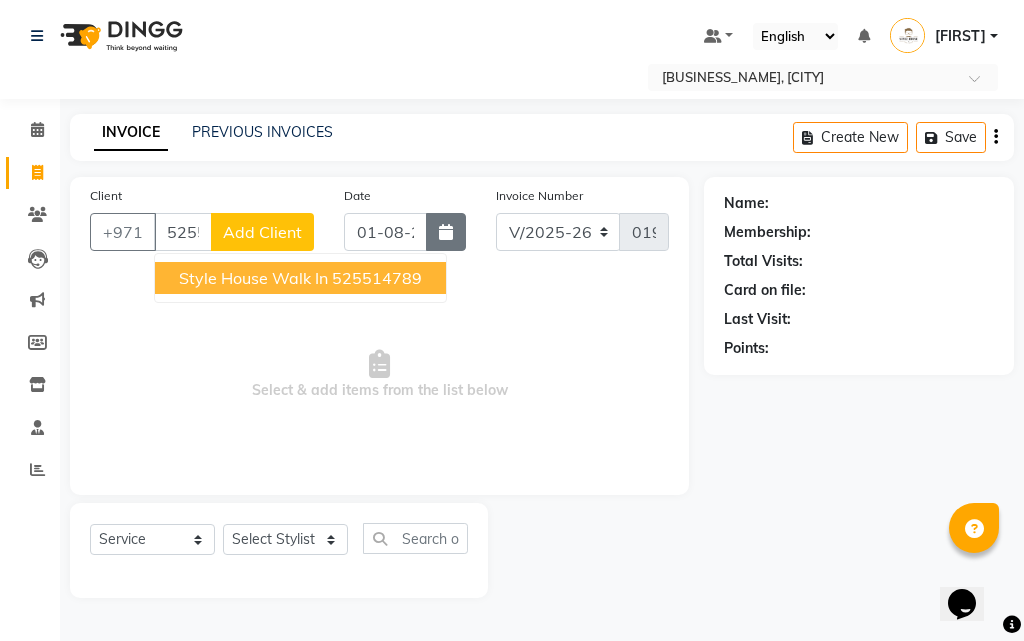 type on "525514789" 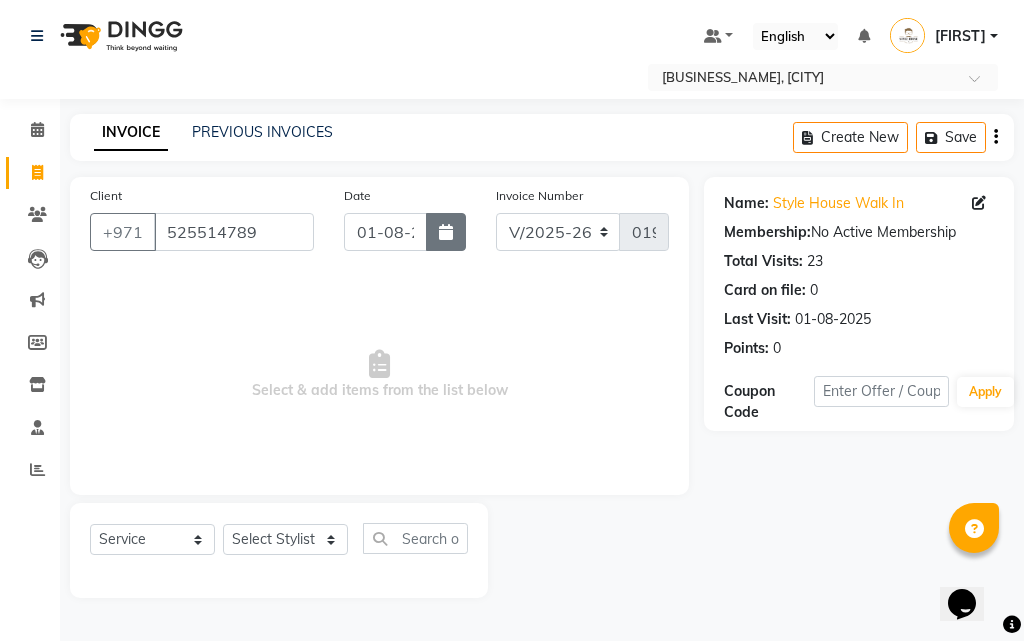 click 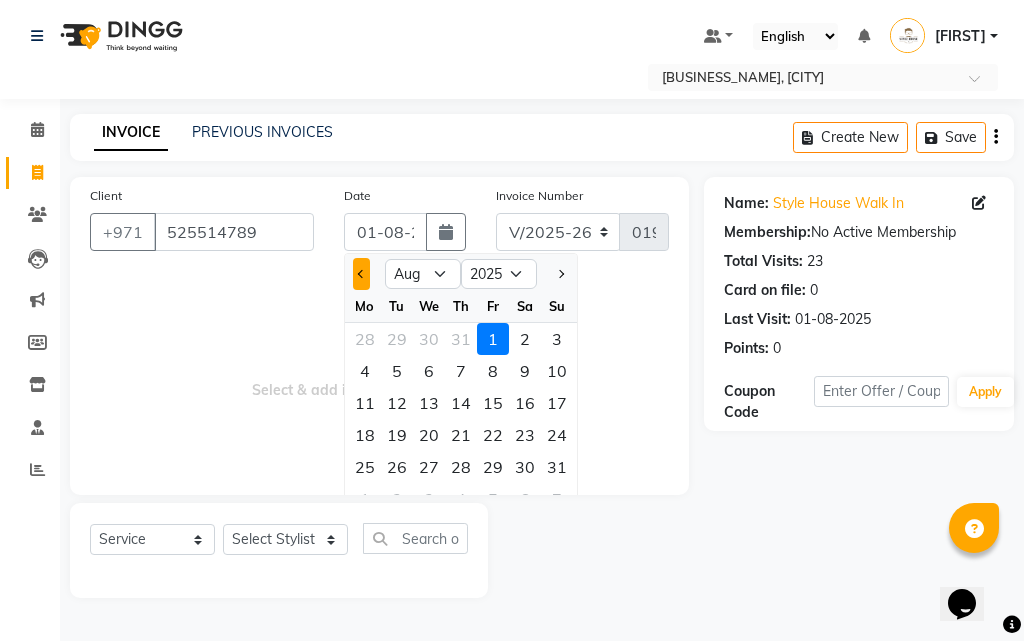 click 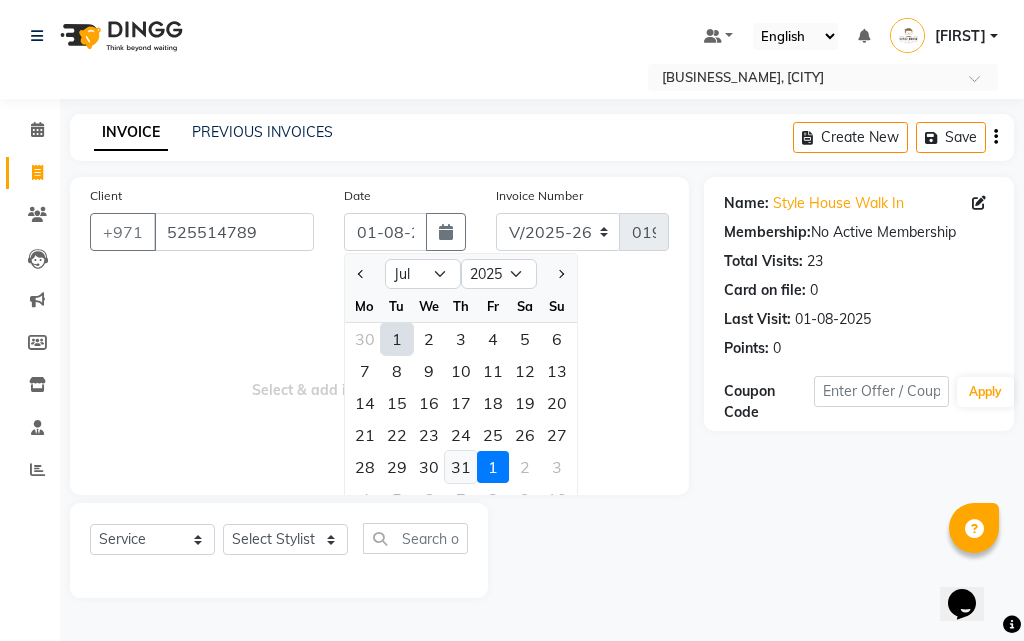 click on "31" 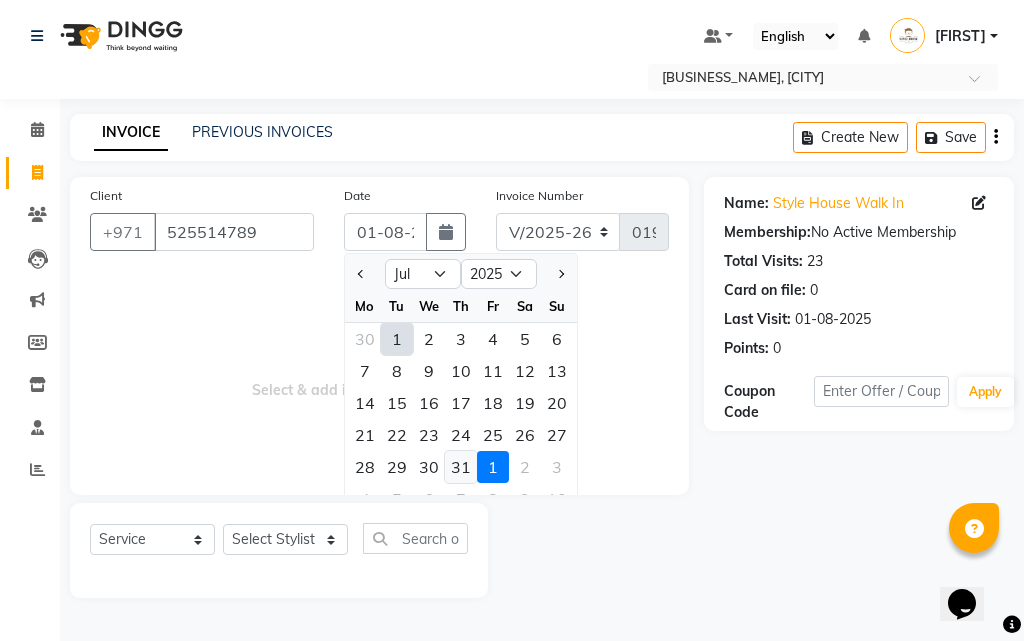 type on "31-07-2025" 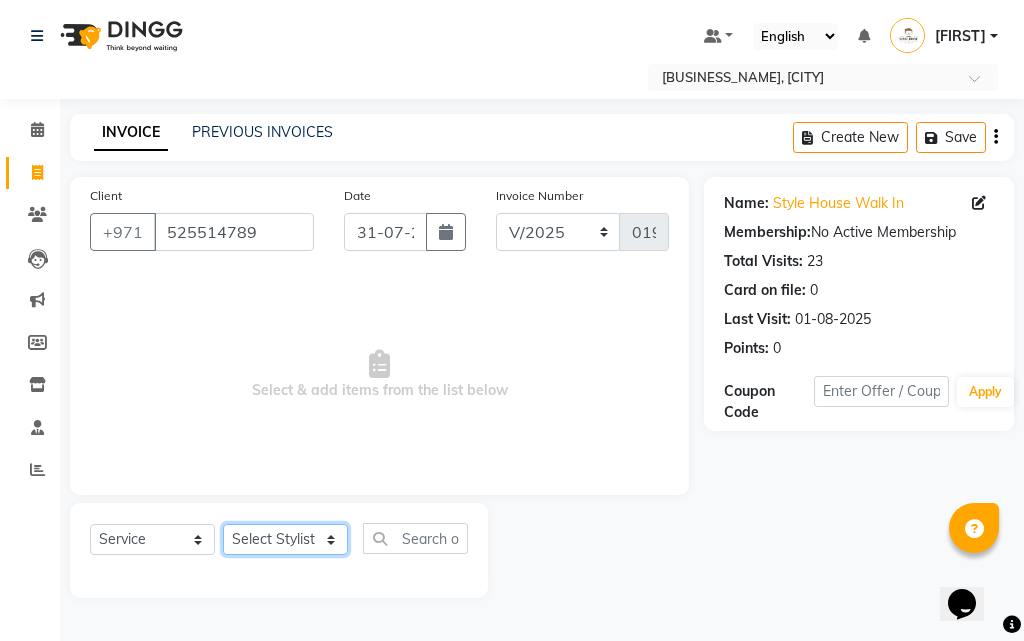 click on "Select Stylist [FIRST] [LAST] [FIRST] [LAST] [FIRST] [MIDDLE] [MIDDLE] [LAST] [LAST] [FIRST] [LAST] [LAST] [FIRST] [LAST] [LAST] [FIRST] [MIDDLE] [LAST] [LAST] [FIRST] [LAST] [LAST] [FIRST] [MIDDLE] [LAST] [LAST] [FIRST] [LAST] [LAST] [FIRST]" 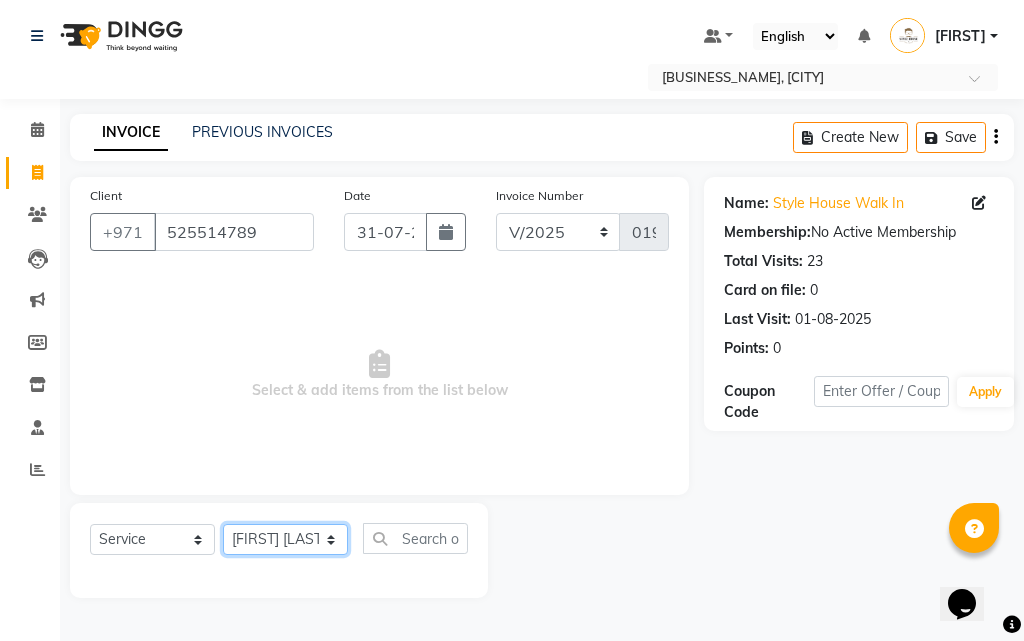 click on "Select Stylist [FIRST] [LAST] [FIRST] [LAST] [FIRST] [MIDDLE] [MIDDLE] [LAST] [LAST] [FIRST] [LAST] [LAST] [FIRST] [LAST] [LAST] [FIRST] [MIDDLE] [LAST] [LAST] [FIRST] [LAST] [LAST] [FIRST] [MIDDLE] [LAST] [LAST] [FIRST] [LAST] [LAST] [FIRST]" 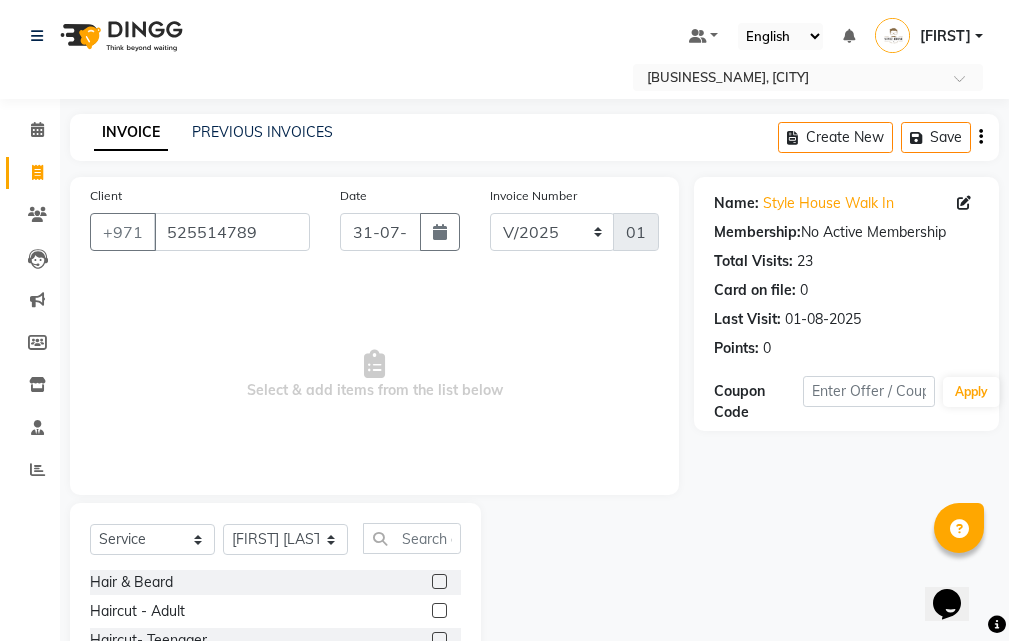 click 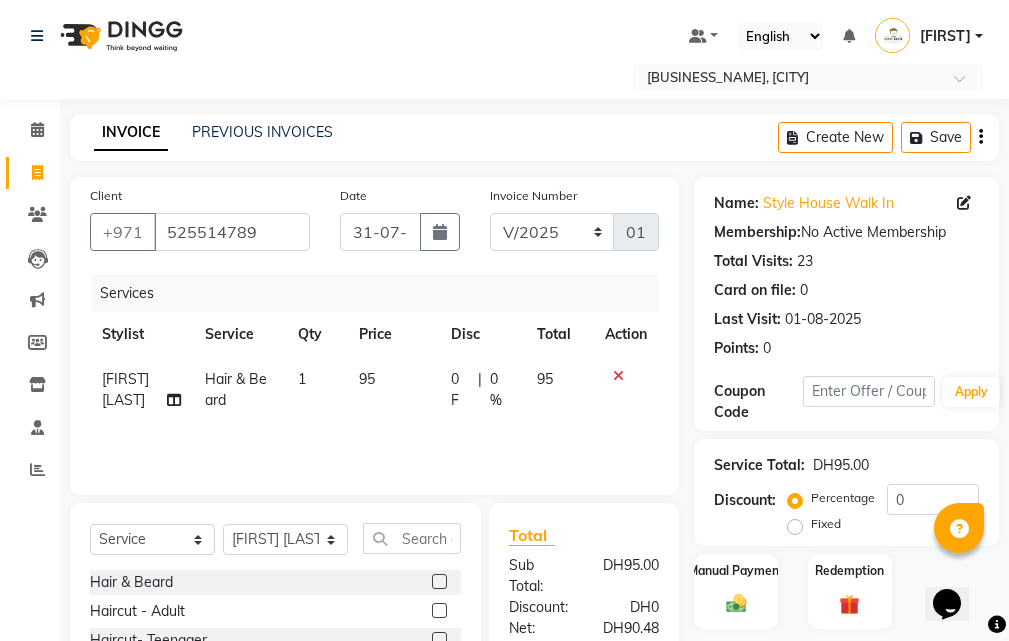 click 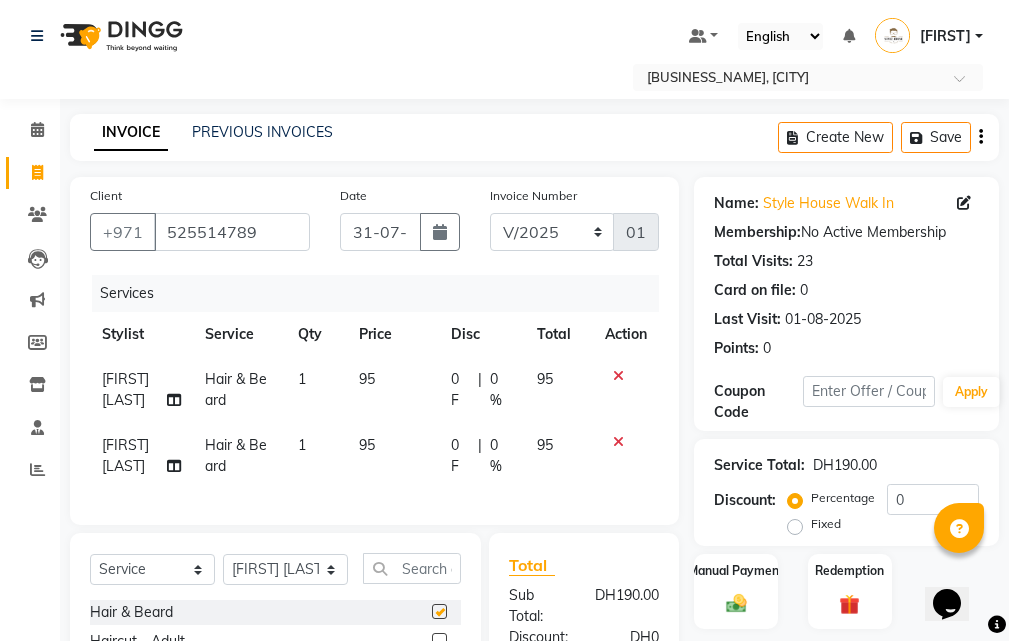 checkbox on "false" 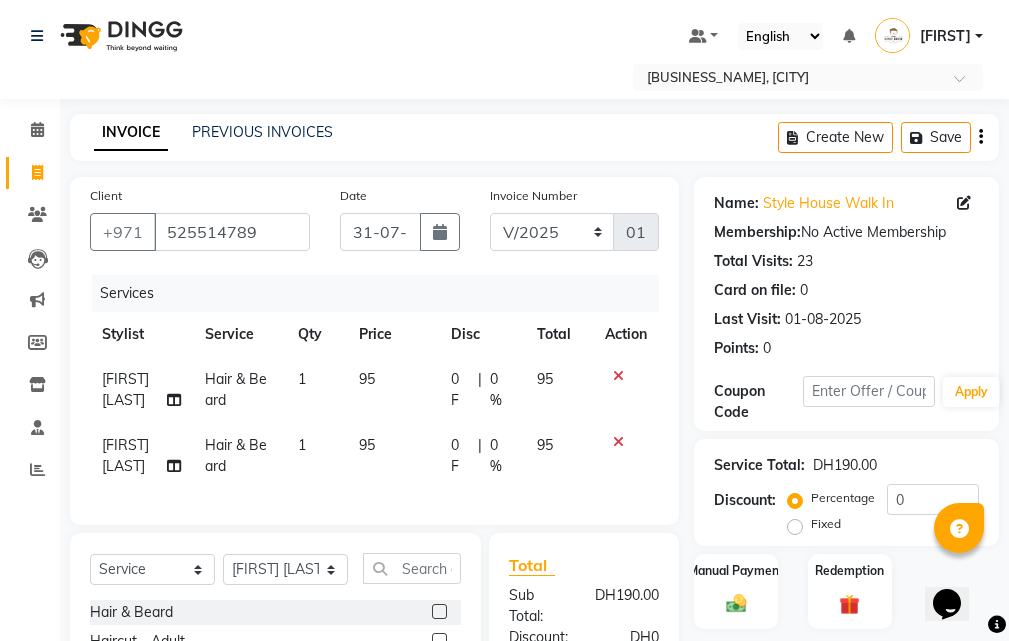 scroll, scrollTop: 200, scrollLeft: 0, axis: vertical 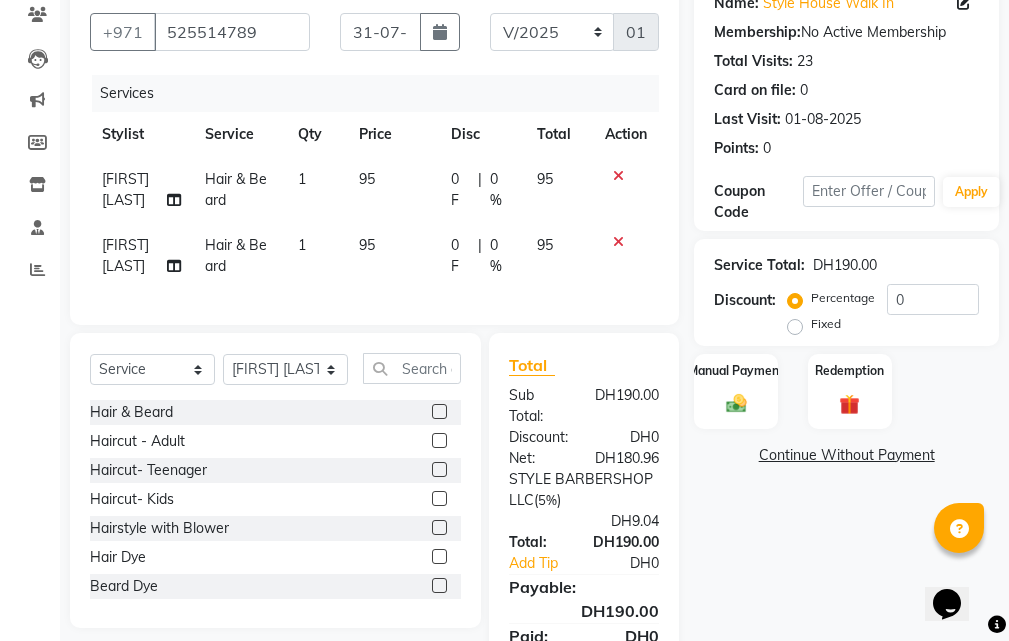 click on "Continue Without Payment" 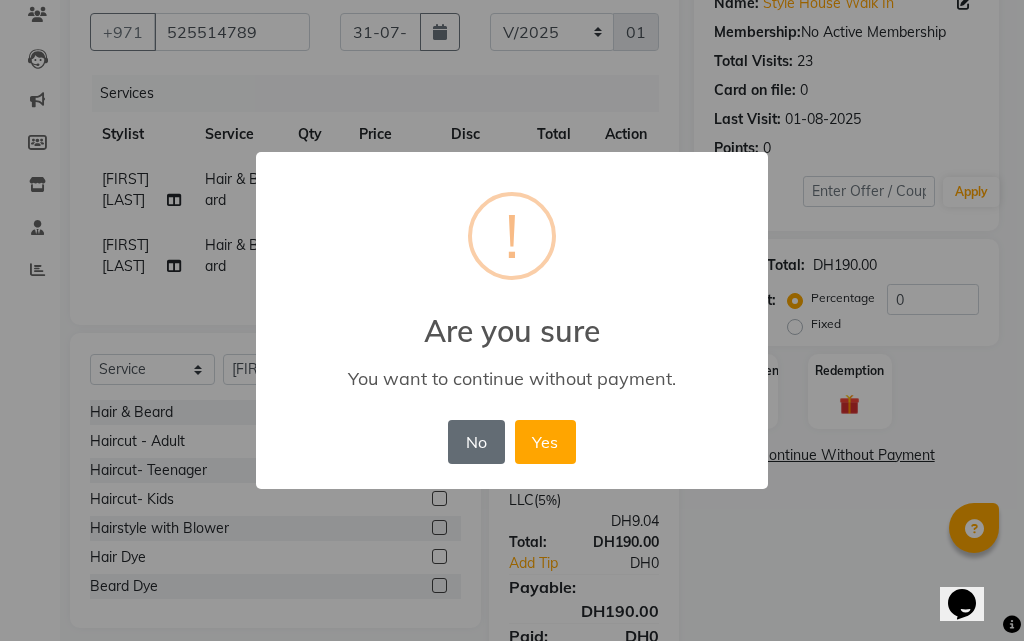 click on "No" at bounding box center [476, 442] 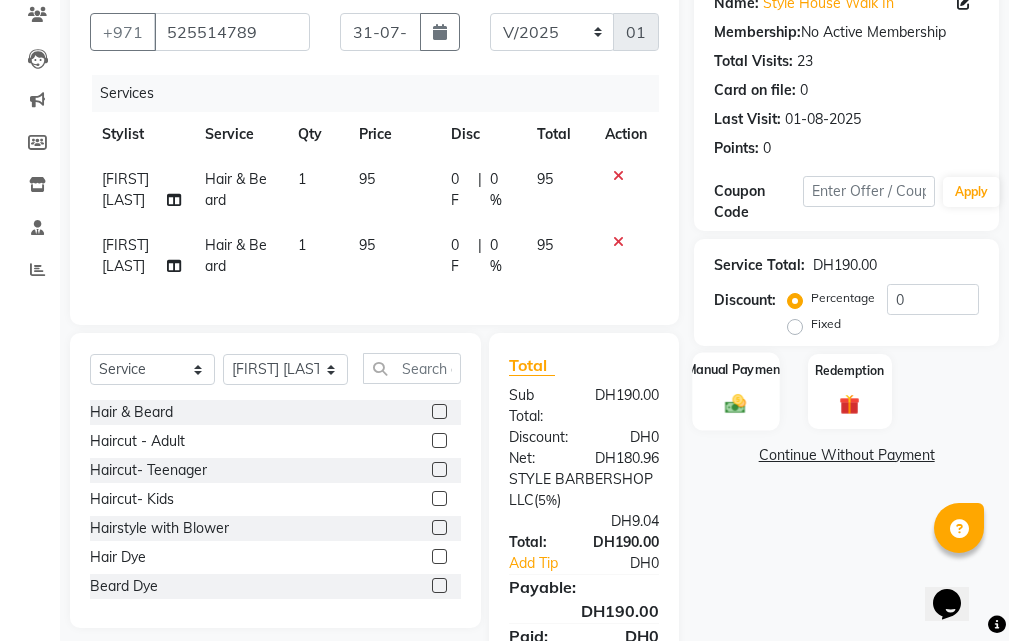 click 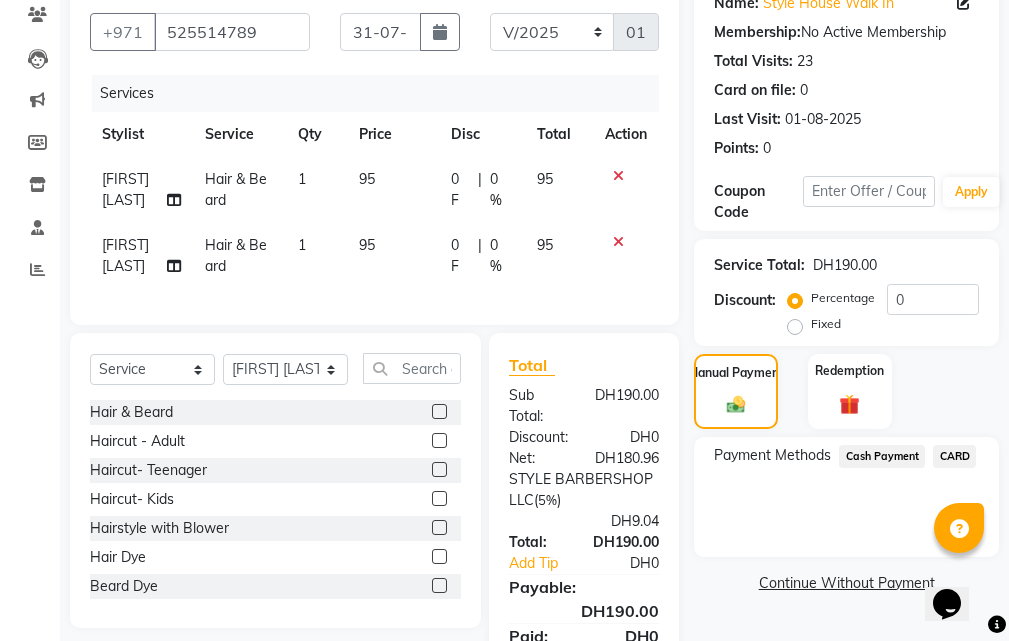 click on "Cash Payment" 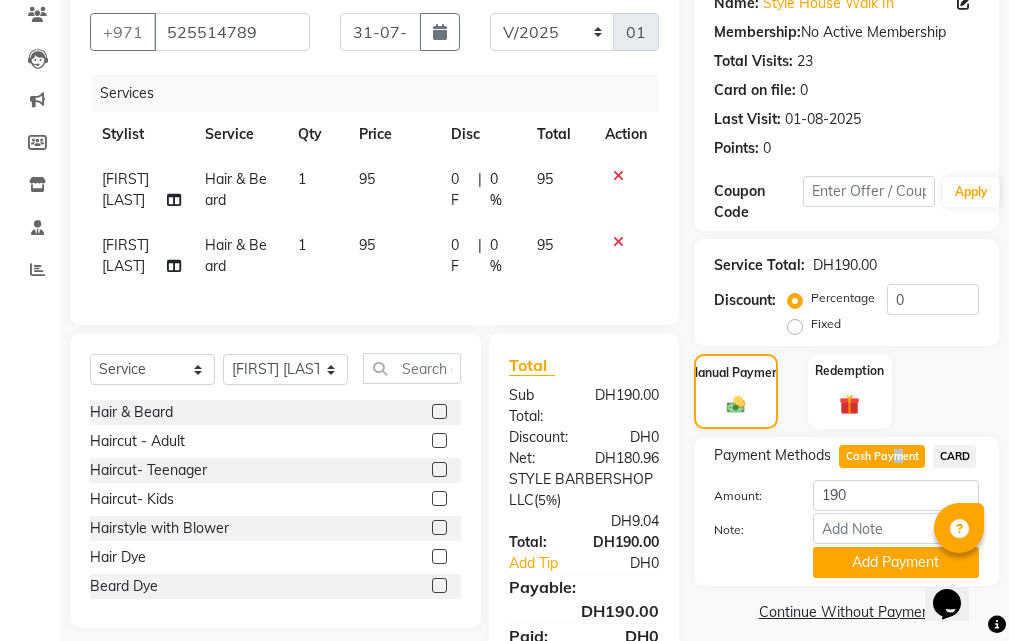 scroll, scrollTop: 318, scrollLeft: 0, axis: vertical 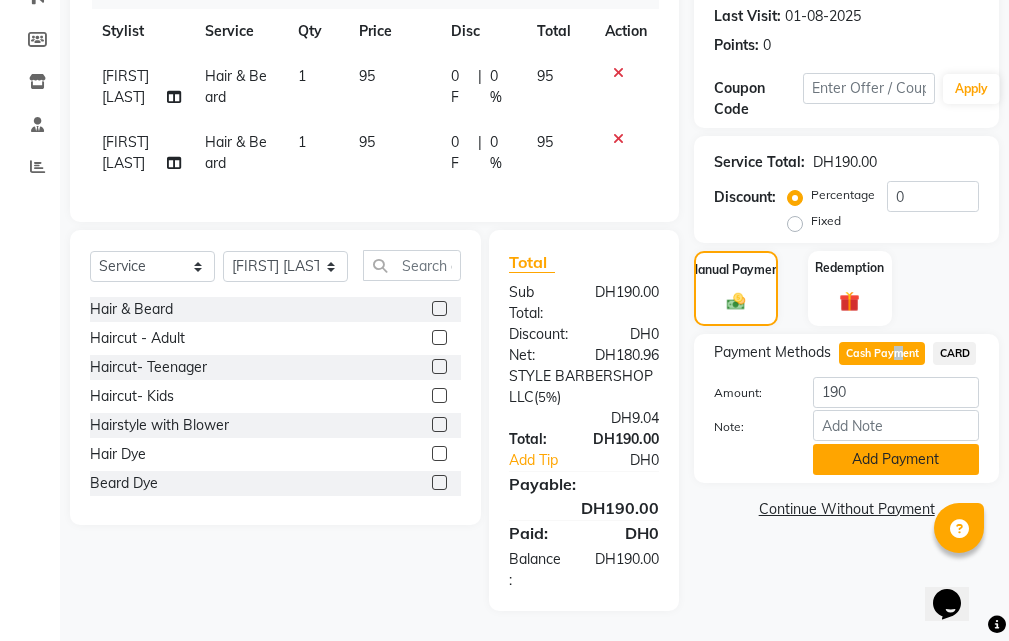 click on "Add Payment" 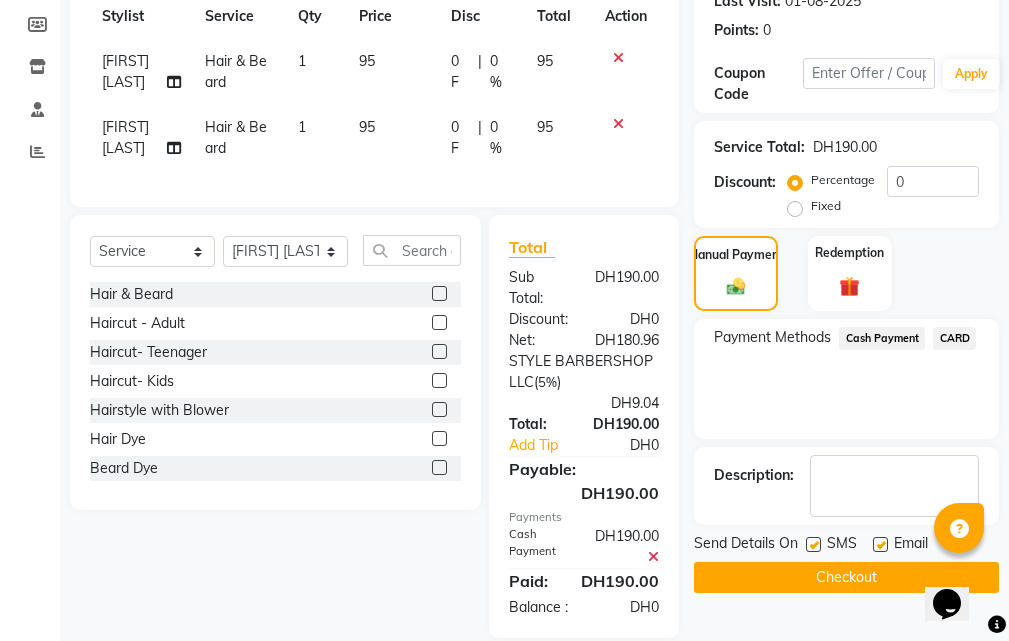 drag, startPoint x: 499, startPoint y: 439, endPoint x: 503, endPoint y: 331, distance: 108.07405 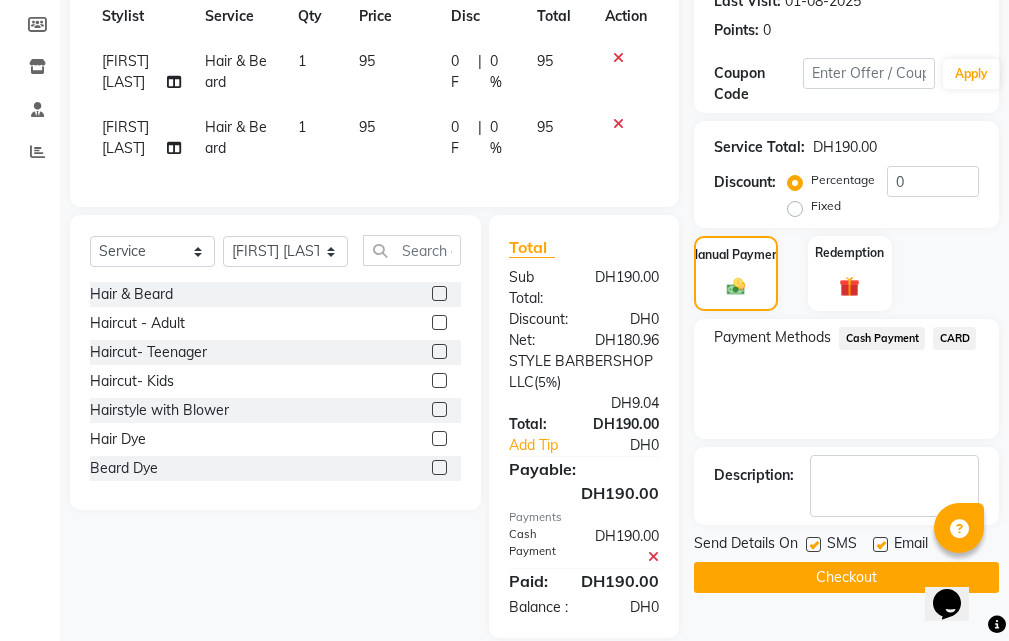 drag, startPoint x: 503, startPoint y: 331, endPoint x: 213, endPoint y: 573, distance: 377.7089 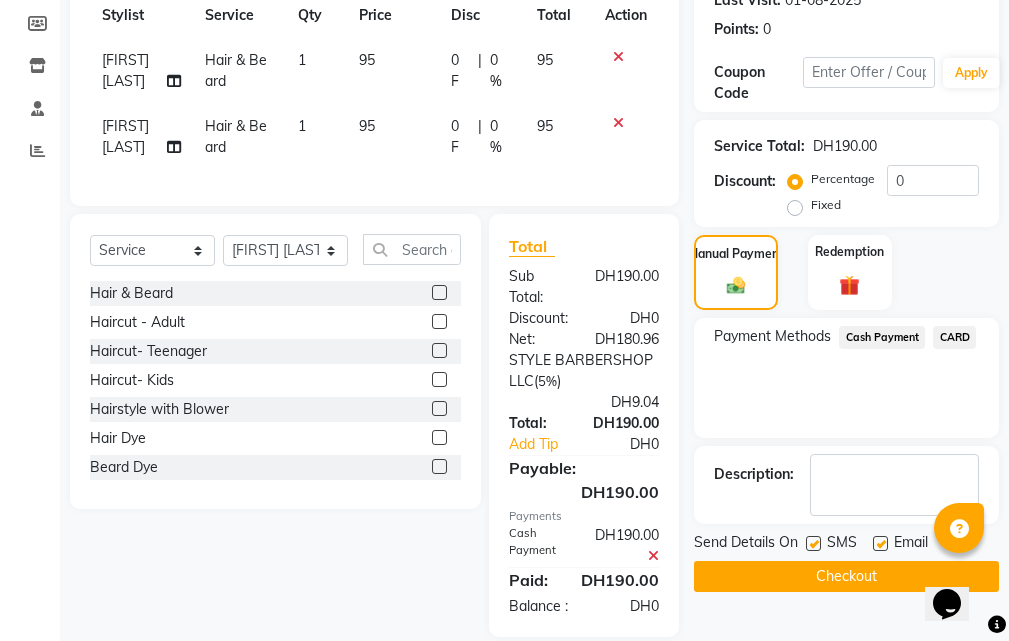 scroll, scrollTop: 381, scrollLeft: 0, axis: vertical 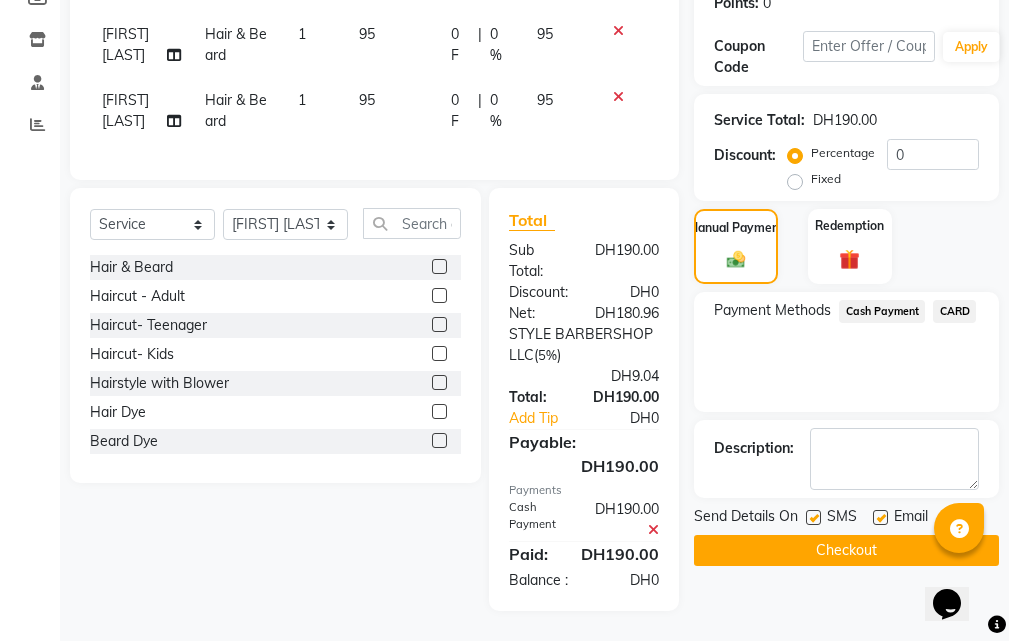 click on "Checkout" 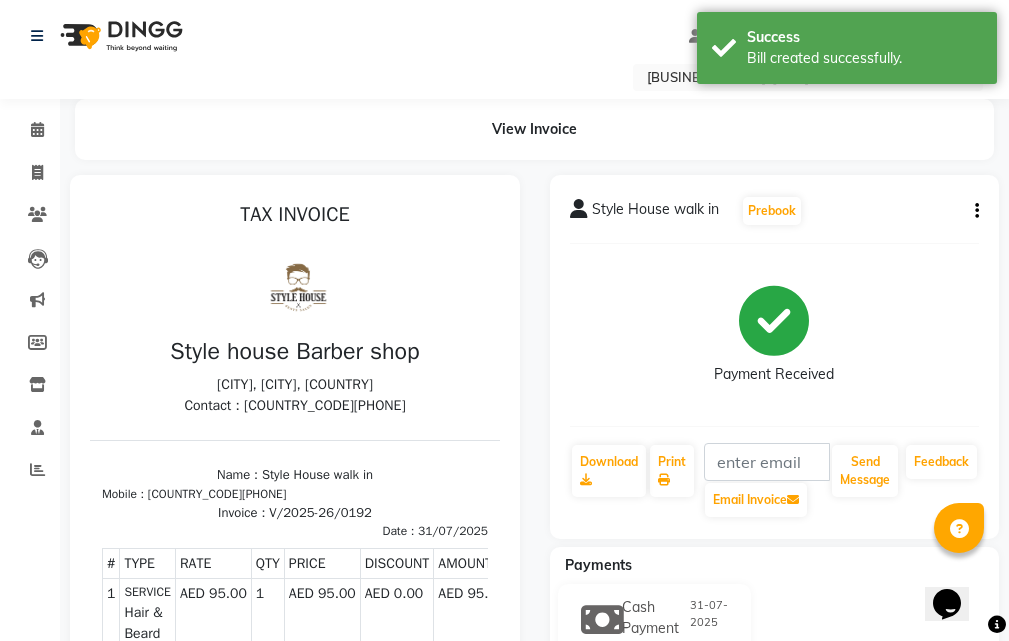 scroll, scrollTop: 0, scrollLeft: 0, axis: both 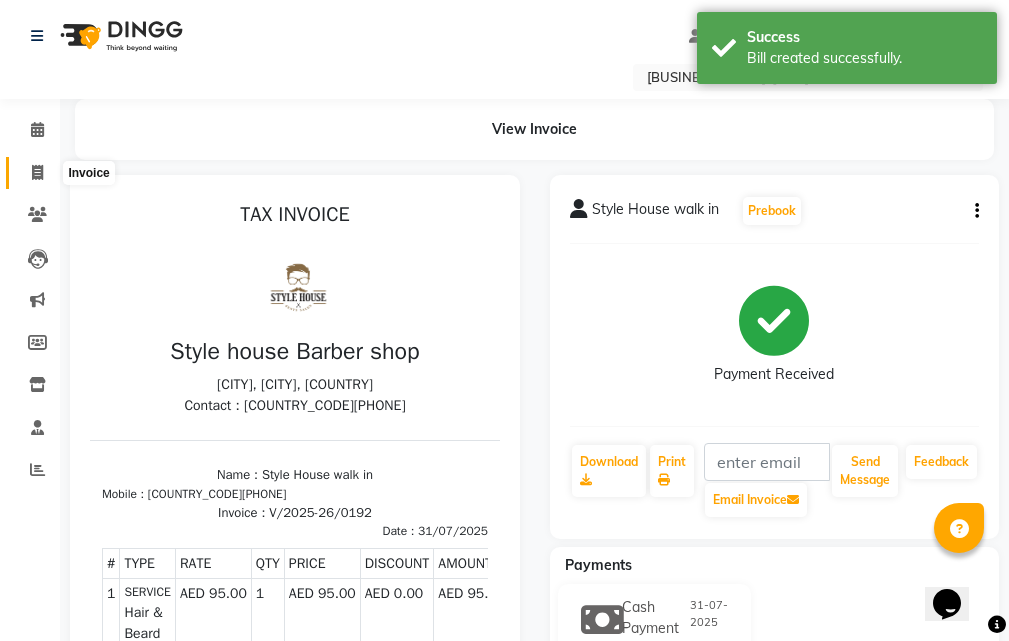 click 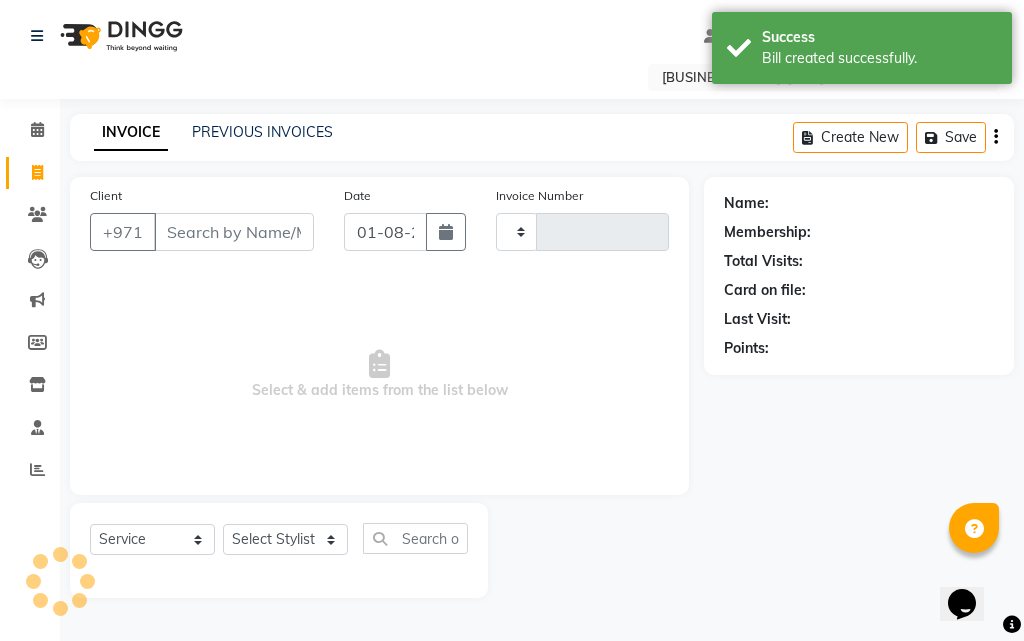 type on "0193" 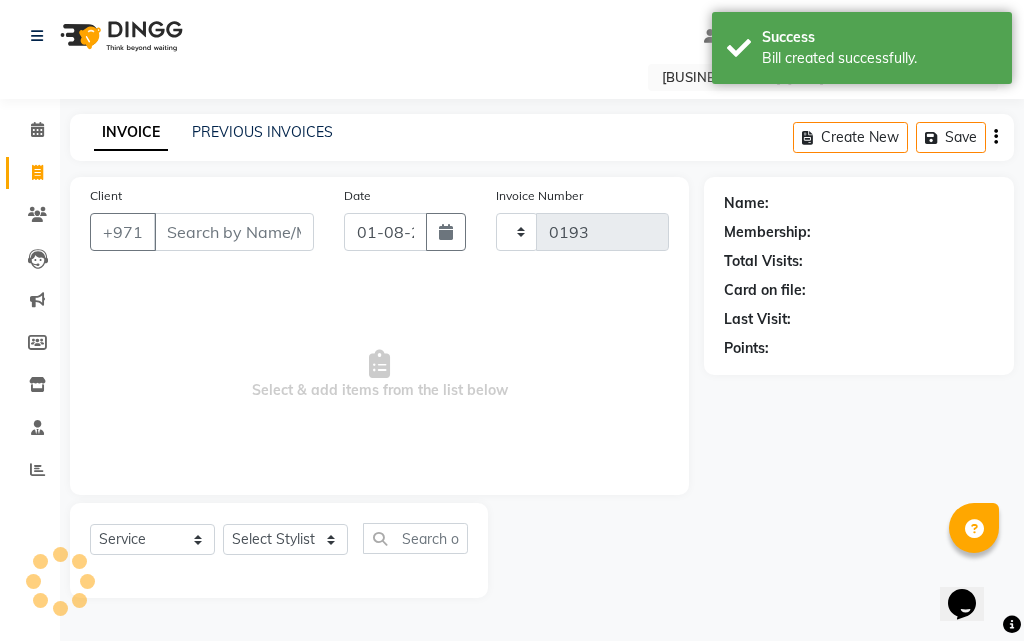 select on "8421" 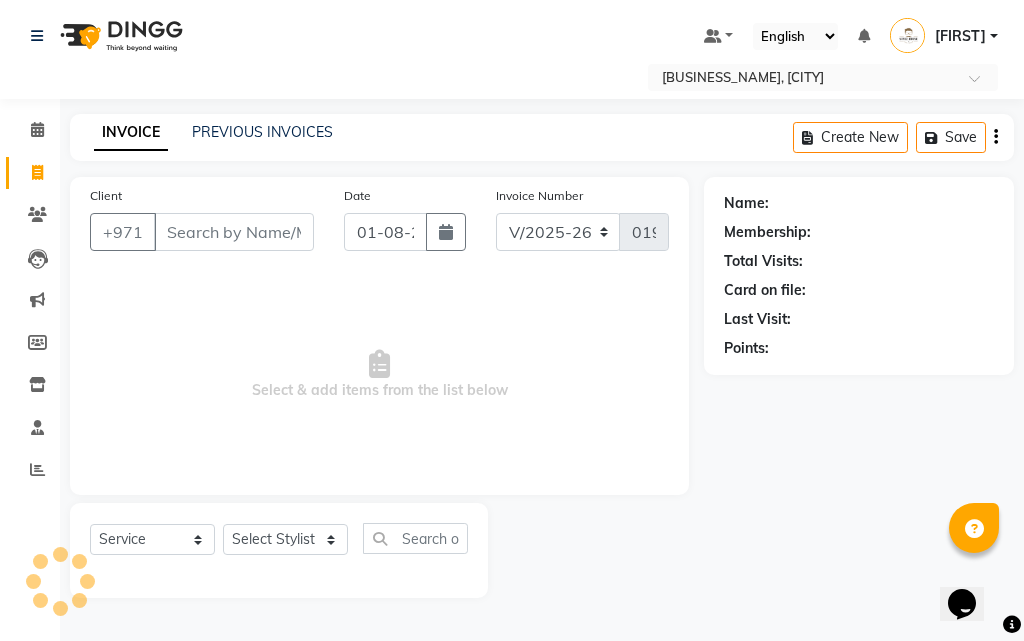 click on "Client" at bounding box center (234, 232) 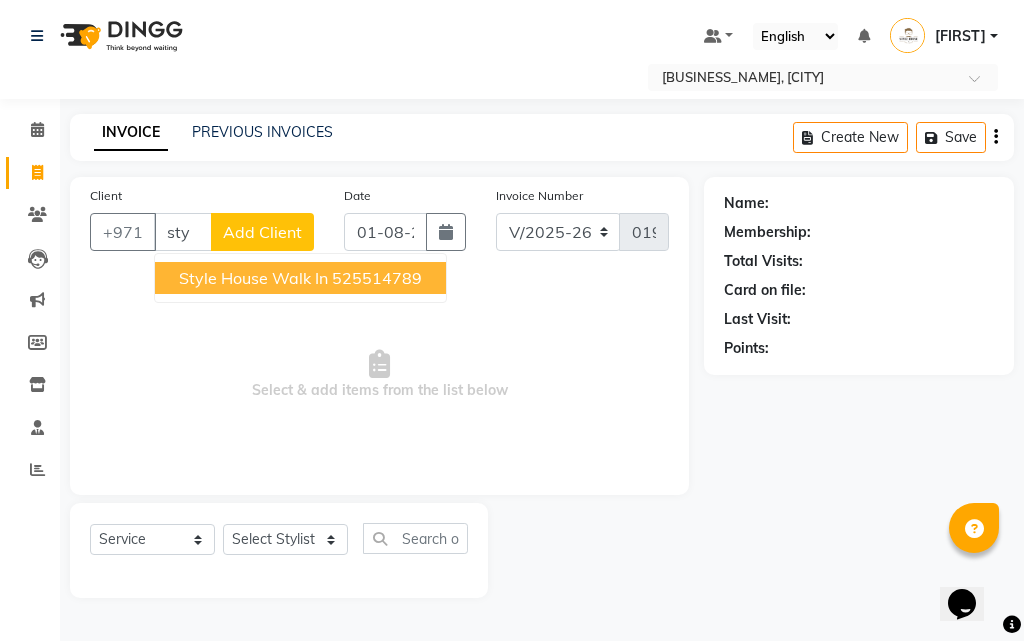 click on "Style House walk in" at bounding box center [253, 278] 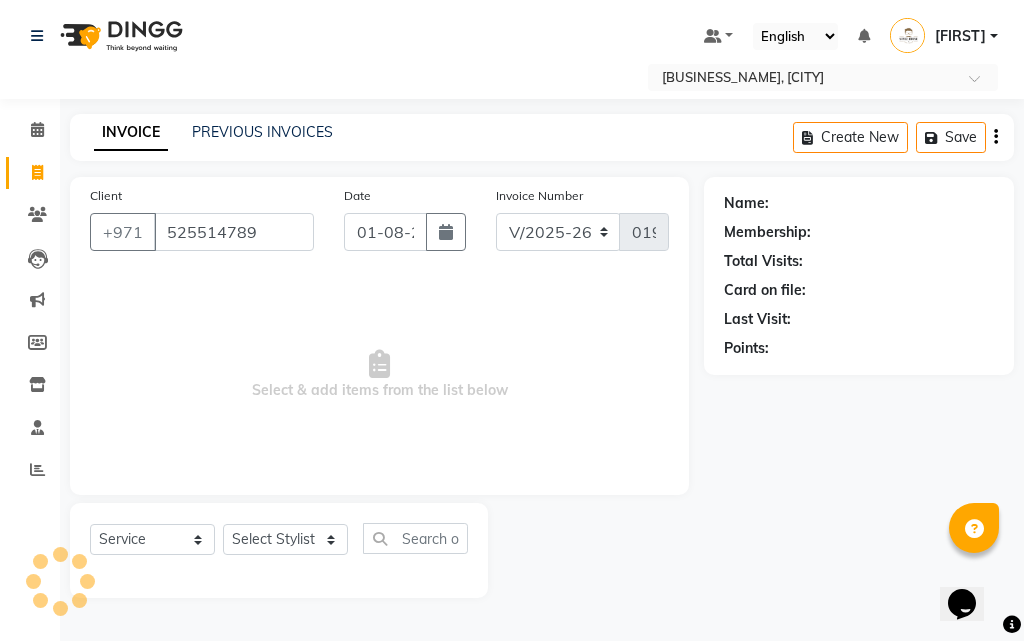 type on "525514789" 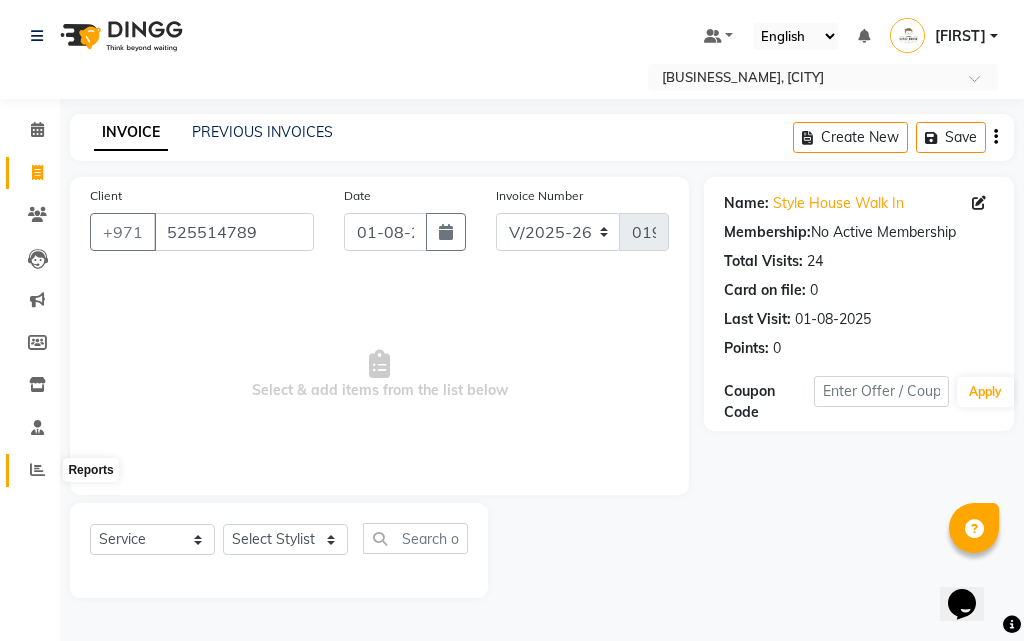 click 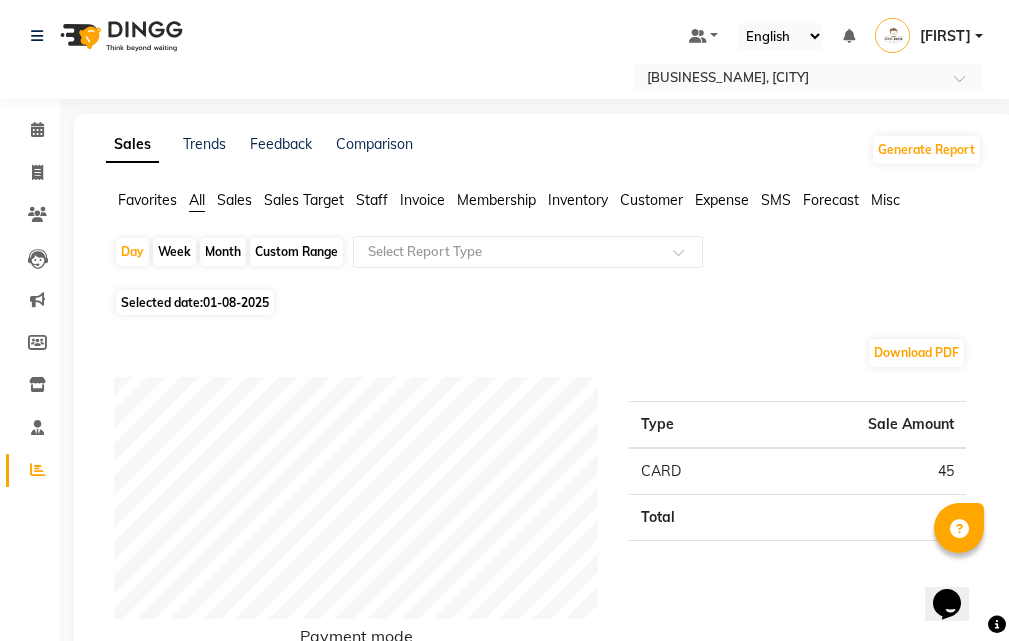 click on "01-08-2025" 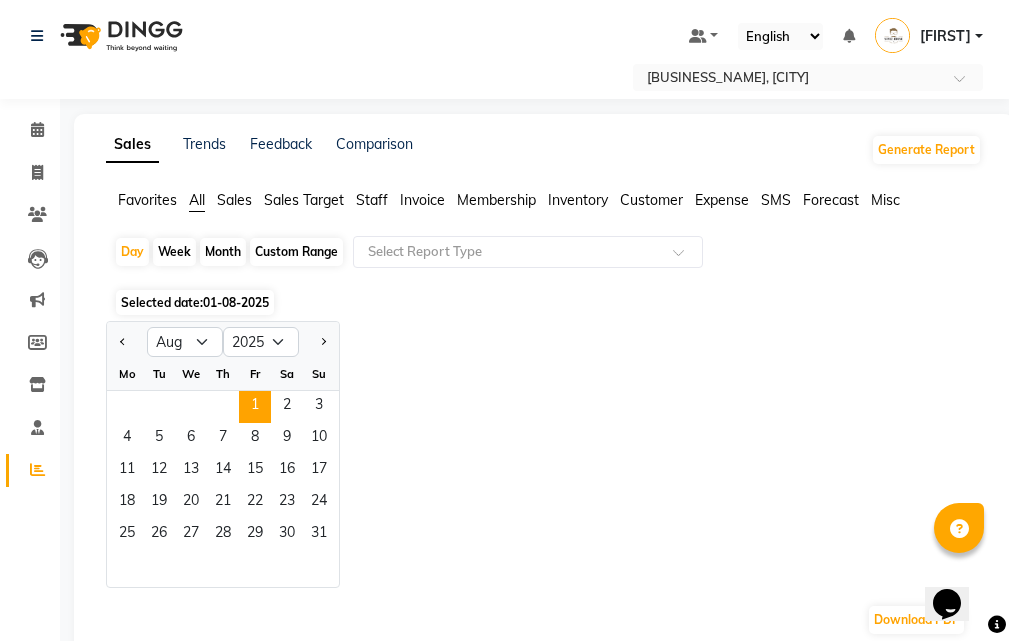 click 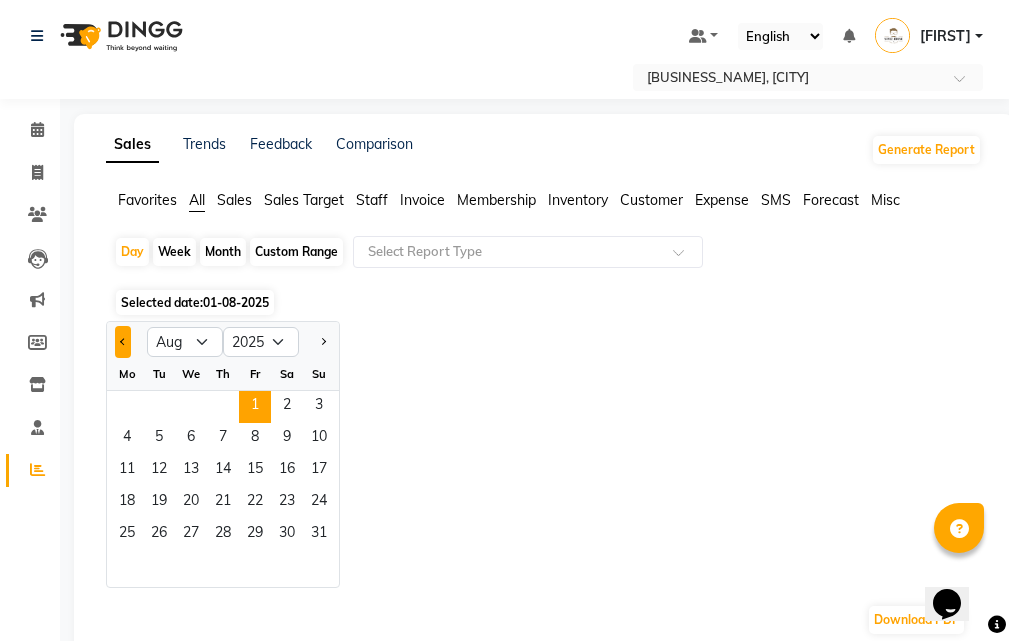 click 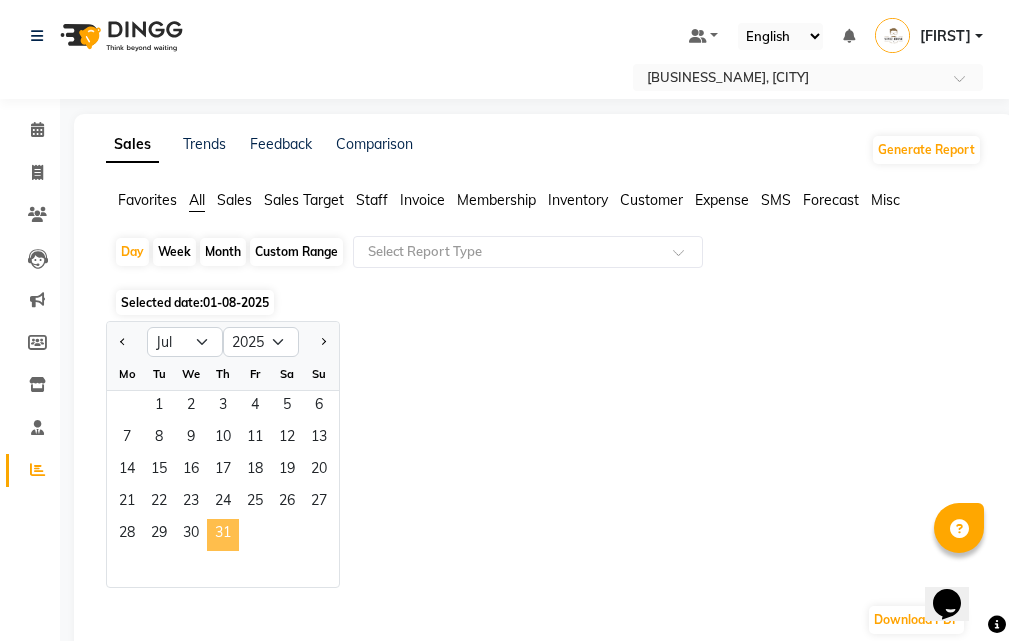 click on "31" 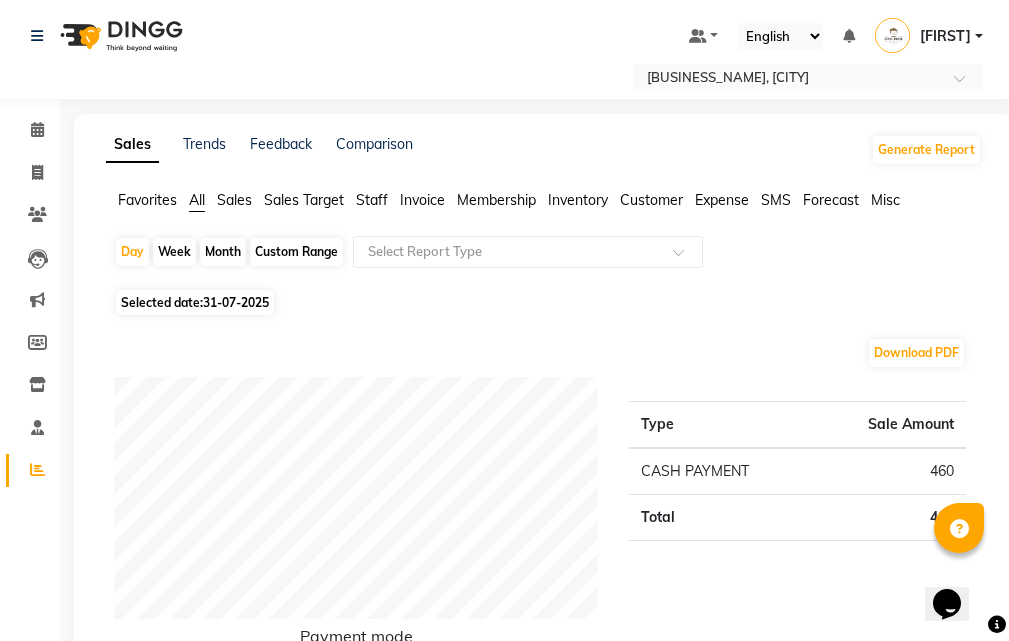 scroll, scrollTop: 400, scrollLeft: 0, axis: vertical 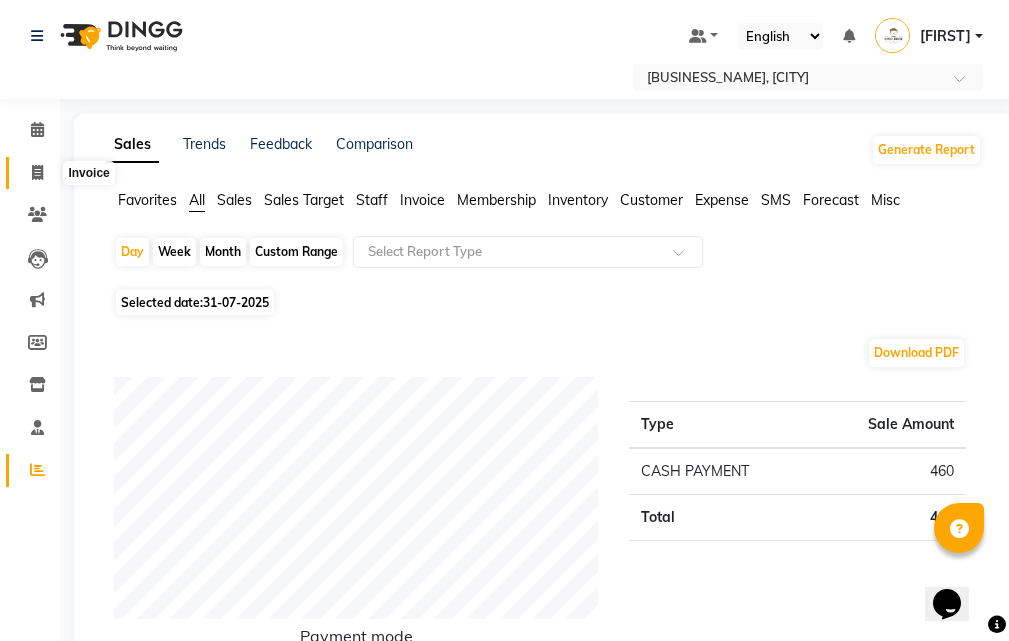 click 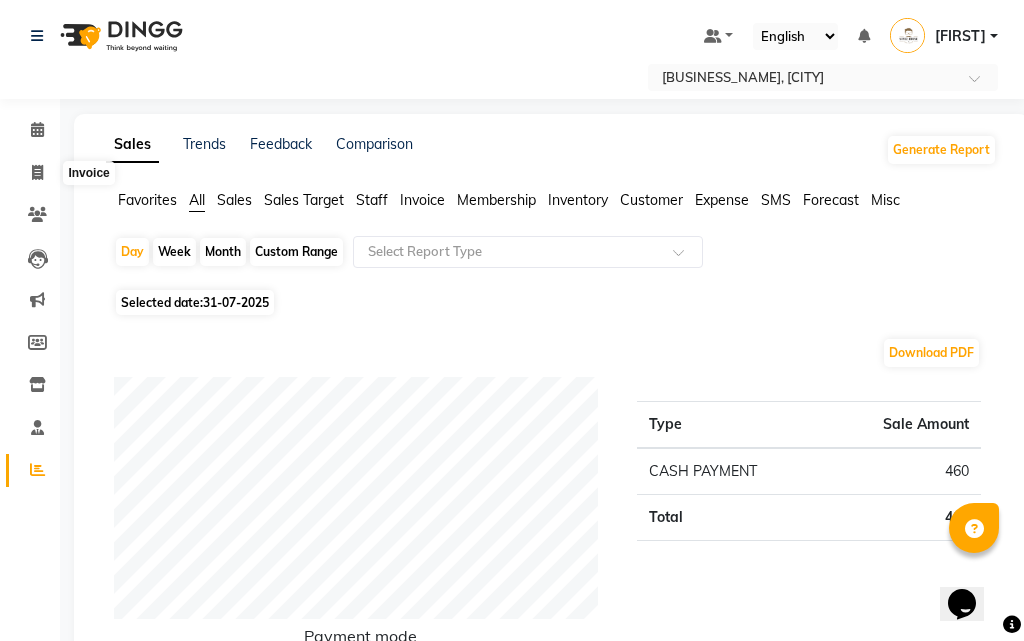 select on "8421" 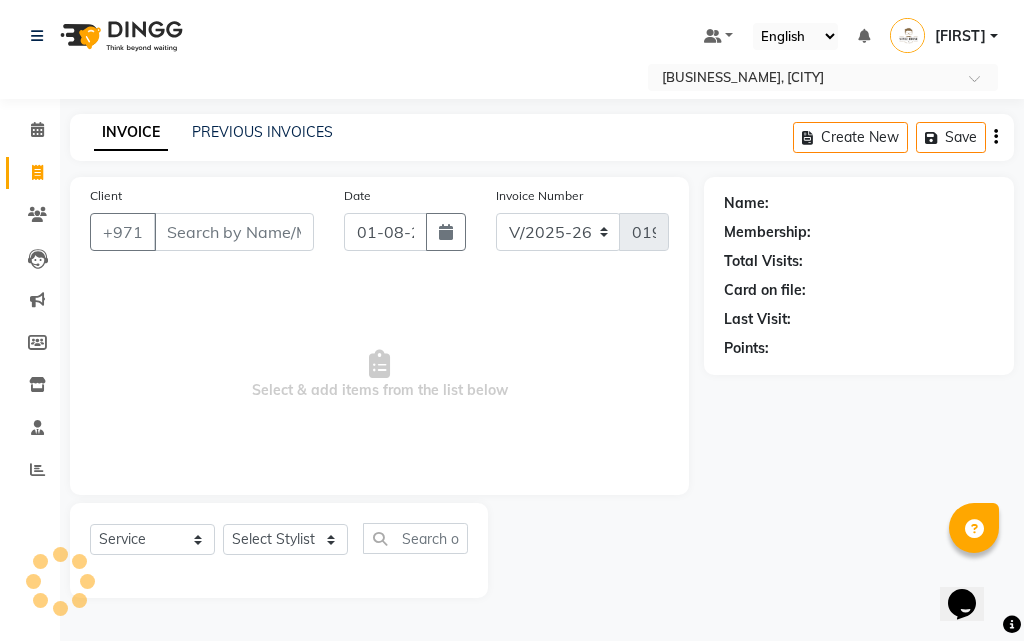 click on "Client" at bounding box center (234, 232) 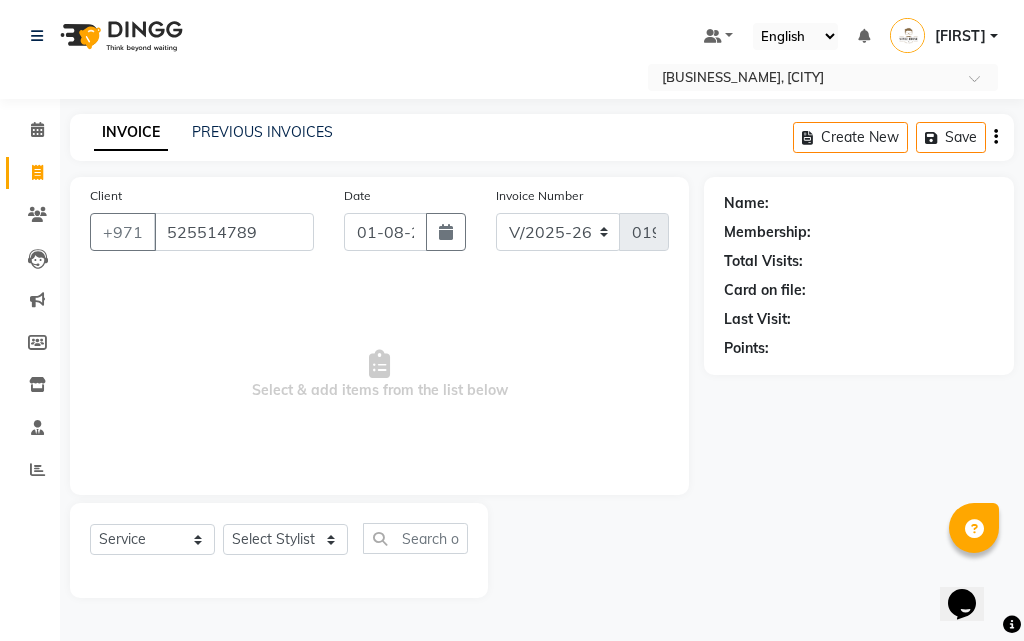 type on "525514789" 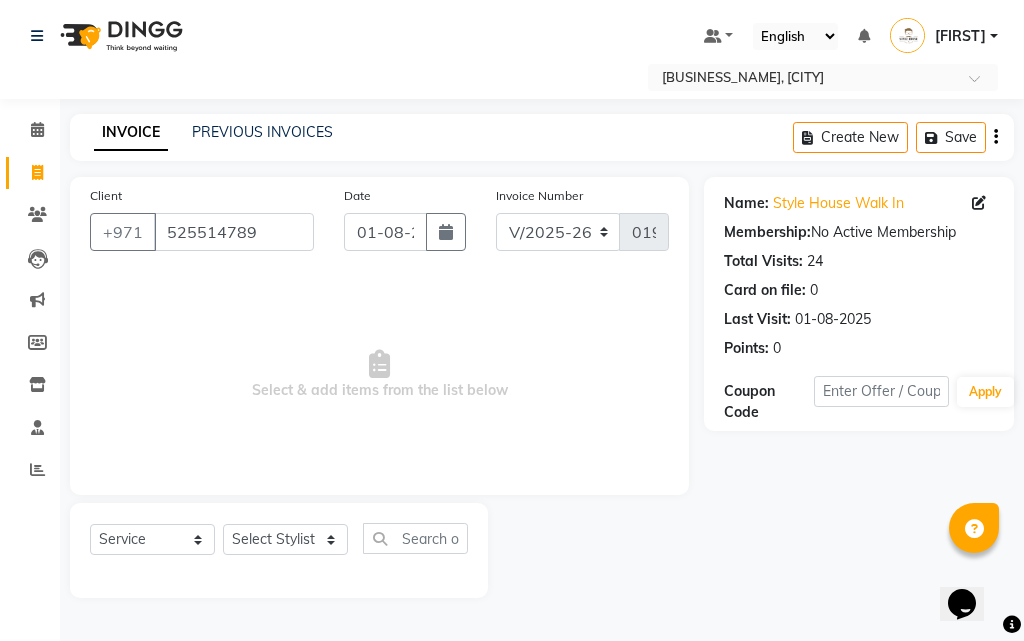 click on "Date 01-08-2025" 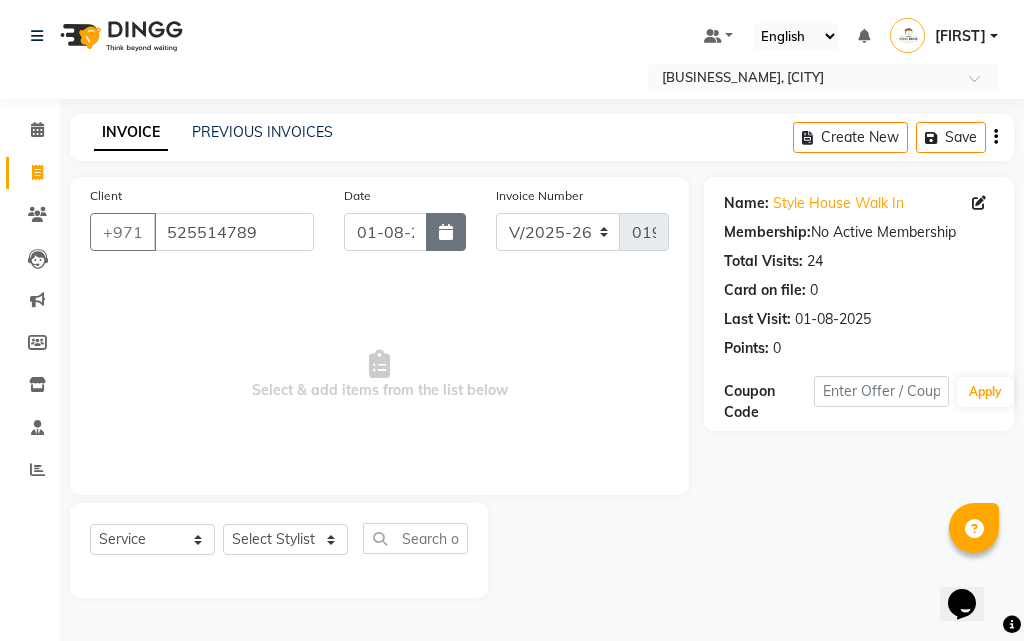 click 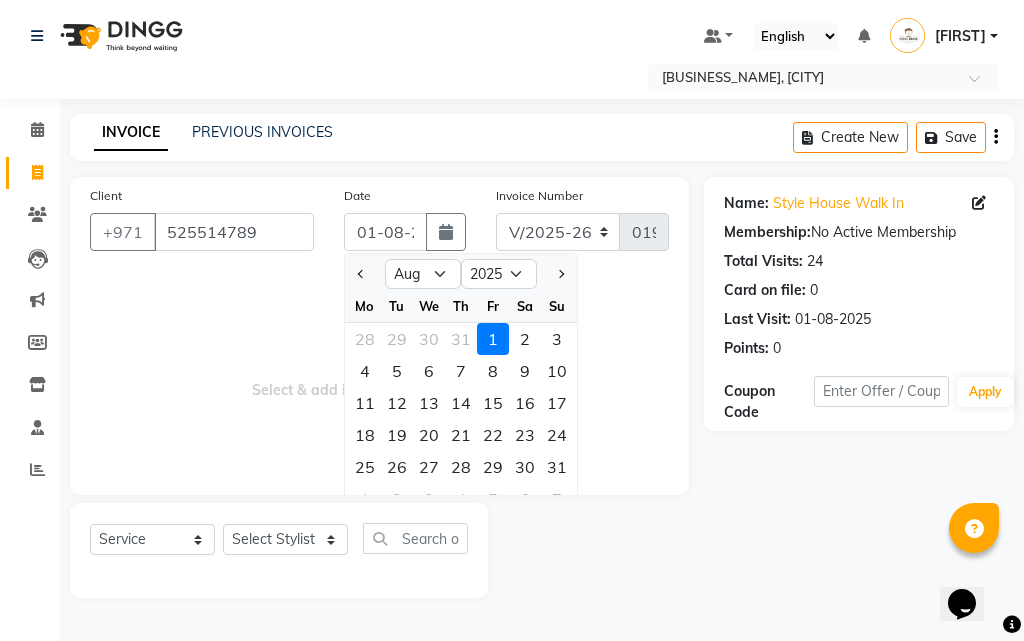 click 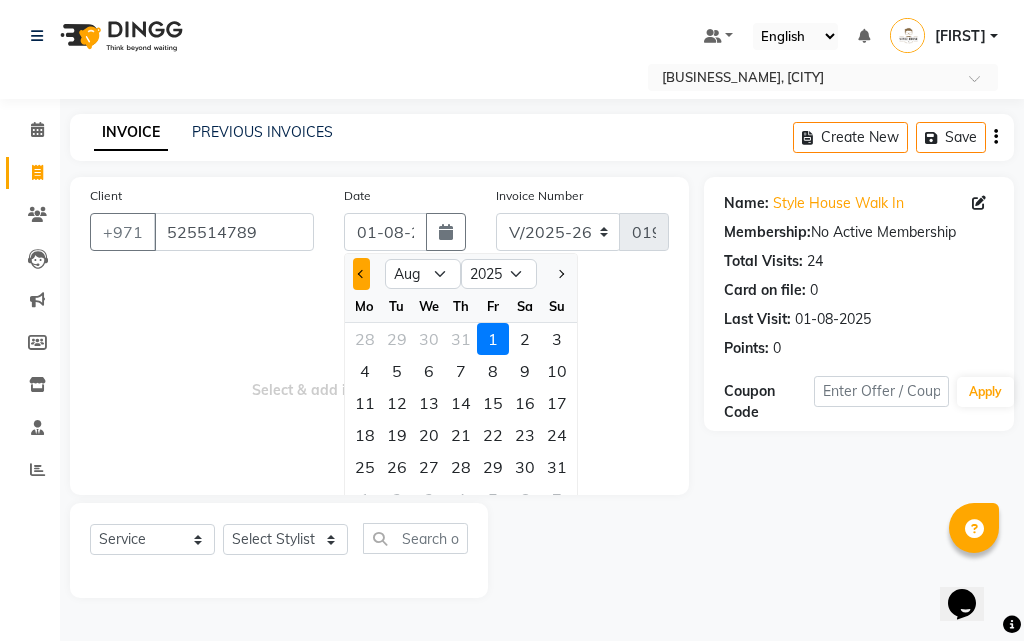 click 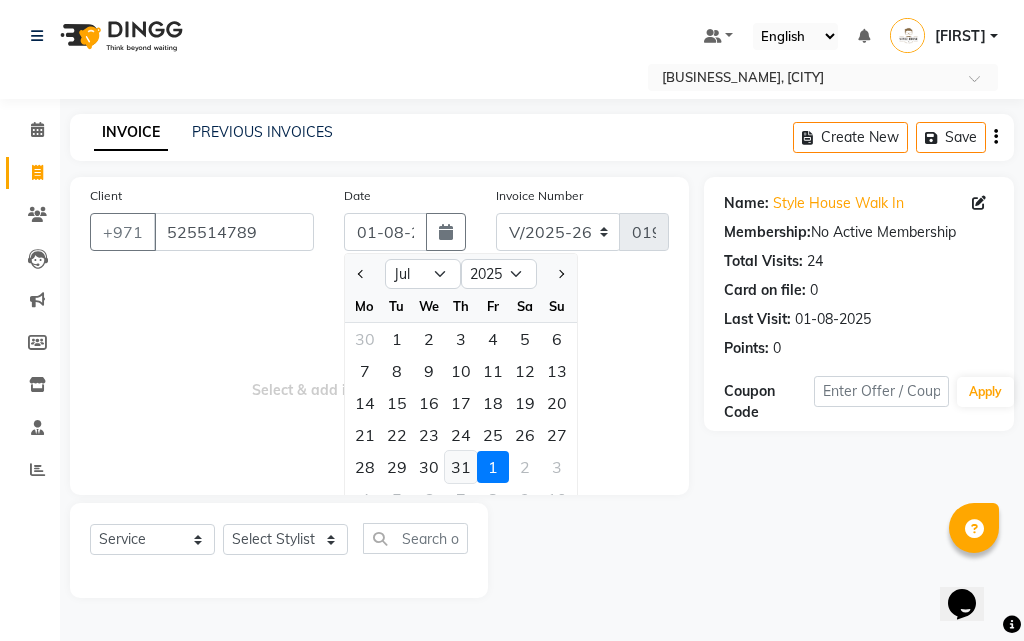 click on "31" 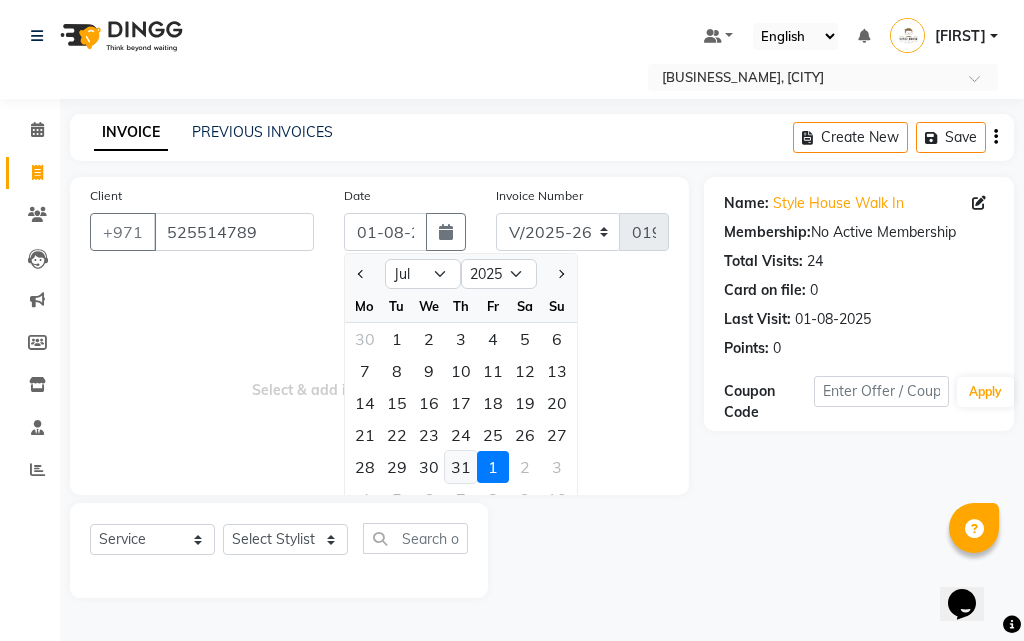 type on "31-07-2025" 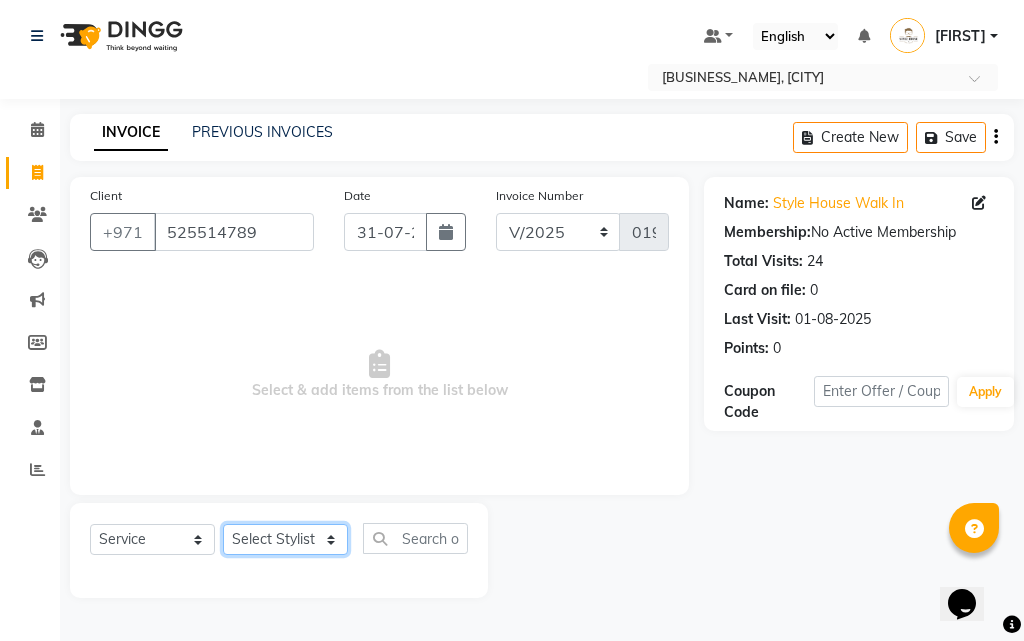click on "Select Stylist [FIRST] [LAST] [FIRST] [LAST] [FIRST] [MIDDLE] [MIDDLE] [LAST] [LAST] [FIRST] [LAST] [LAST] [FIRST] [LAST] [LAST] [FIRST] [MIDDLE] [LAST] [LAST] [FIRST] [LAST] [LAST] [FIRST] [MIDDLE] [LAST] [LAST] [FIRST] [LAST] [LAST] [FIRST]" 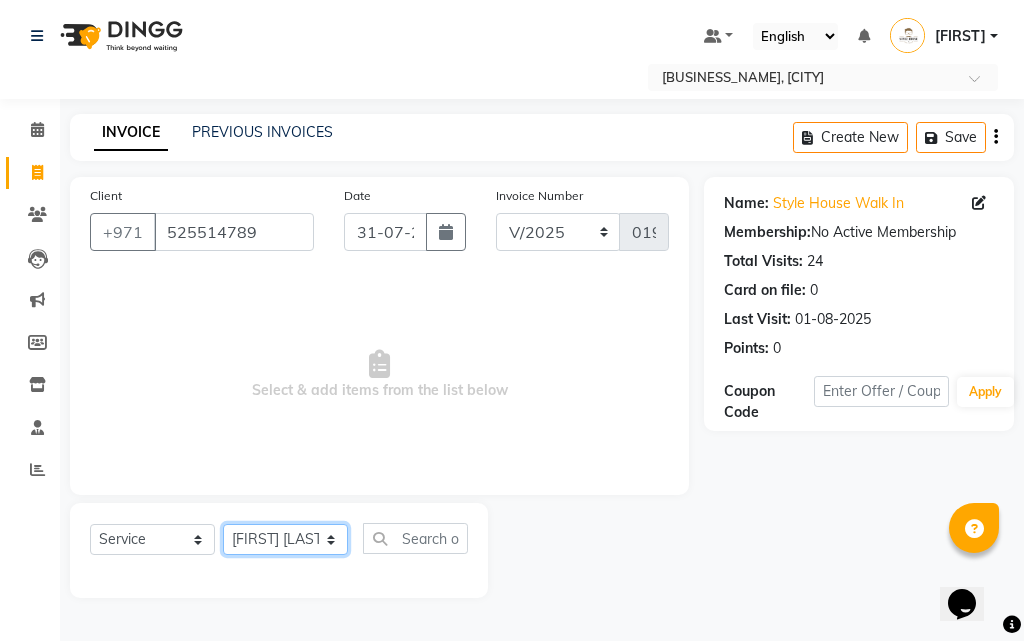 click on "Select Stylist [FIRST] [LAST] [FIRST] [LAST] [FIRST] [MIDDLE] [MIDDLE] [LAST] [LAST] [FIRST] [LAST] [LAST] [FIRST] [LAST] [LAST] [FIRST] [MIDDLE] [LAST] [LAST] [FIRST] [LAST] [LAST] [FIRST] [MIDDLE] [LAST] [LAST] [FIRST] [LAST] [LAST] [FIRST]" 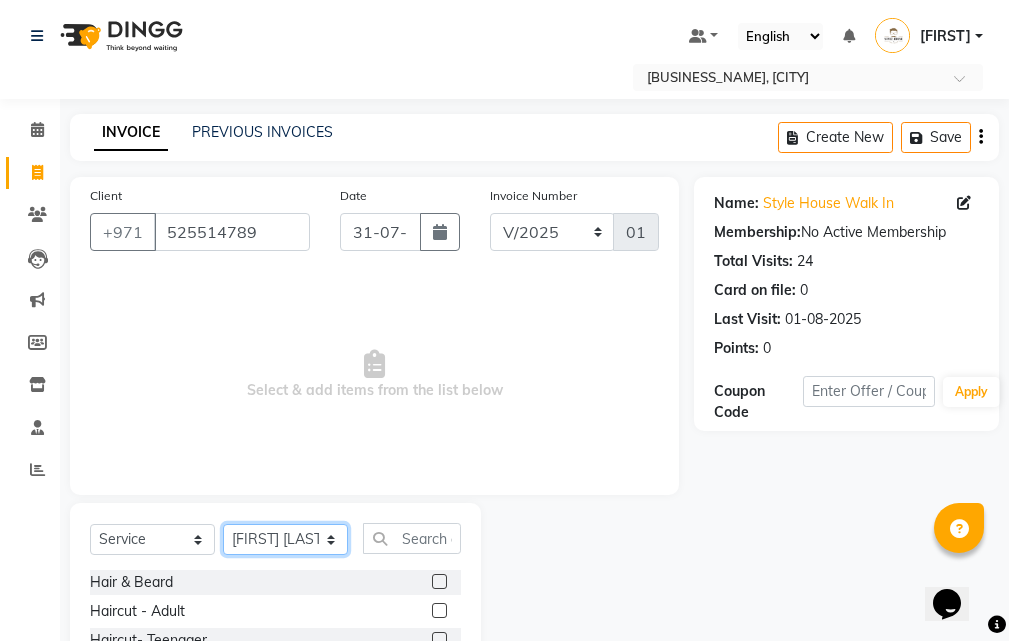 scroll, scrollTop: 100, scrollLeft: 0, axis: vertical 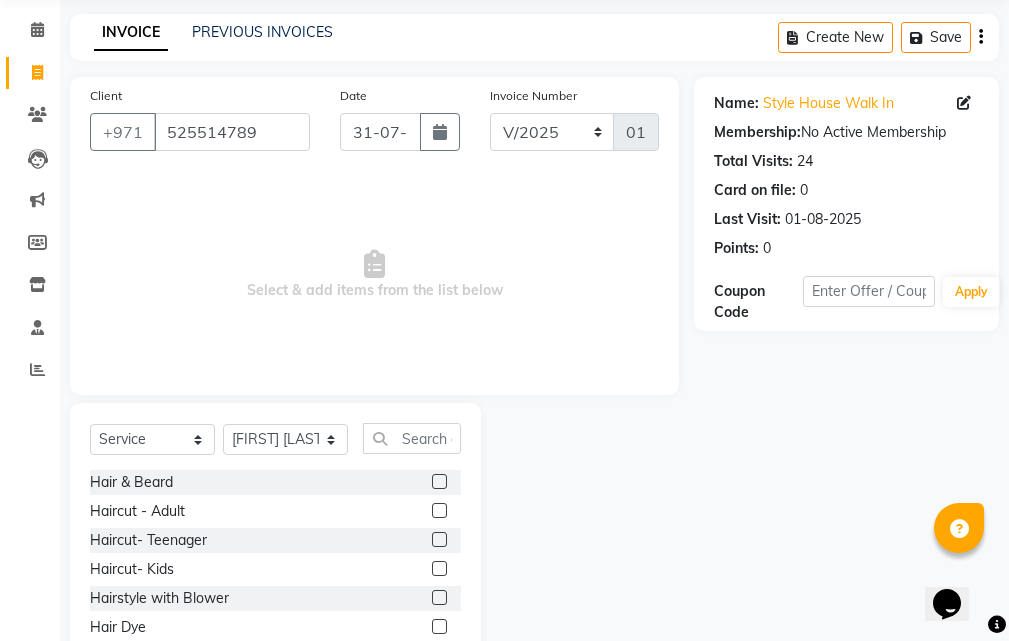 click 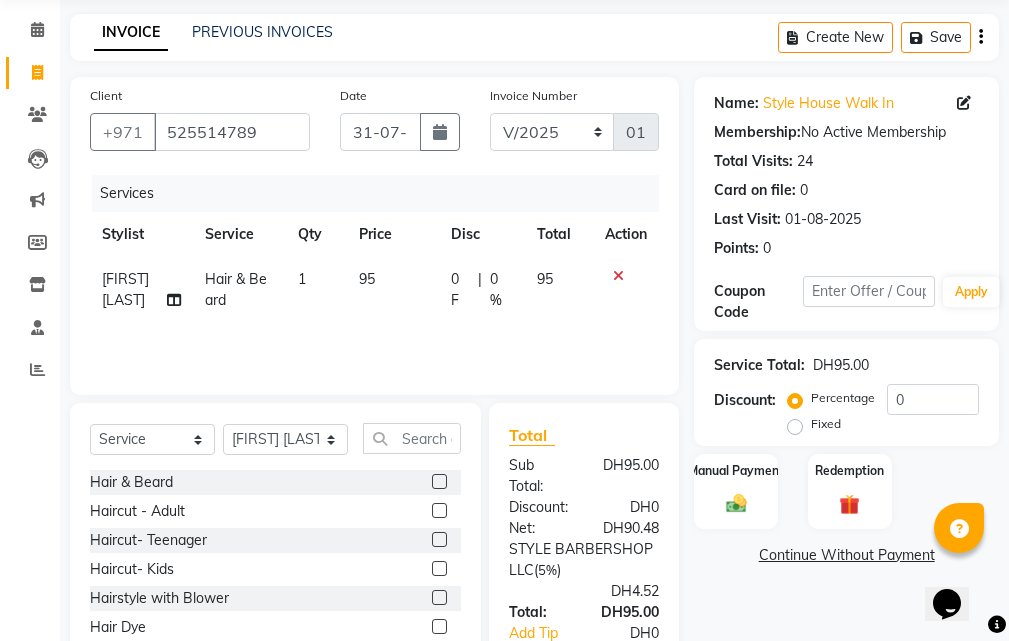 click 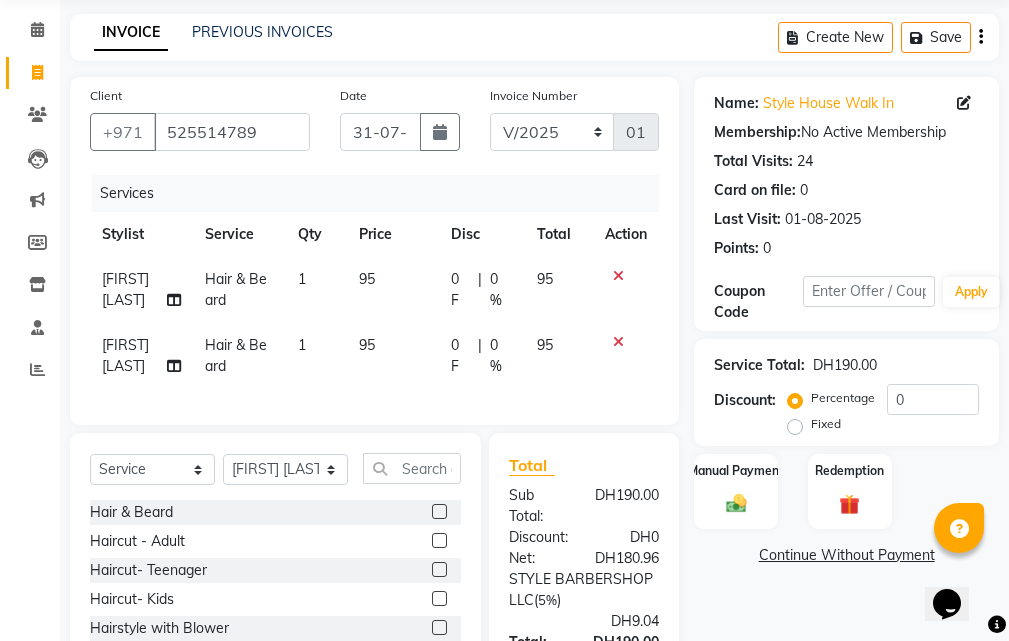 click 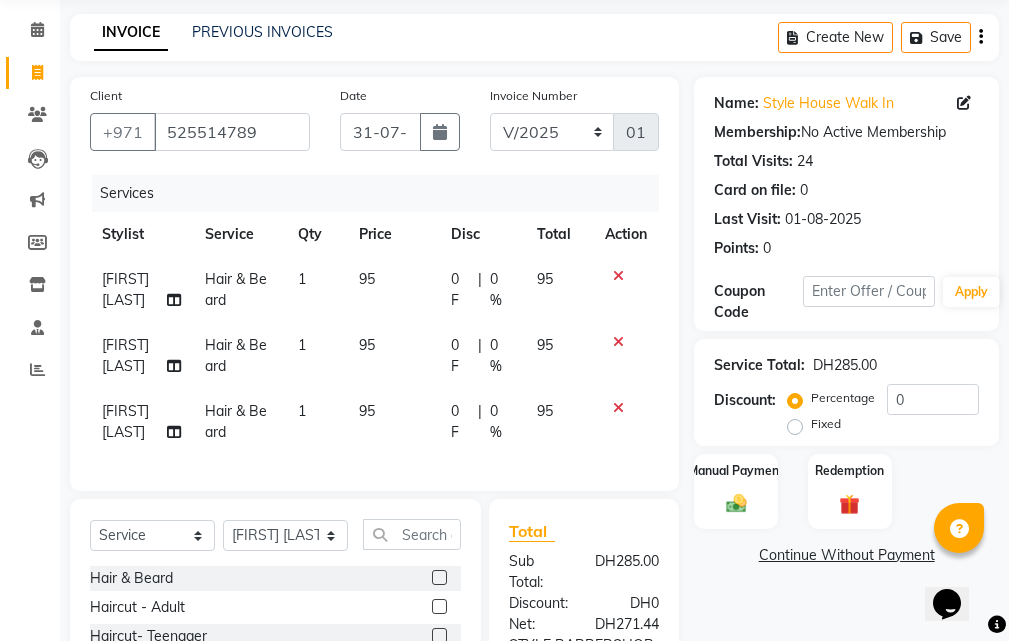 scroll, scrollTop: 384, scrollLeft: 0, axis: vertical 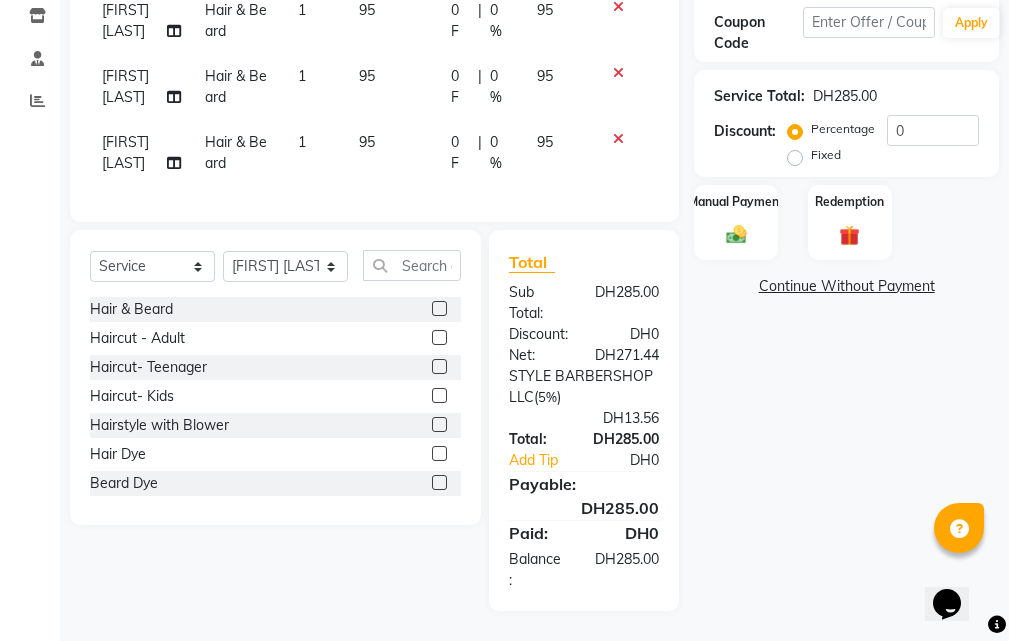 click 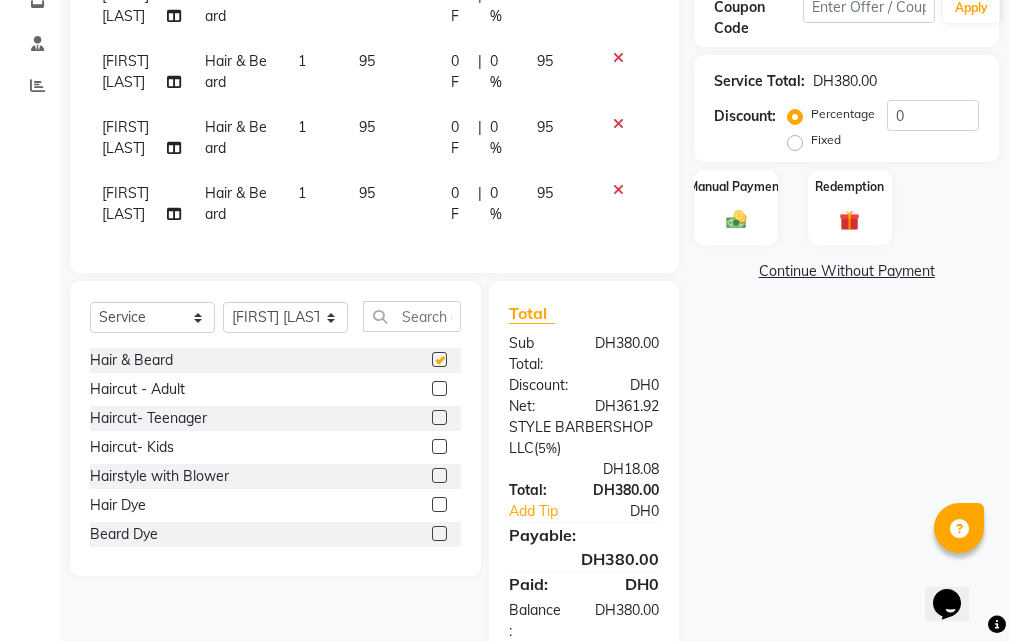 checkbox on "false" 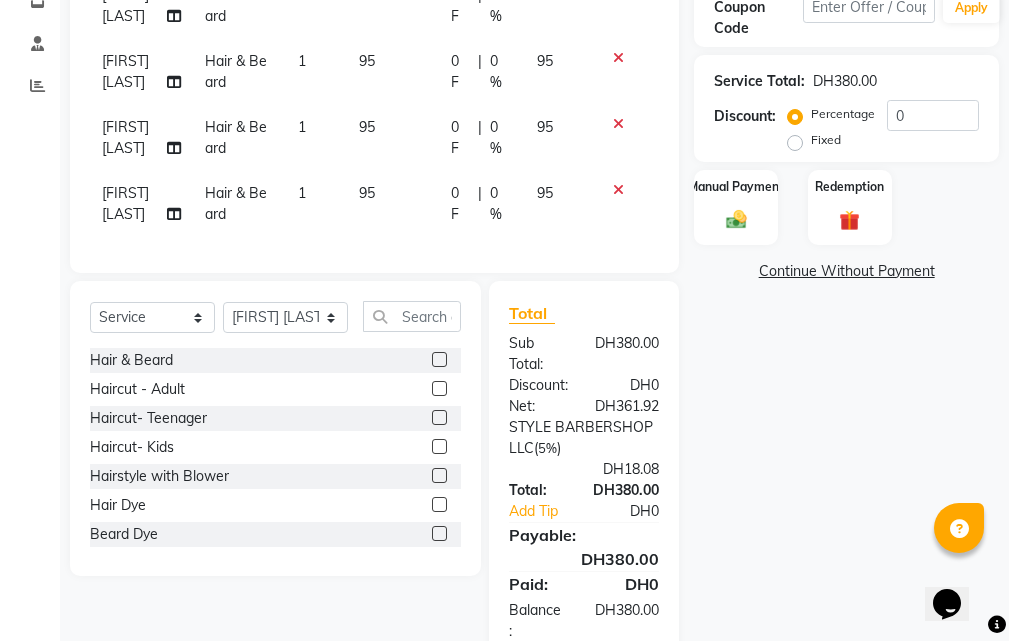 click 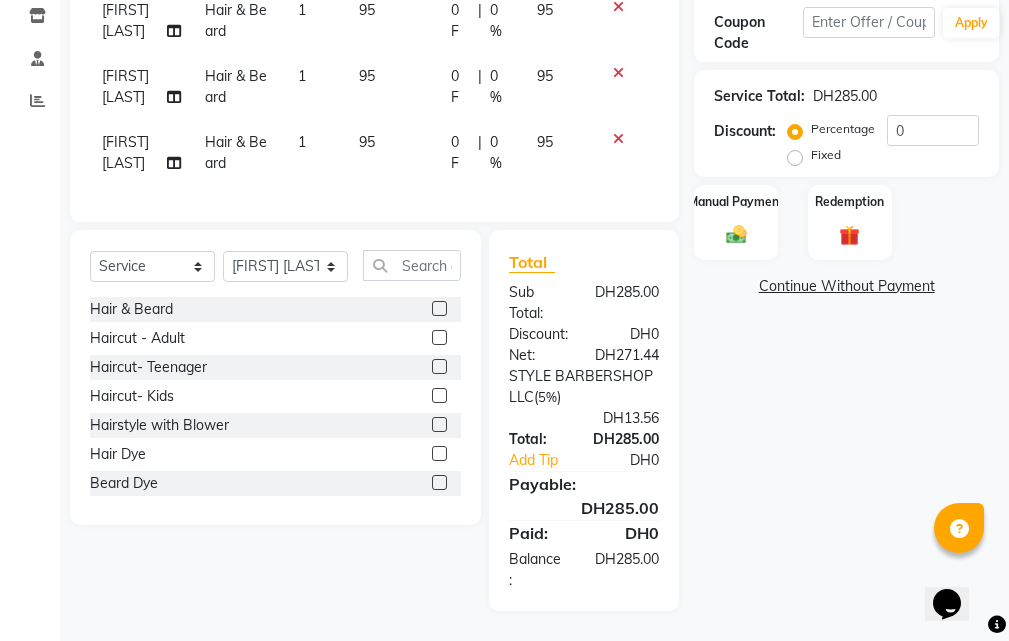 click 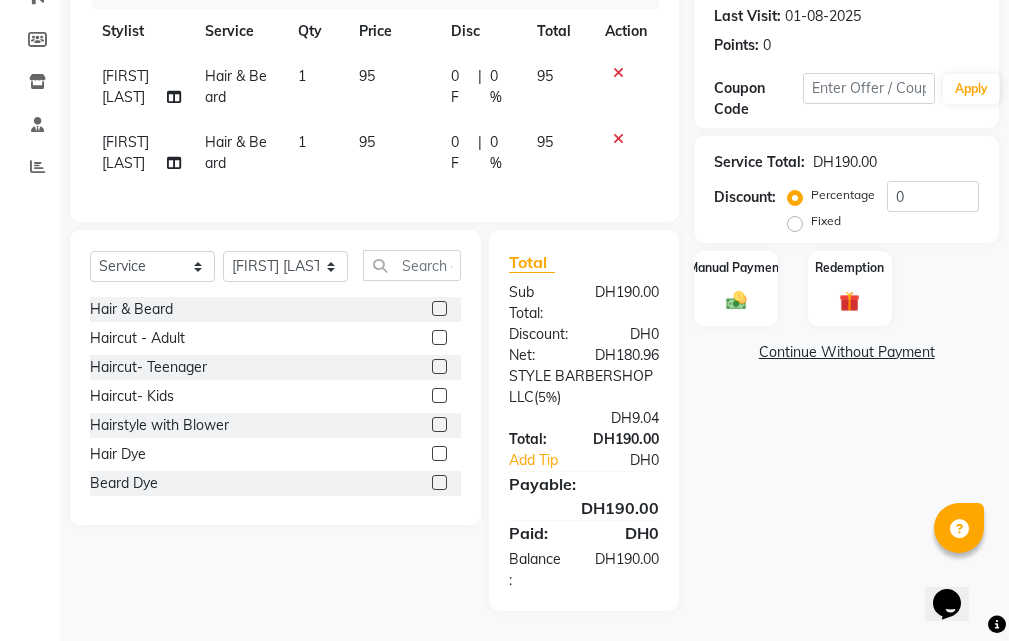 scroll, scrollTop: 318, scrollLeft: 0, axis: vertical 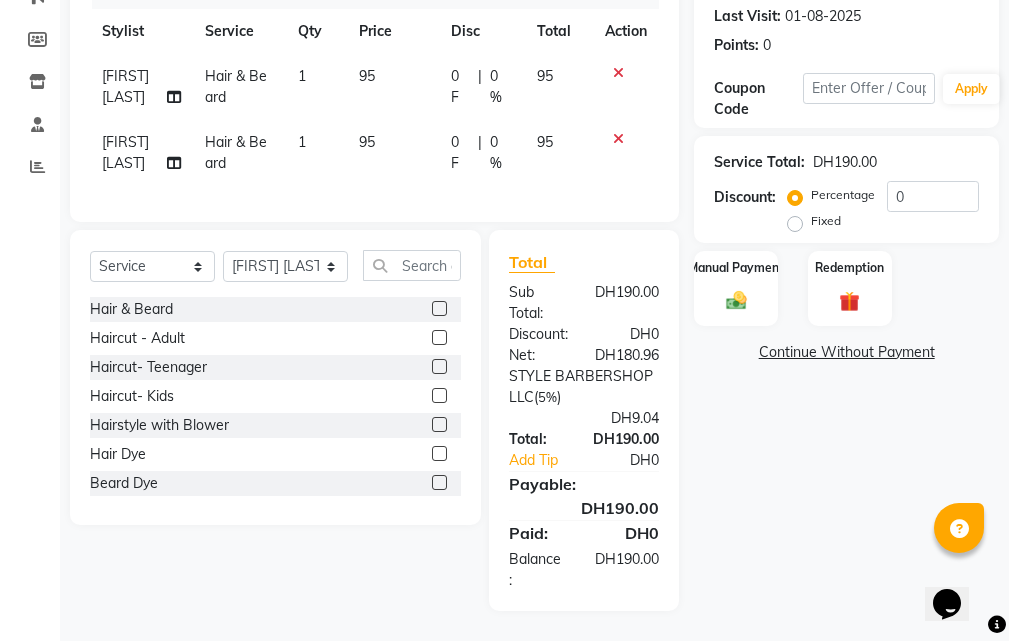 click 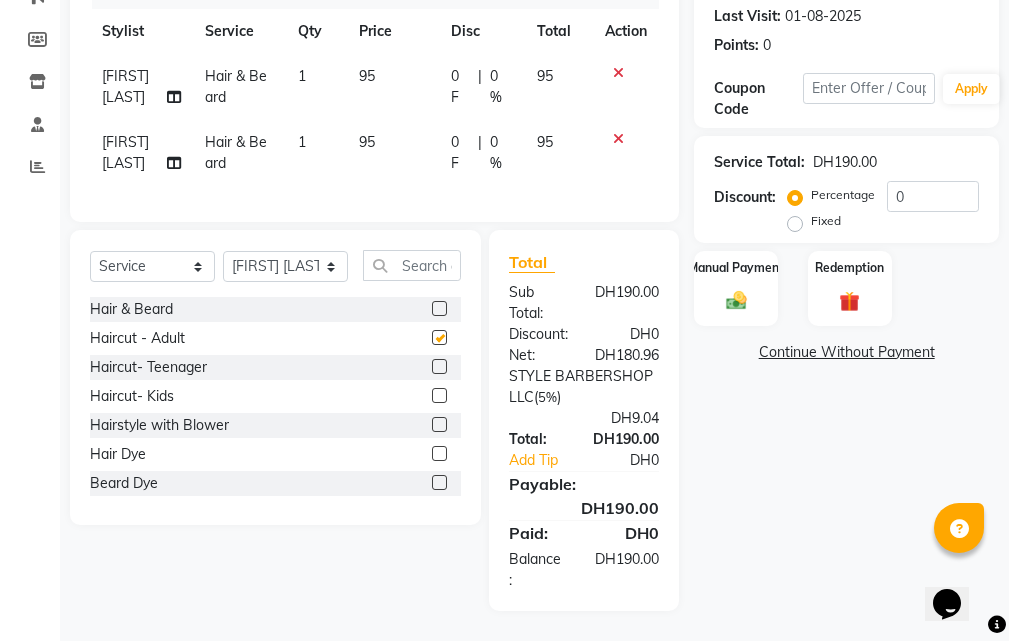 scroll, scrollTop: 384, scrollLeft: 0, axis: vertical 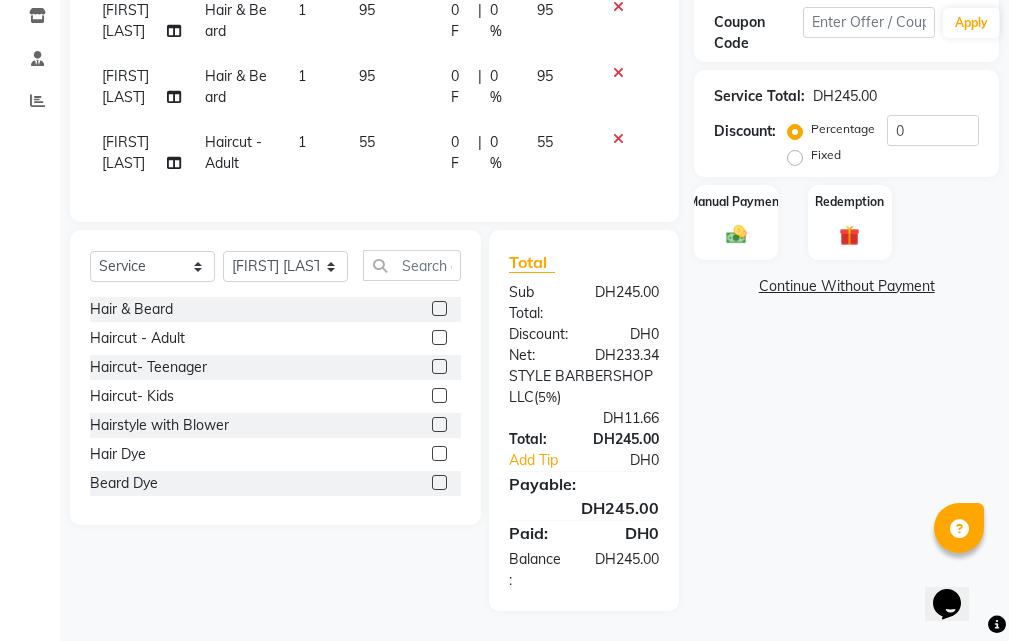 checkbox on "false" 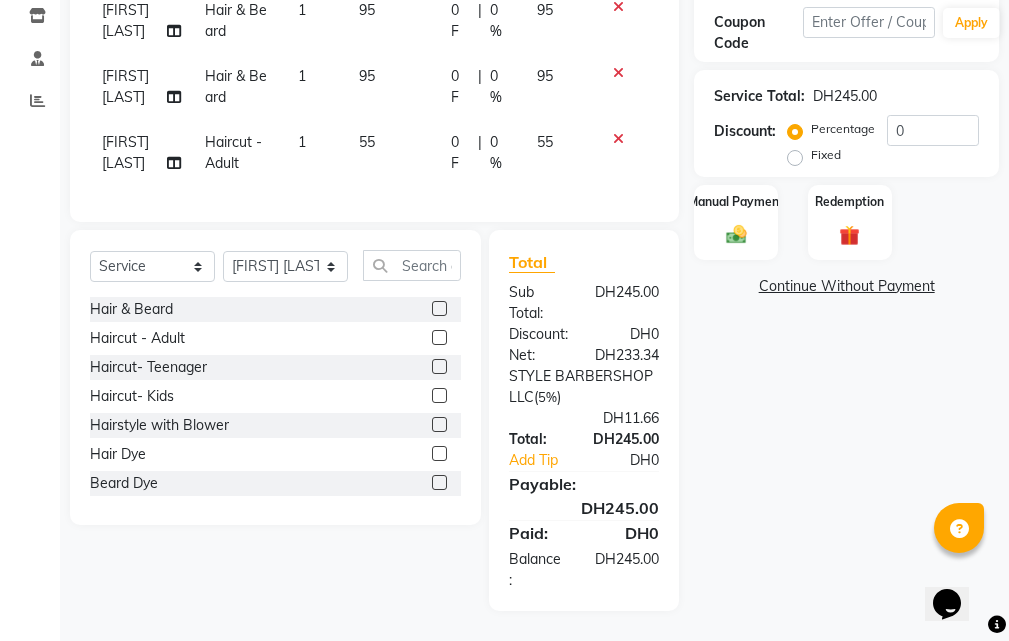 click 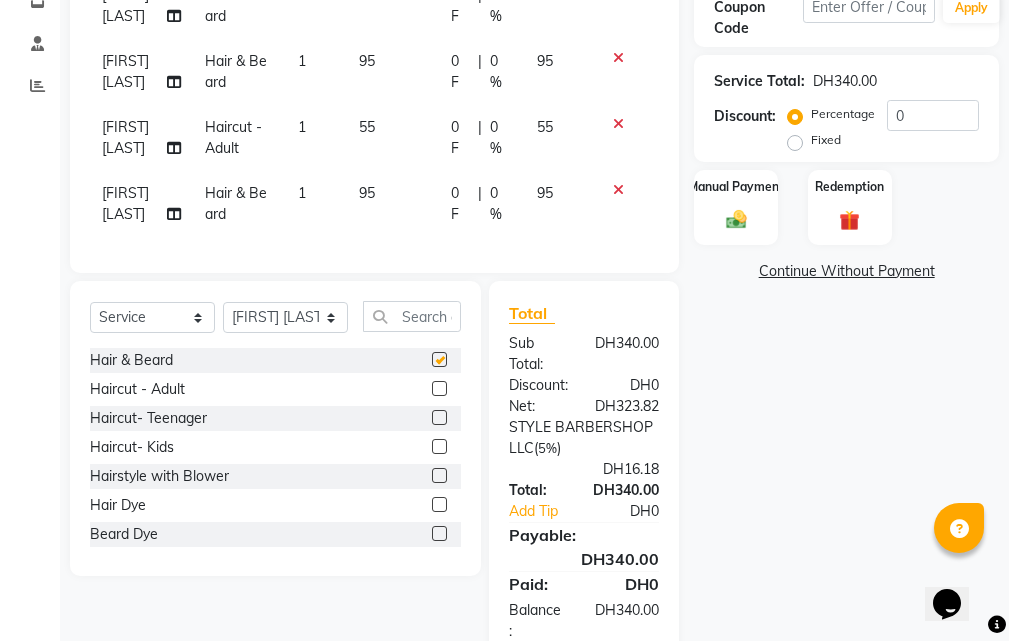 checkbox on "false" 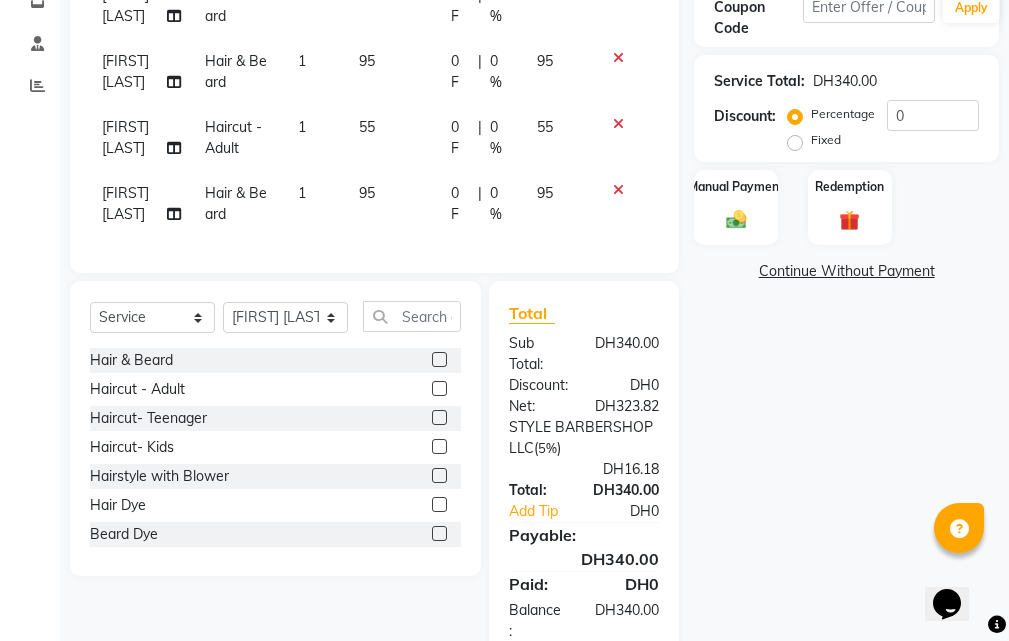 scroll, scrollTop: 184, scrollLeft: 0, axis: vertical 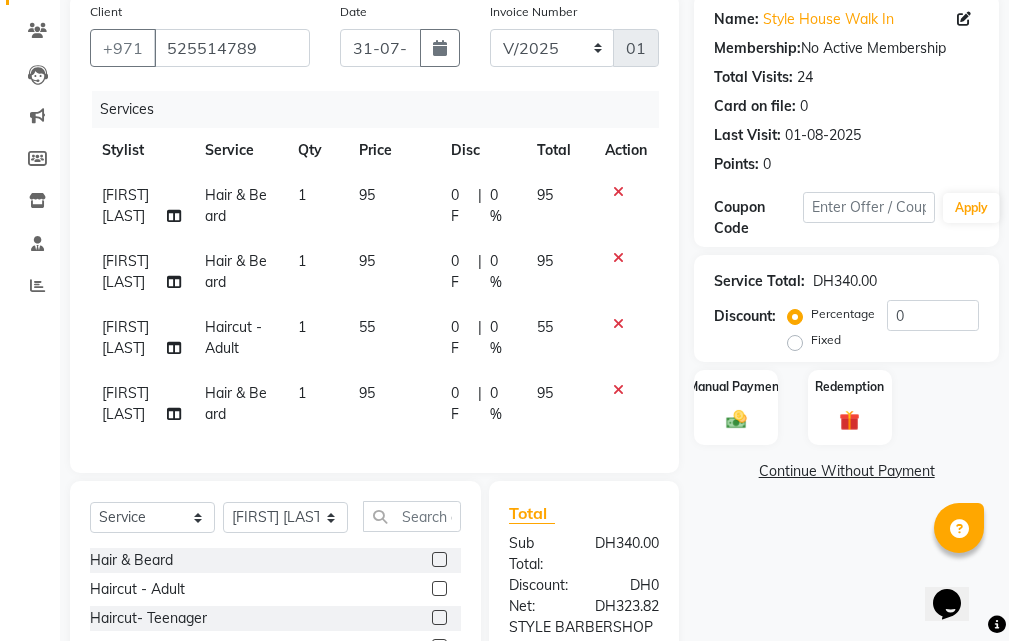 click 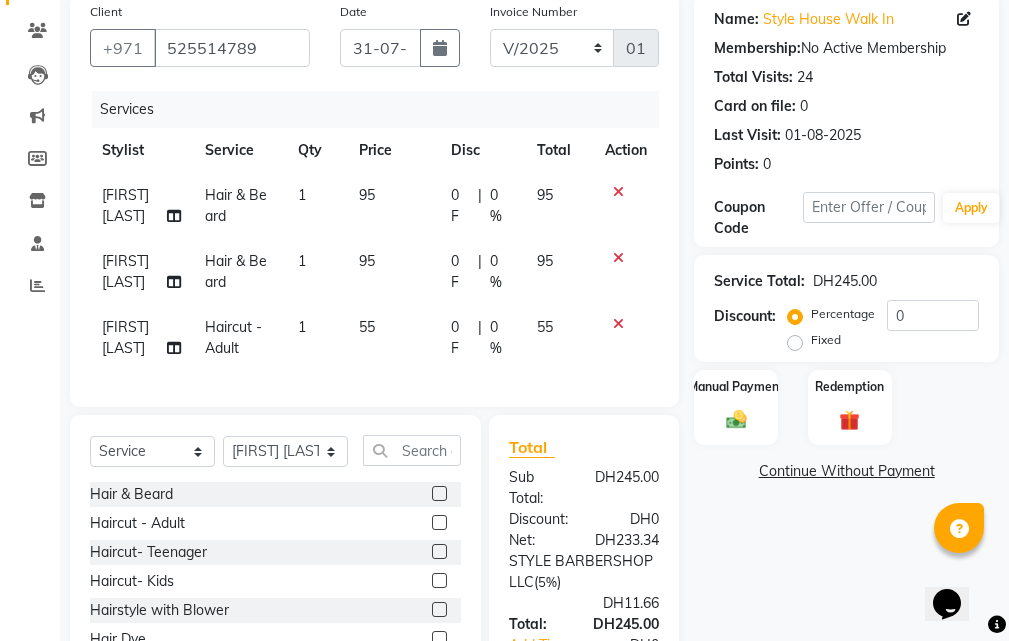 click 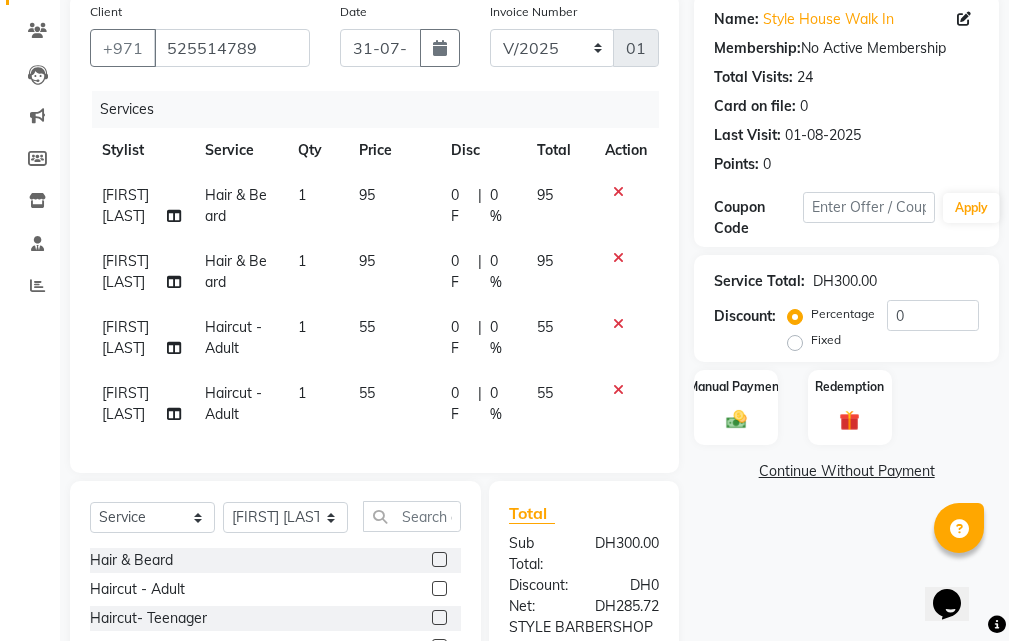 scroll, scrollTop: 450, scrollLeft: 0, axis: vertical 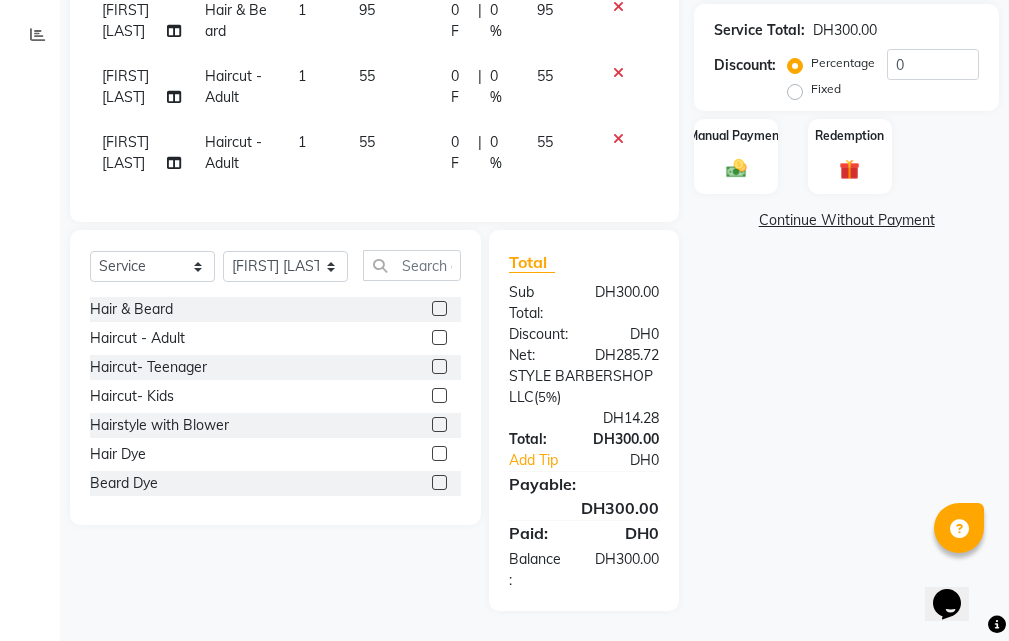 click 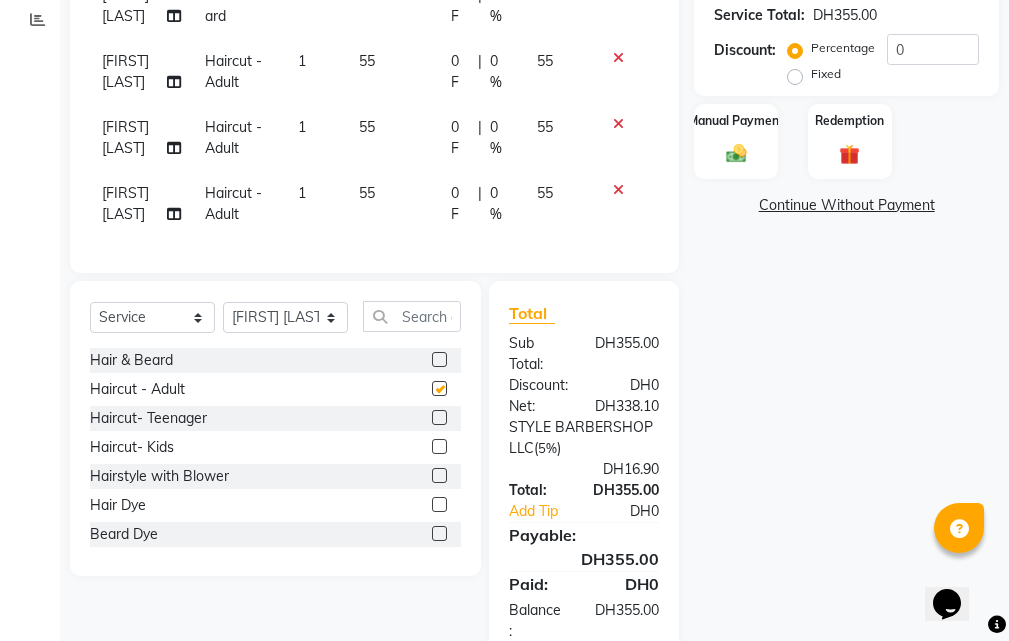 checkbox on "false" 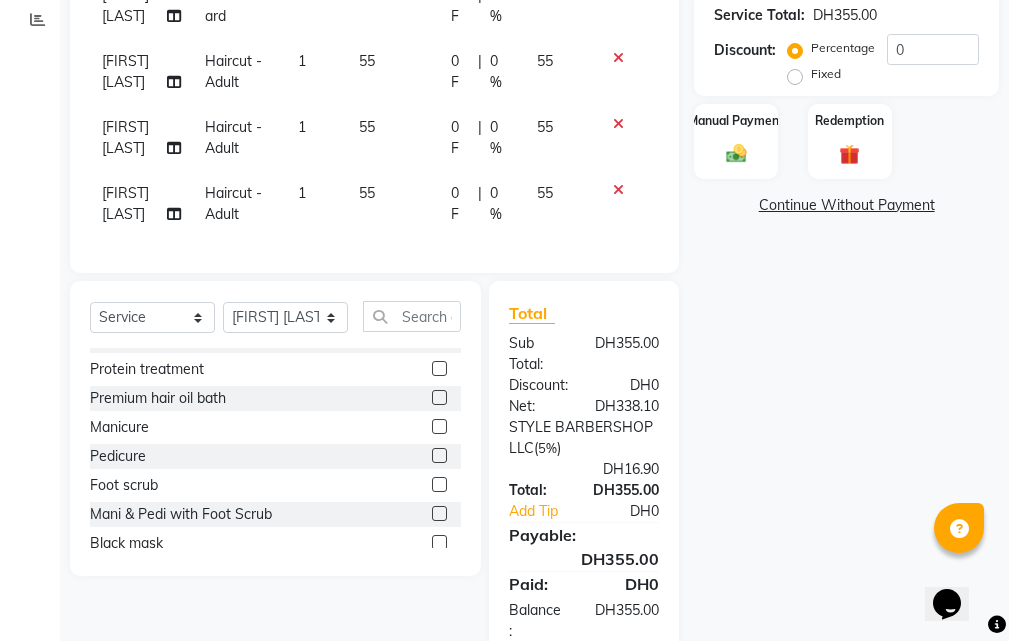 scroll, scrollTop: 200, scrollLeft: 0, axis: vertical 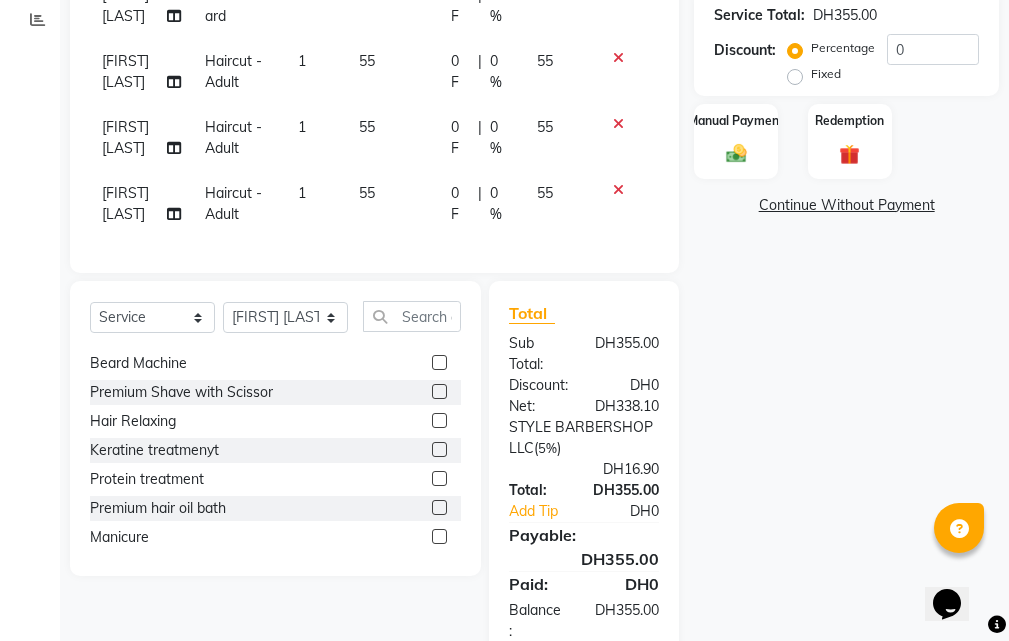 click 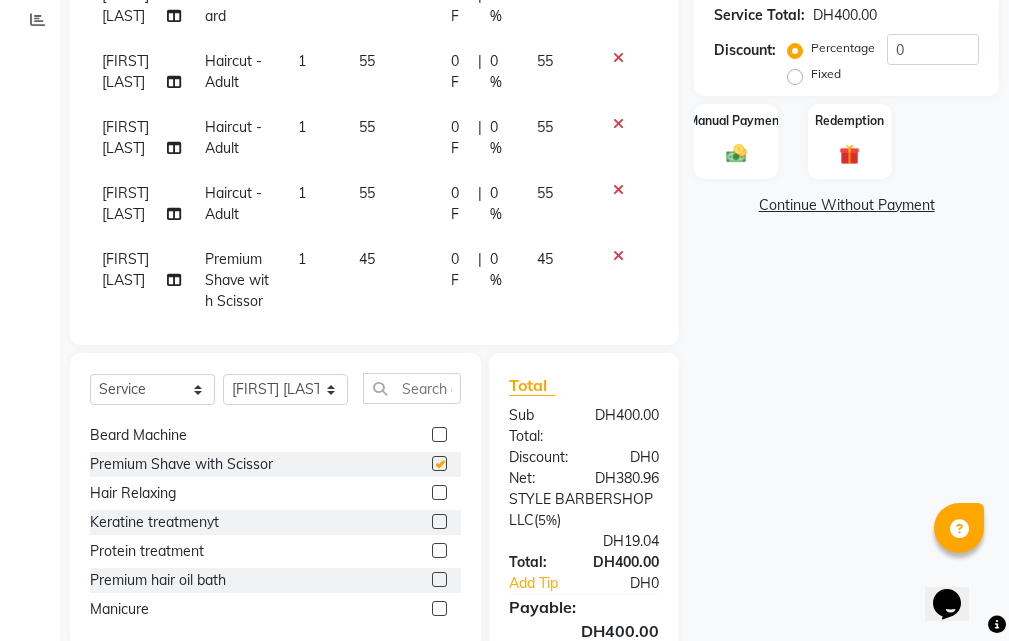 checkbox on "false" 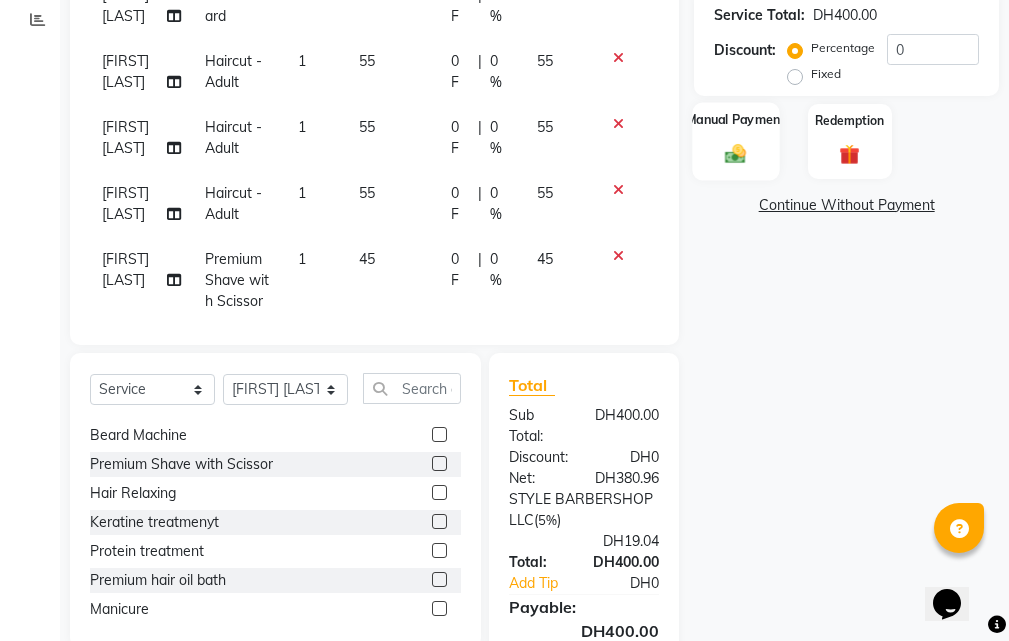 click on "Manual Payment" 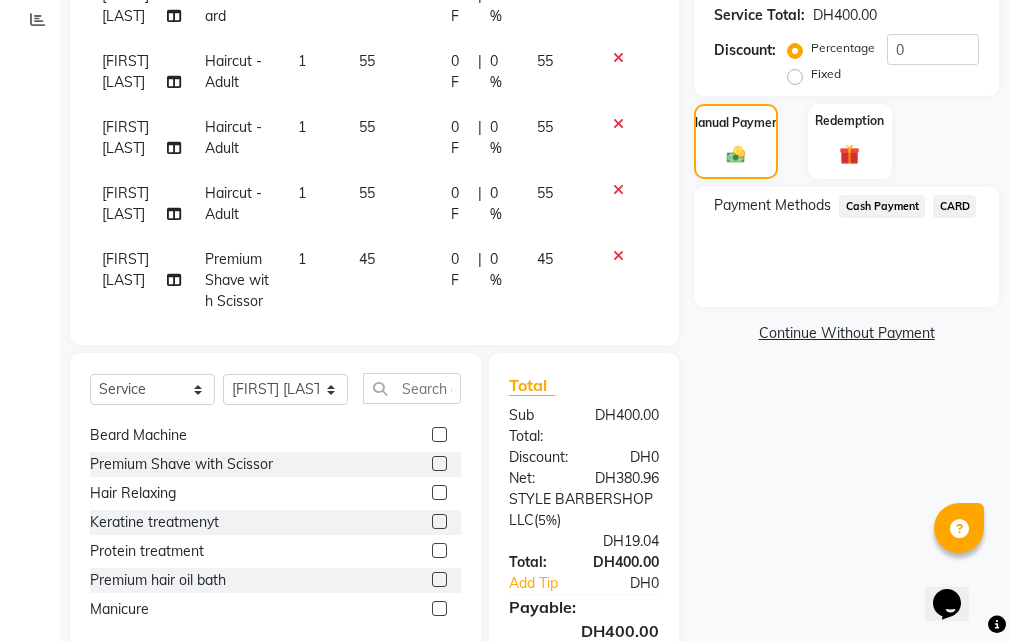 click on "CARD" 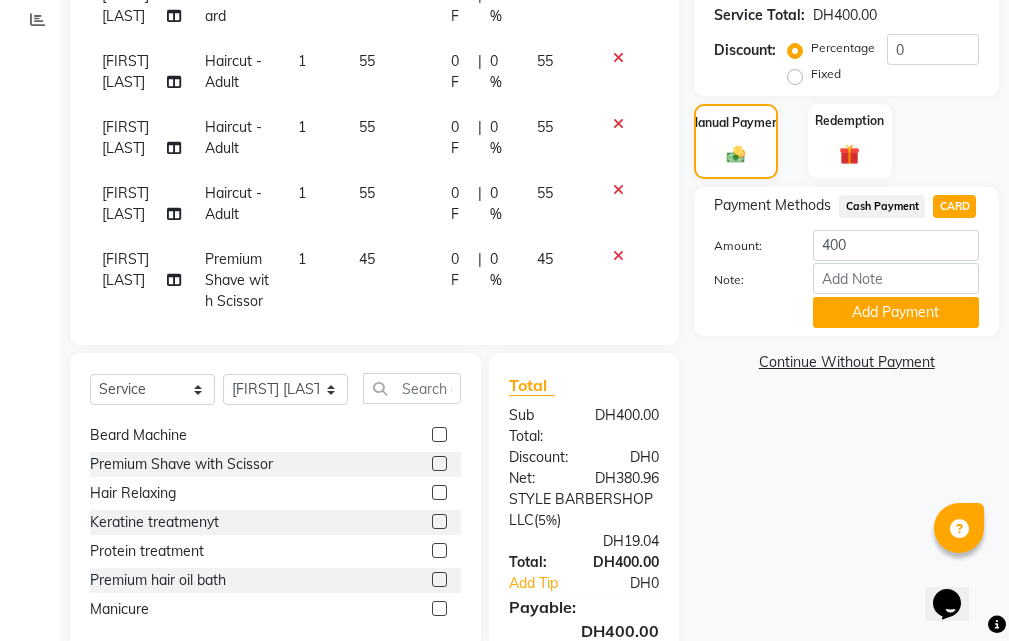 click on "Add Payment" 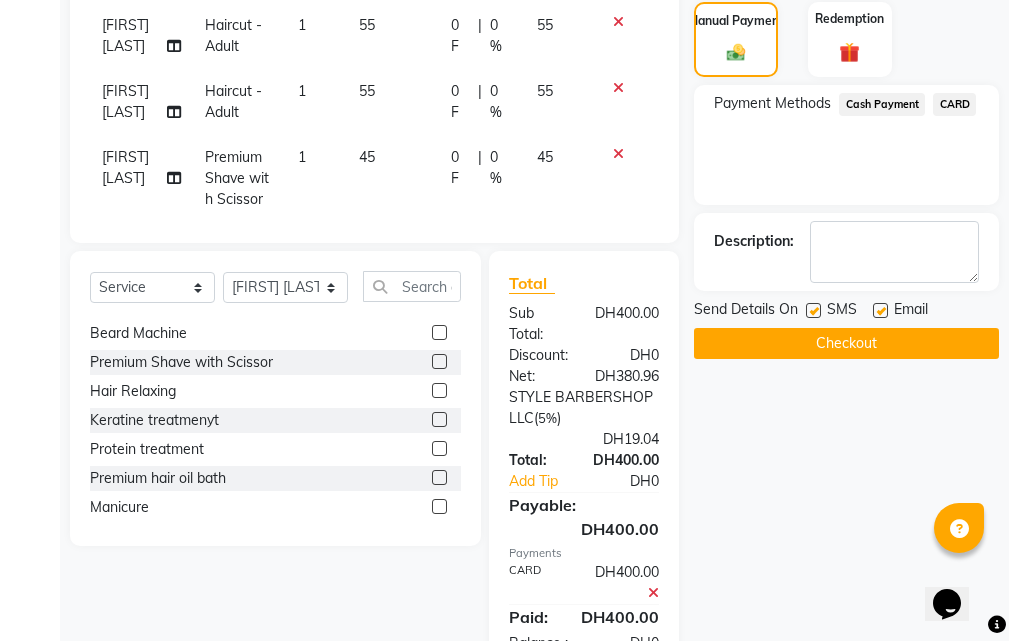 scroll, scrollTop: 636, scrollLeft: 0, axis: vertical 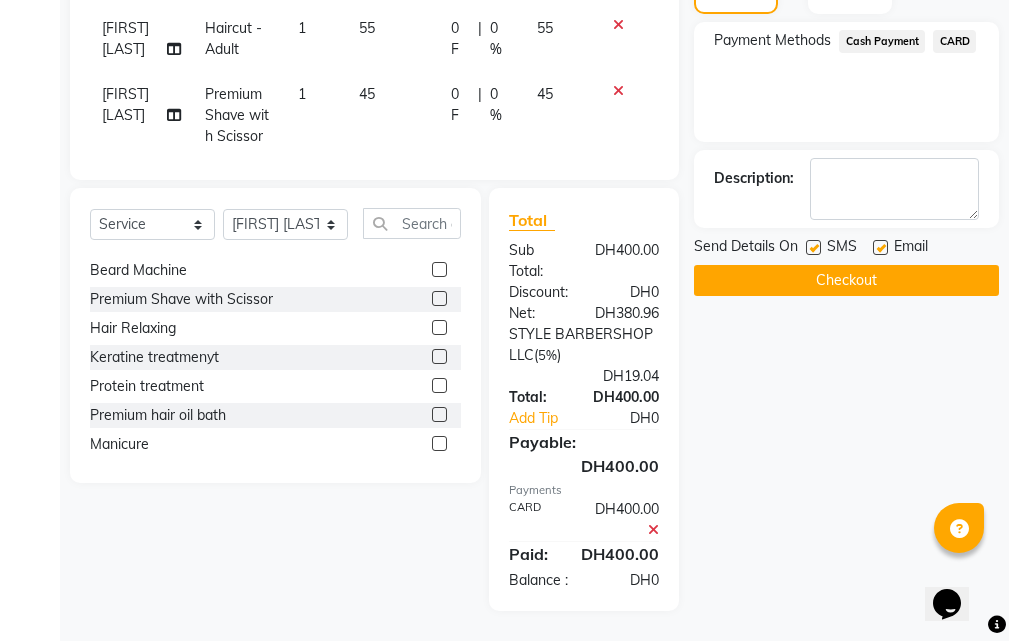 click on "Checkout" 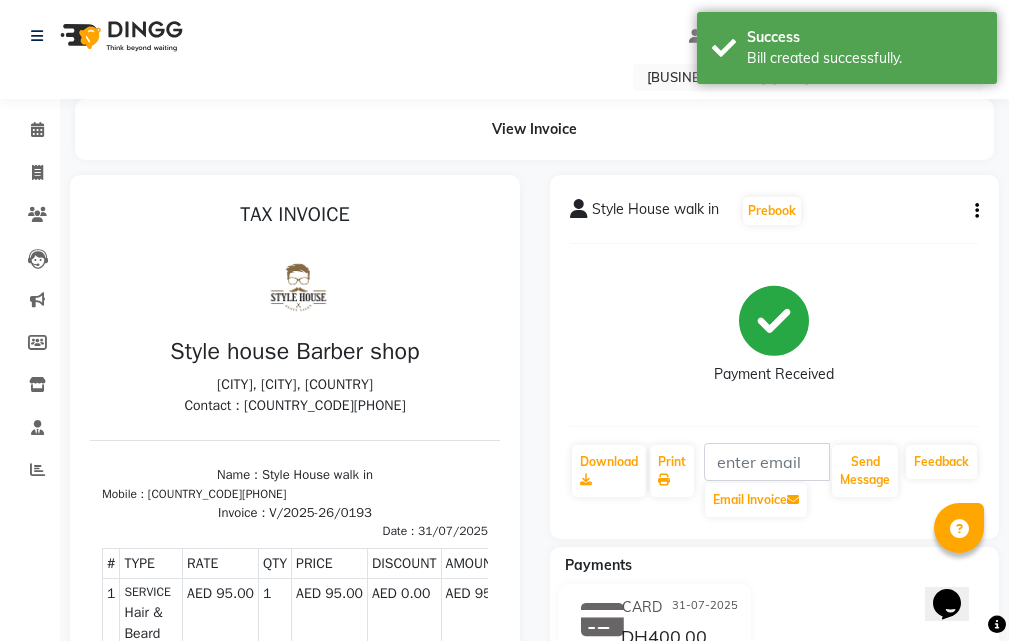 scroll, scrollTop: 0, scrollLeft: 0, axis: both 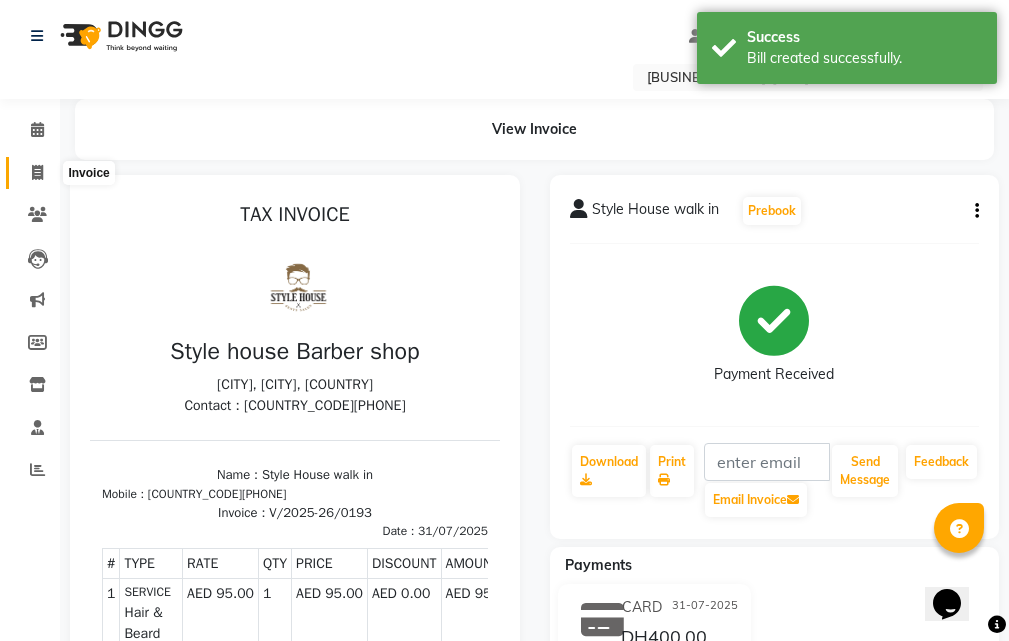 click 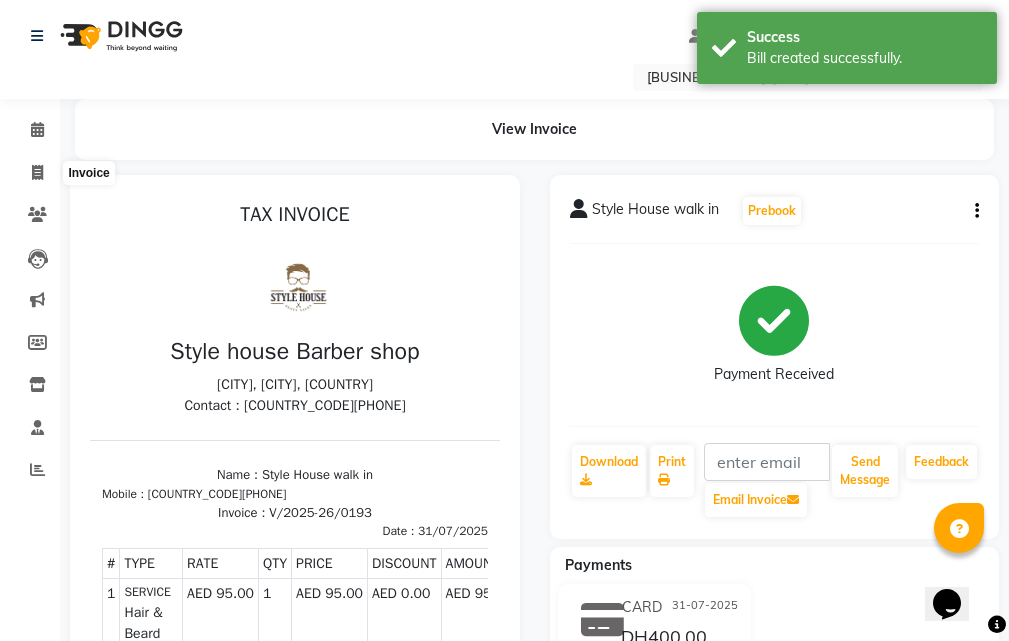 select on "service" 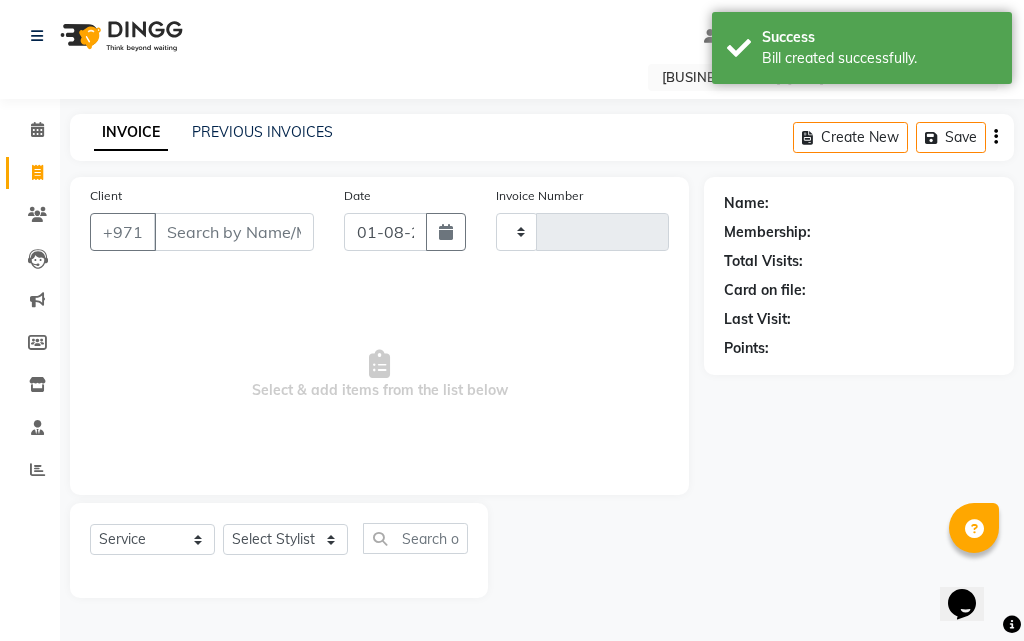 type on "0194" 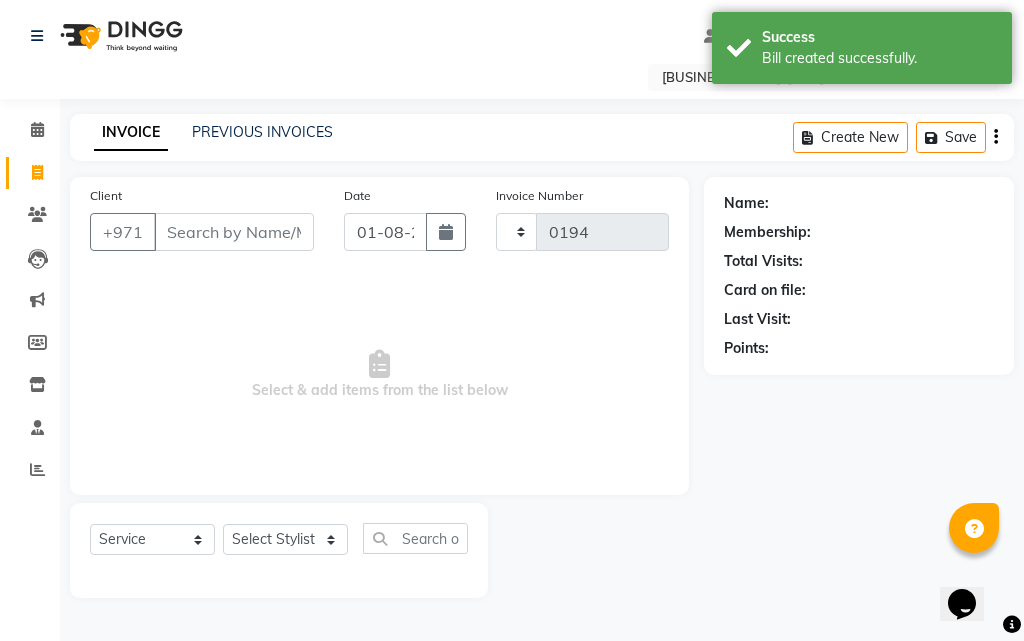select on "8421" 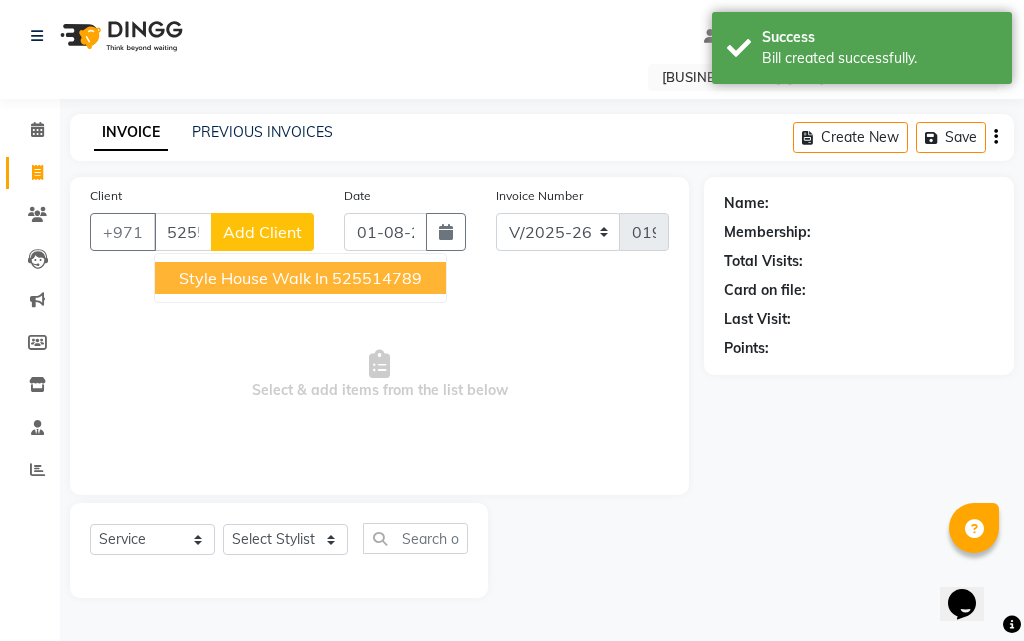 type on "525514789" 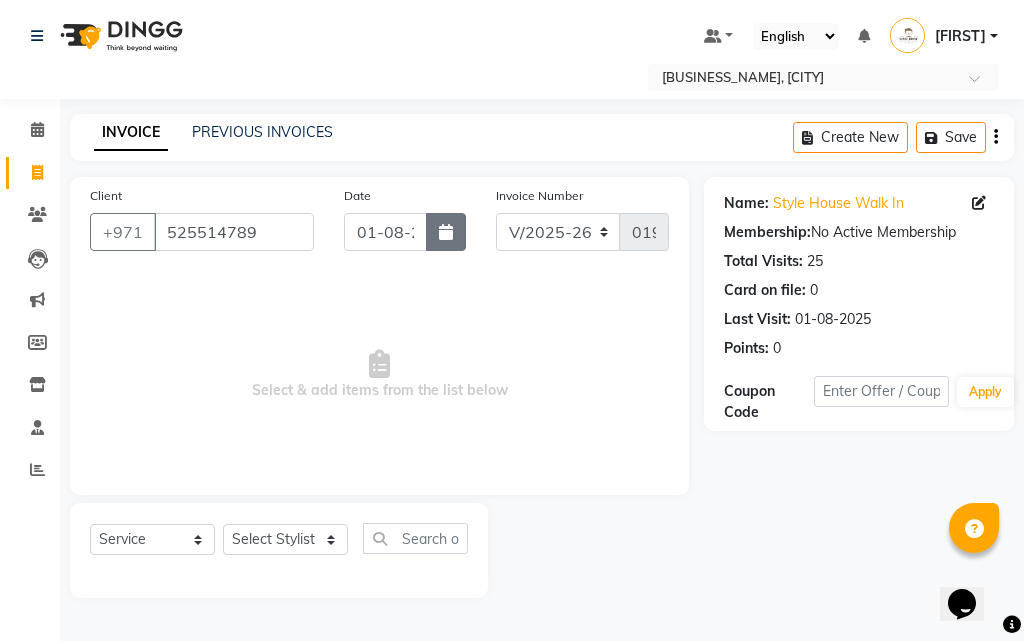 click 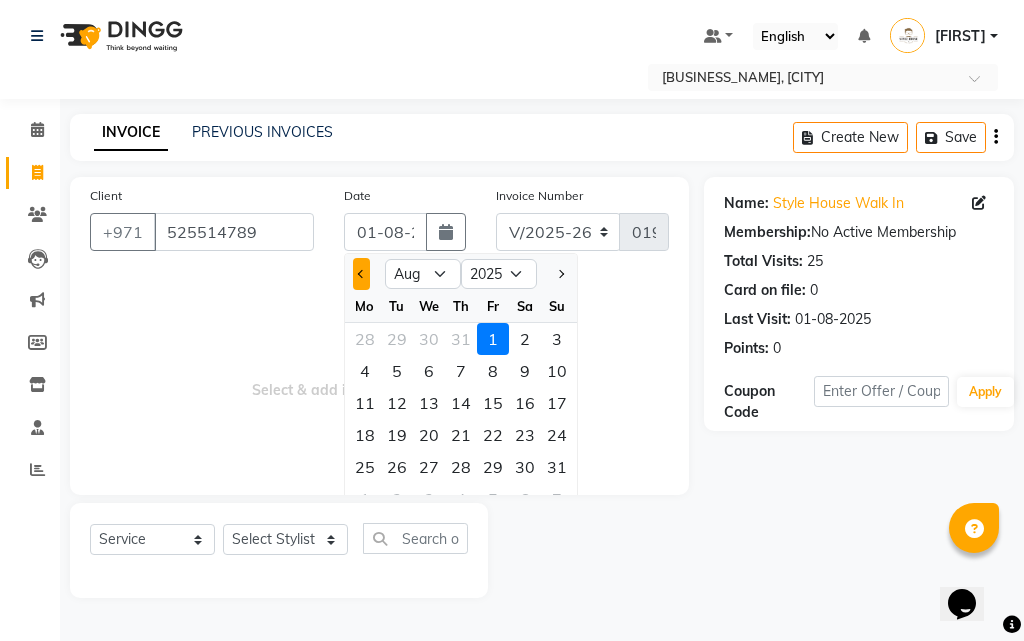 click 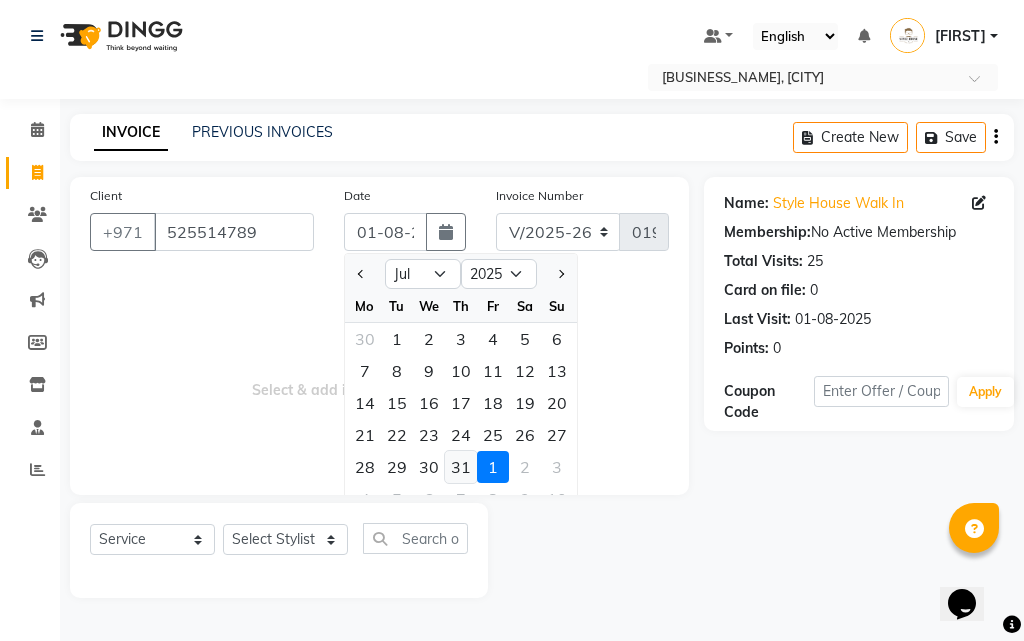 click on "31" 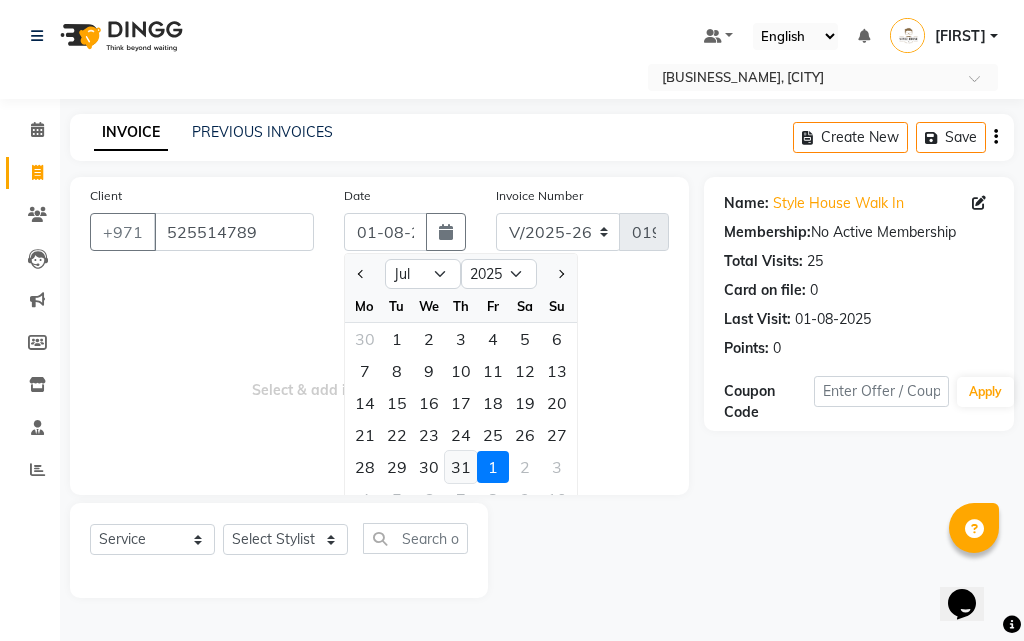 type on "31-07-2025" 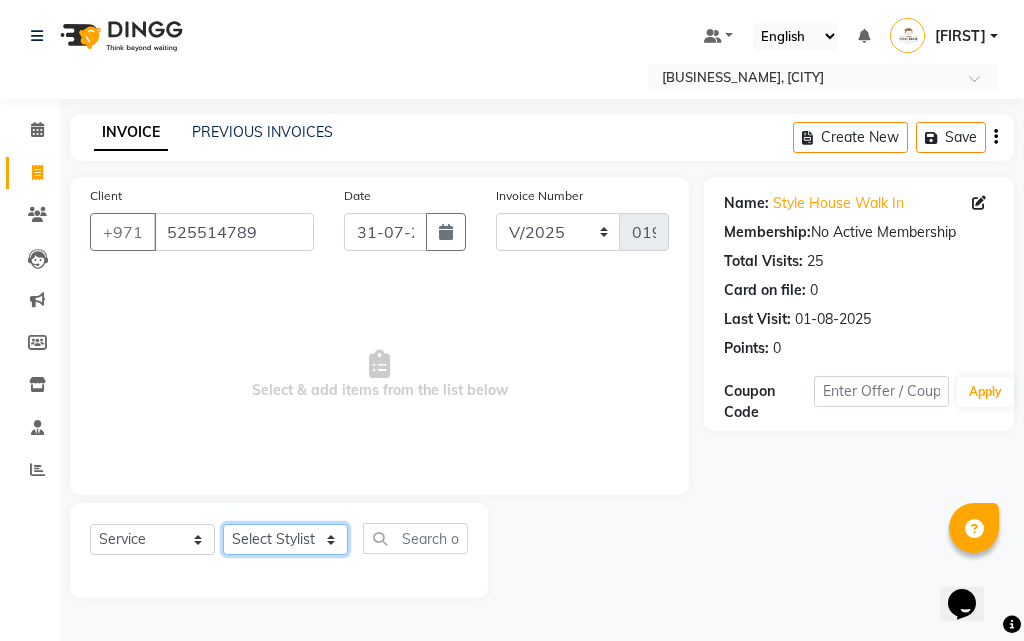 click on "Select Stylist [FIRST] [LAST] [FIRST] [LAST] [FIRST] [MIDDLE] [MIDDLE] [LAST] [LAST] [FIRST] [LAST] [LAST] [FIRST] [LAST] [LAST] [FIRST] [MIDDLE] [LAST] [LAST] [FIRST] [LAST] [LAST] [FIRST] [MIDDLE] [LAST] [LAST] [FIRST] [LAST] [LAST] [FIRST]" 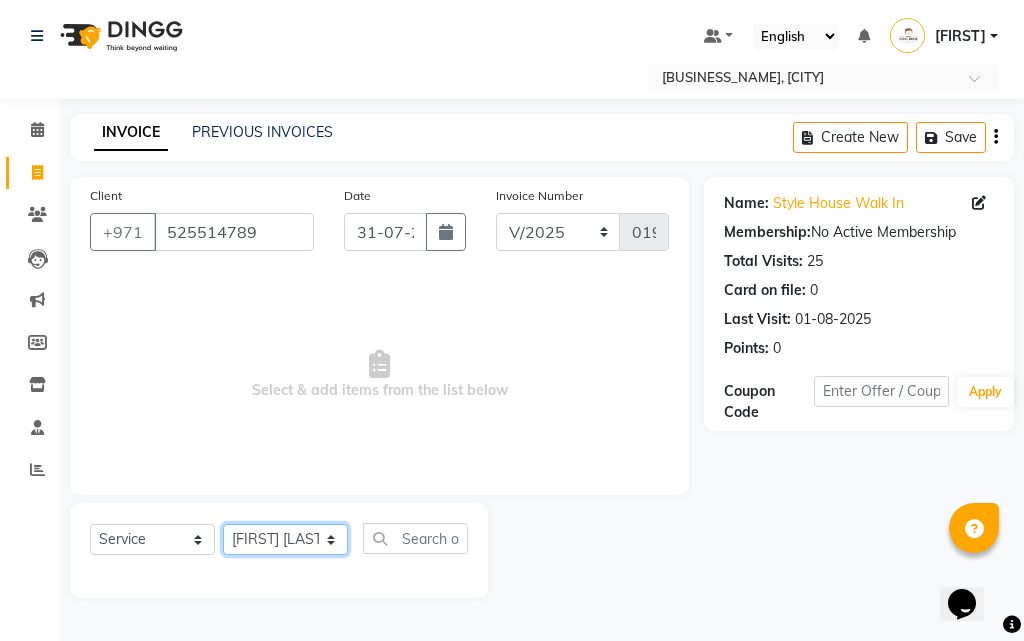click on "Select Stylist [FIRST] [LAST] [FIRST] [LAST] [FIRST] [MIDDLE] [MIDDLE] [LAST] [LAST] [FIRST] [LAST] [LAST] [FIRST] [LAST] [LAST] [FIRST] [MIDDLE] [LAST] [LAST] [FIRST] [LAST] [LAST] [FIRST] [MIDDLE] [LAST] [LAST] [FIRST] [LAST] [LAST] [FIRST]" 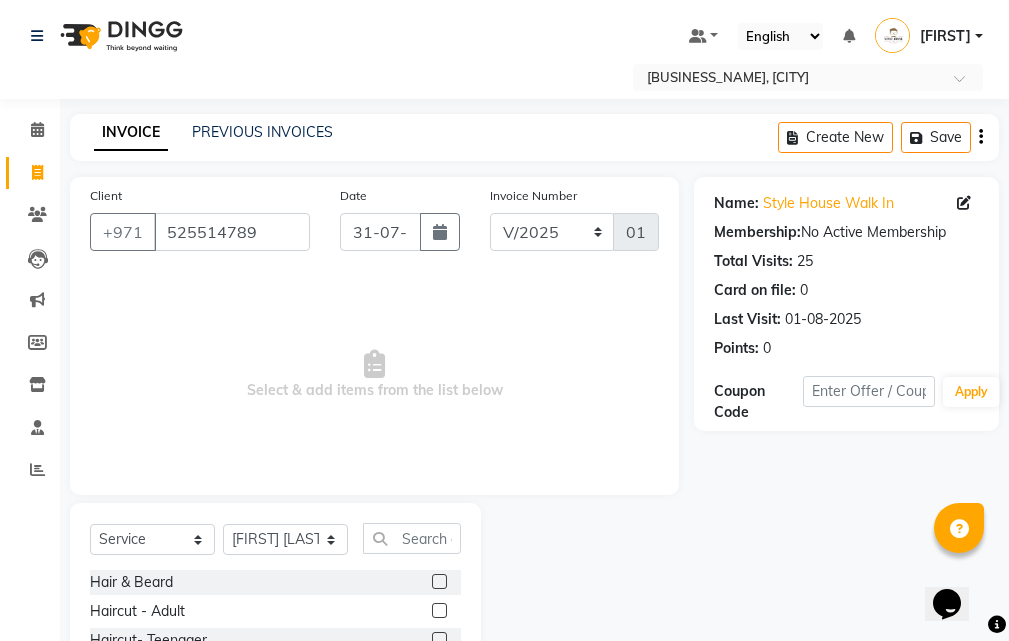 click 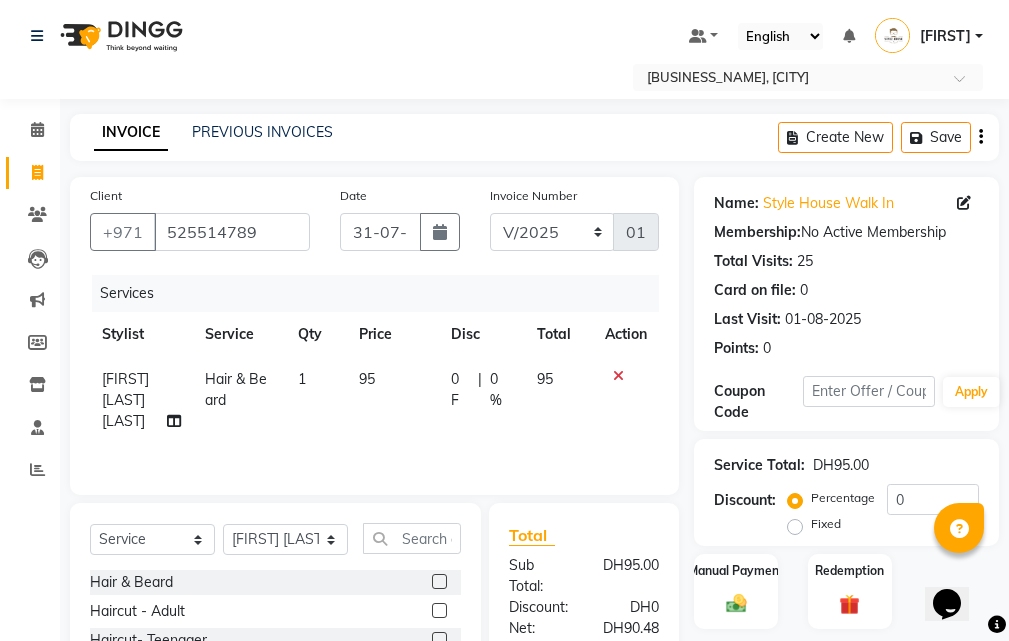 scroll, scrollTop: 200, scrollLeft: 0, axis: vertical 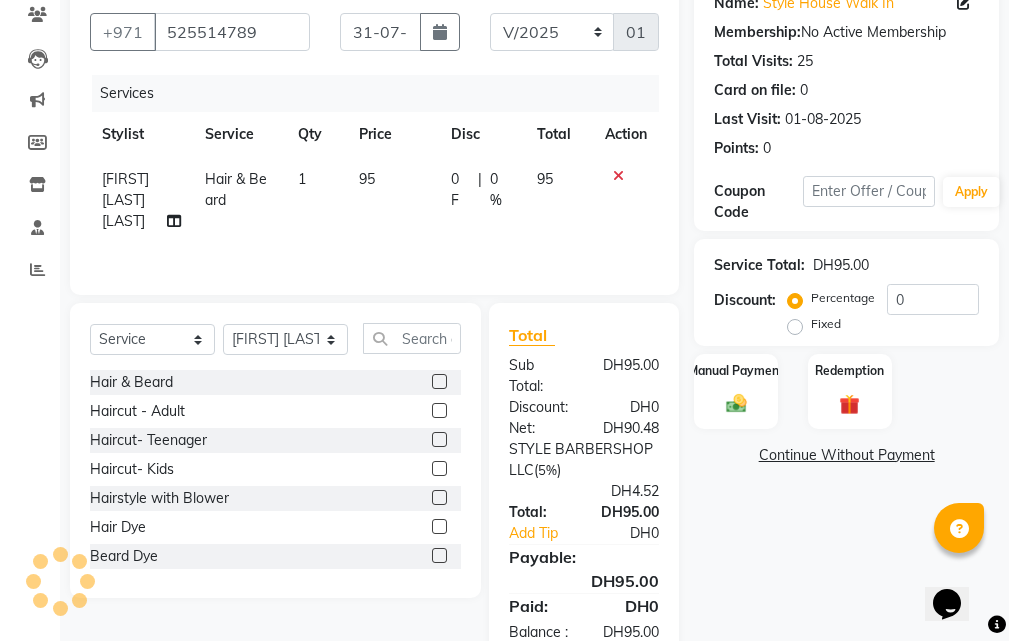 click 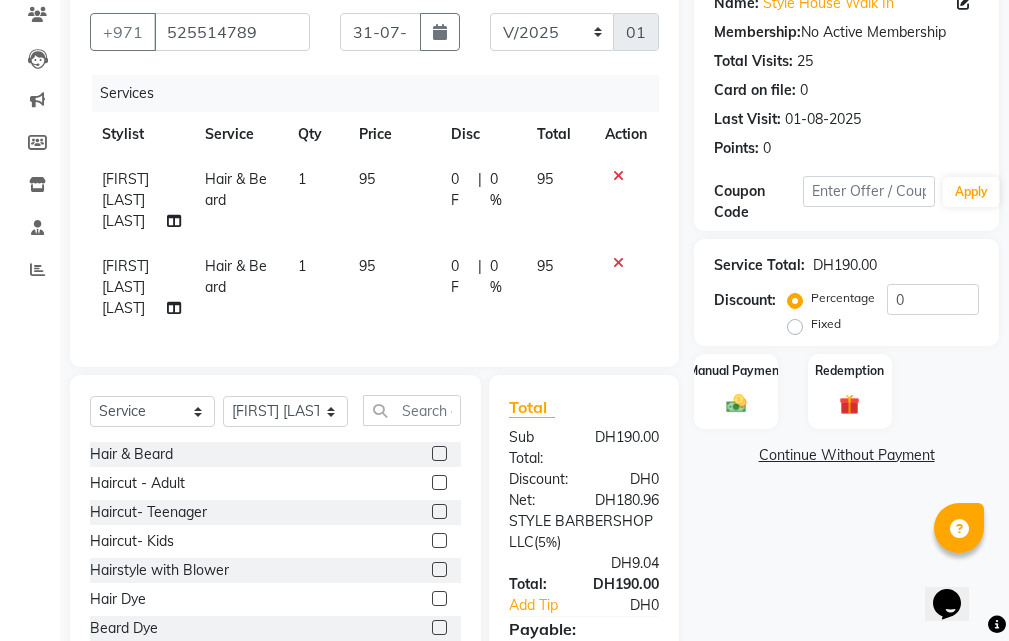 click 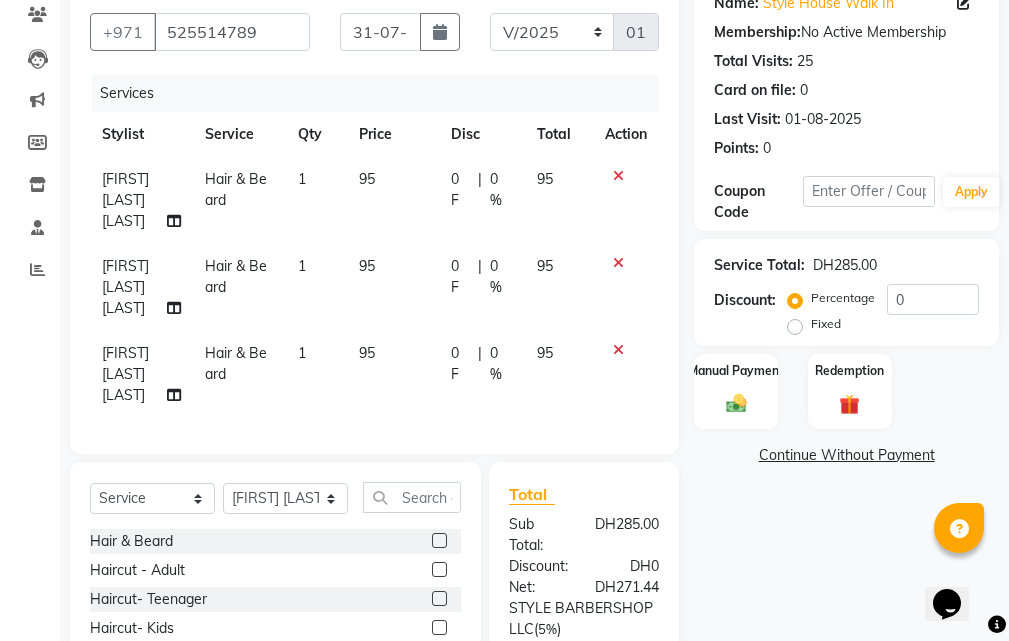 scroll, scrollTop: 300, scrollLeft: 0, axis: vertical 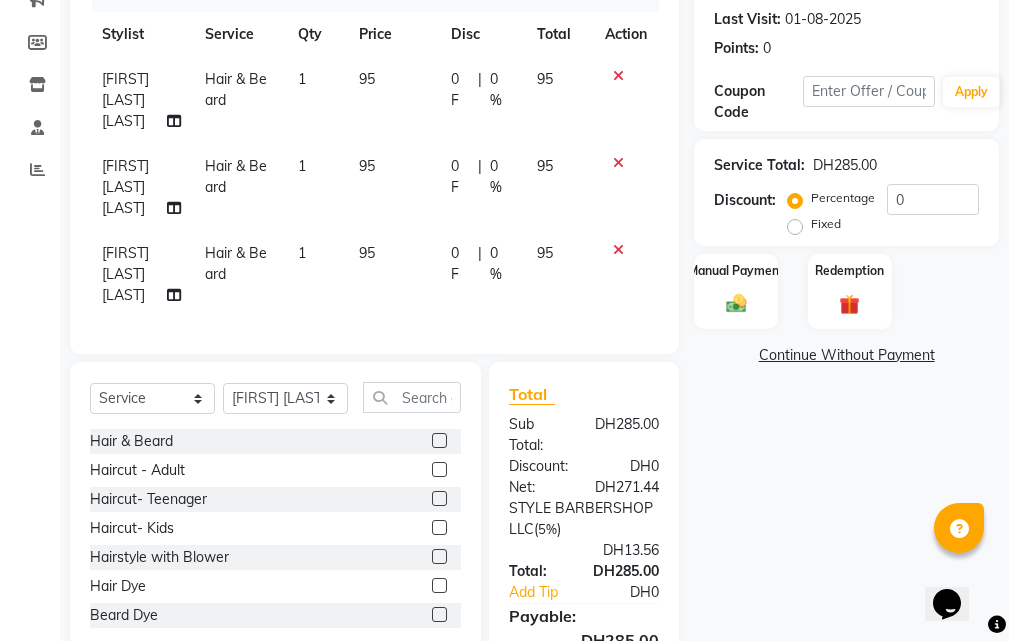 click 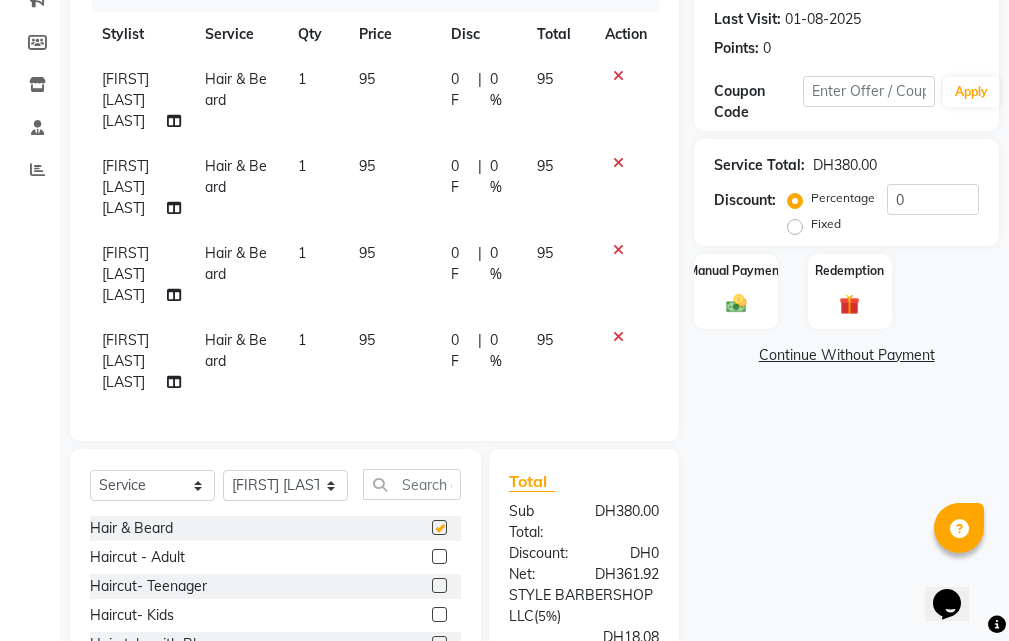 checkbox on "false" 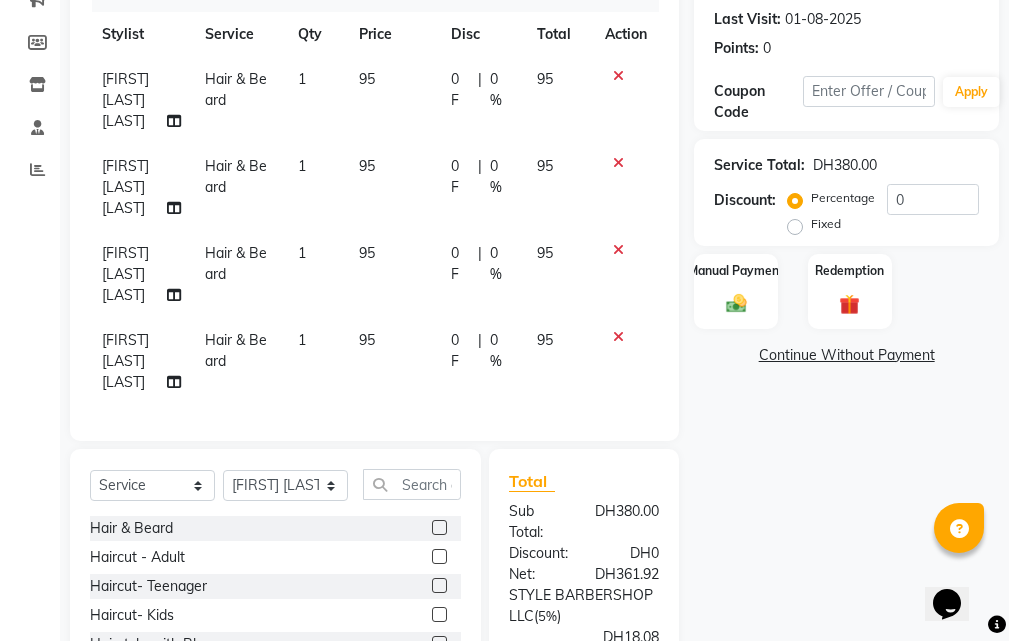 click 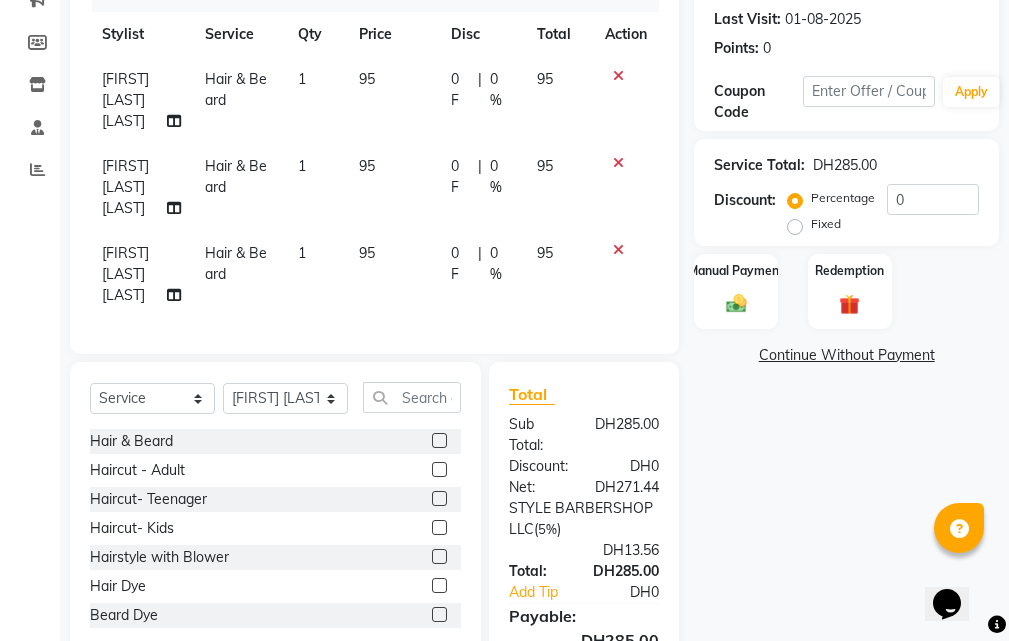 scroll, scrollTop: 400, scrollLeft: 0, axis: vertical 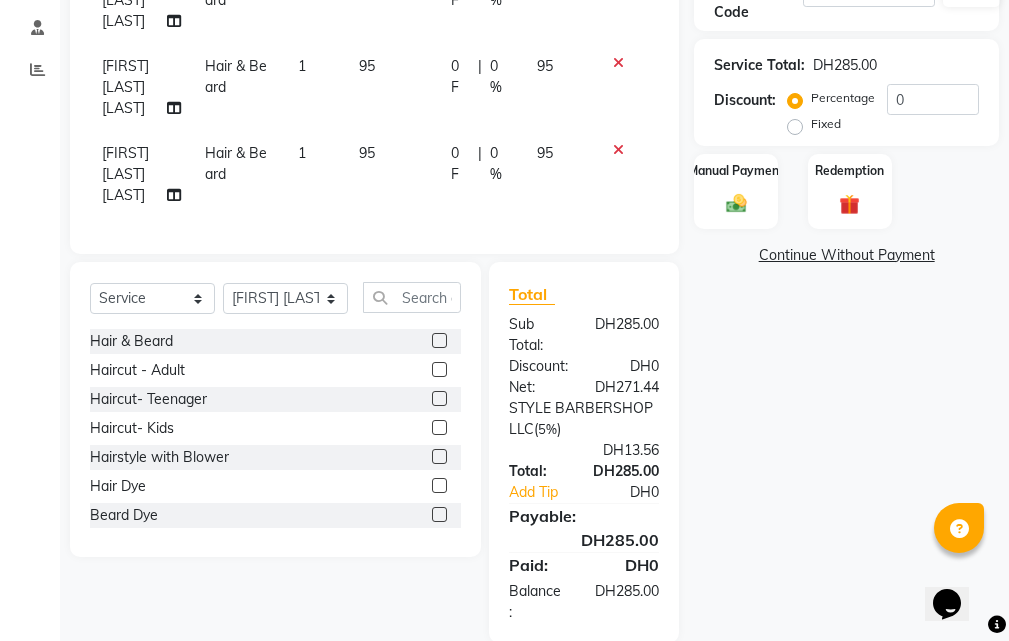 click 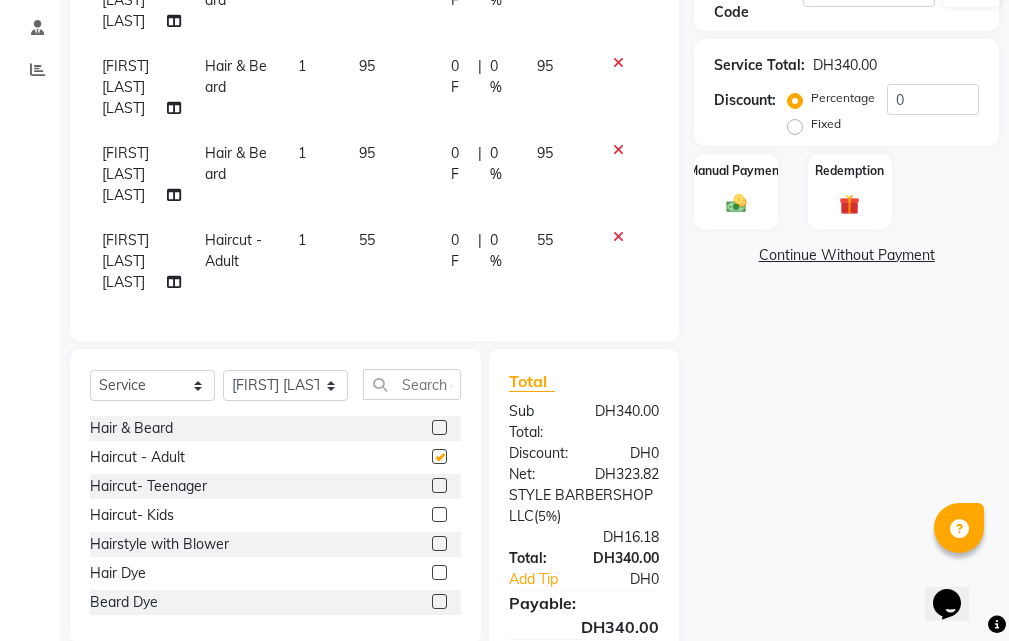 checkbox on "false" 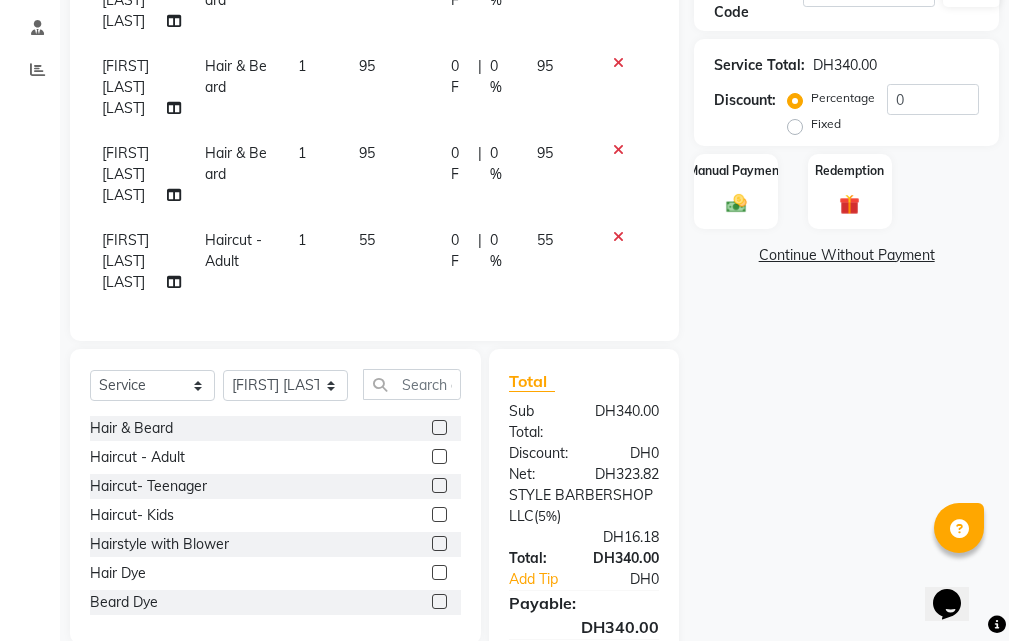 click 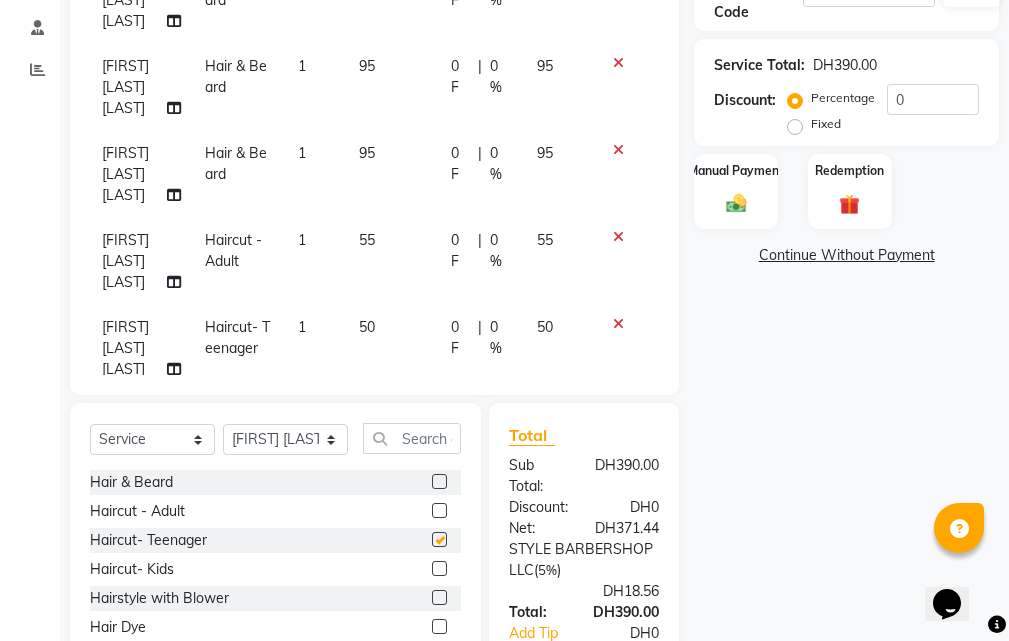 checkbox on "false" 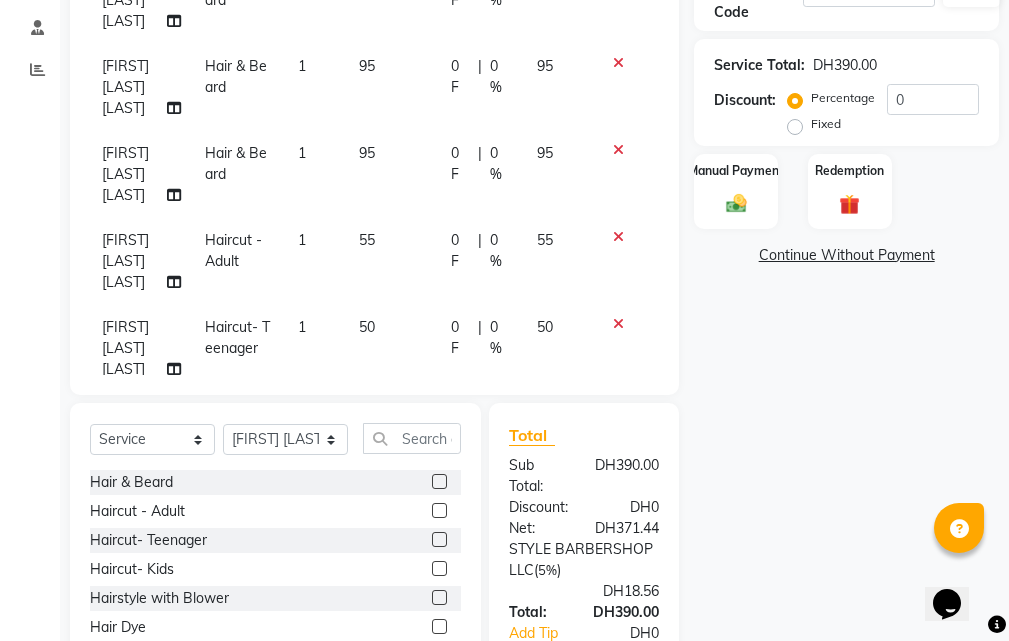 scroll, scrollTop: 573, scrollLeft: 0, axis: vertical 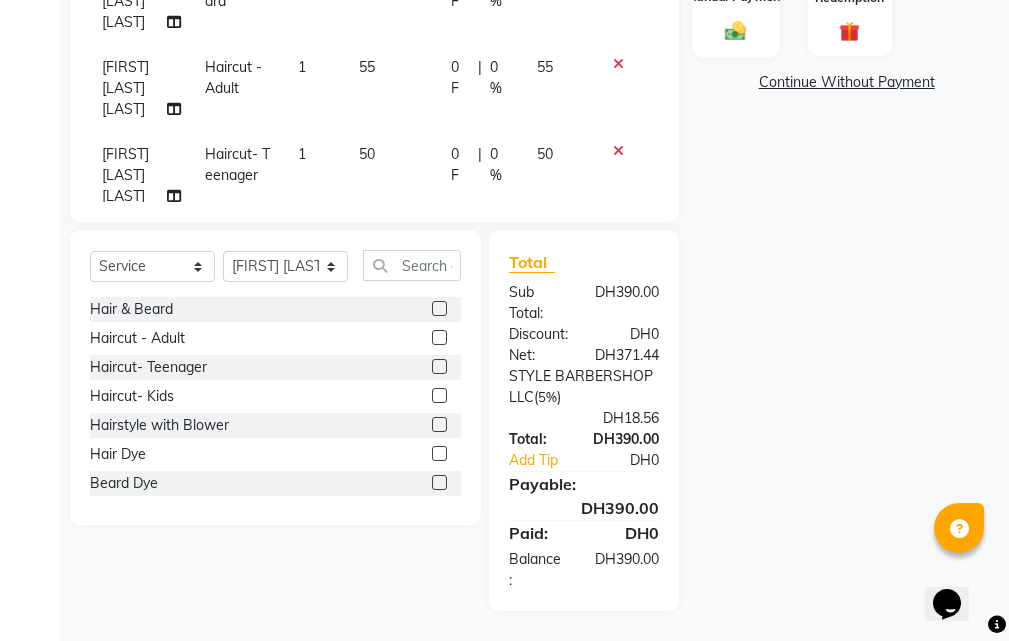click on "Manual Payment" 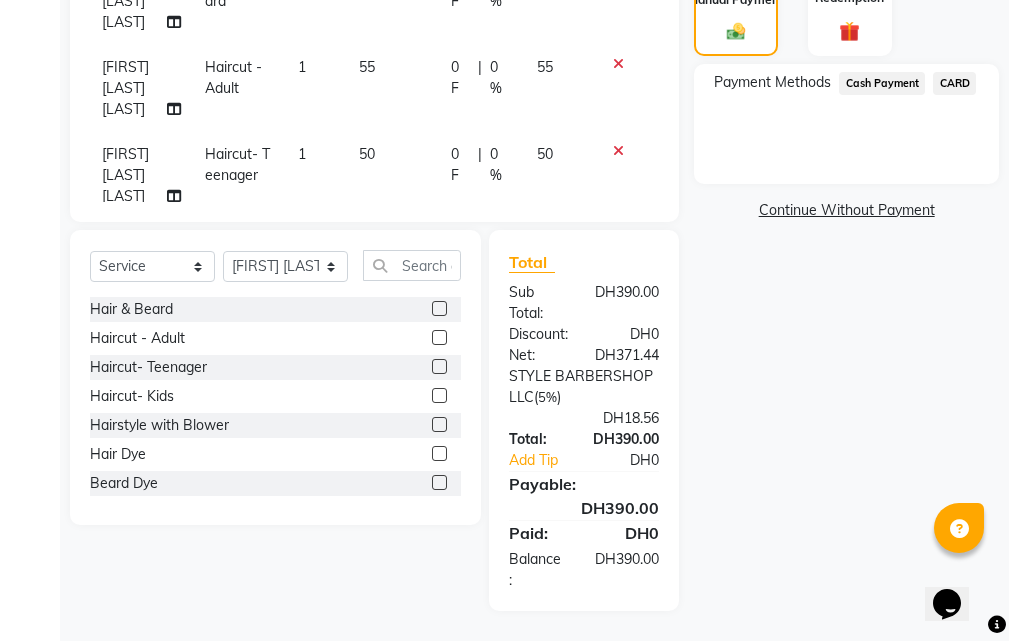 click on "CARD" 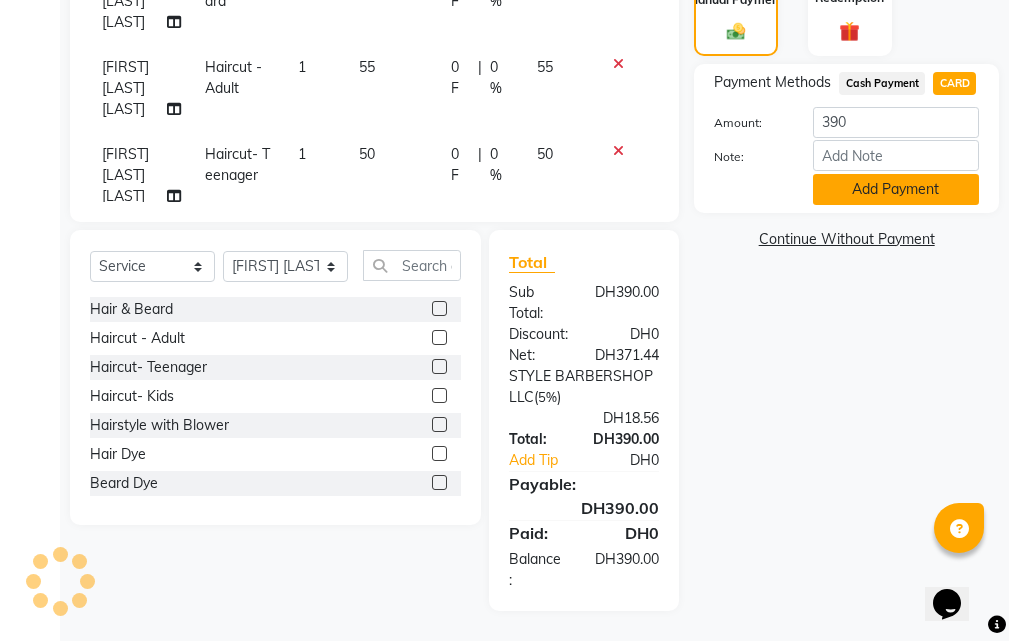 click on "Add Payment" 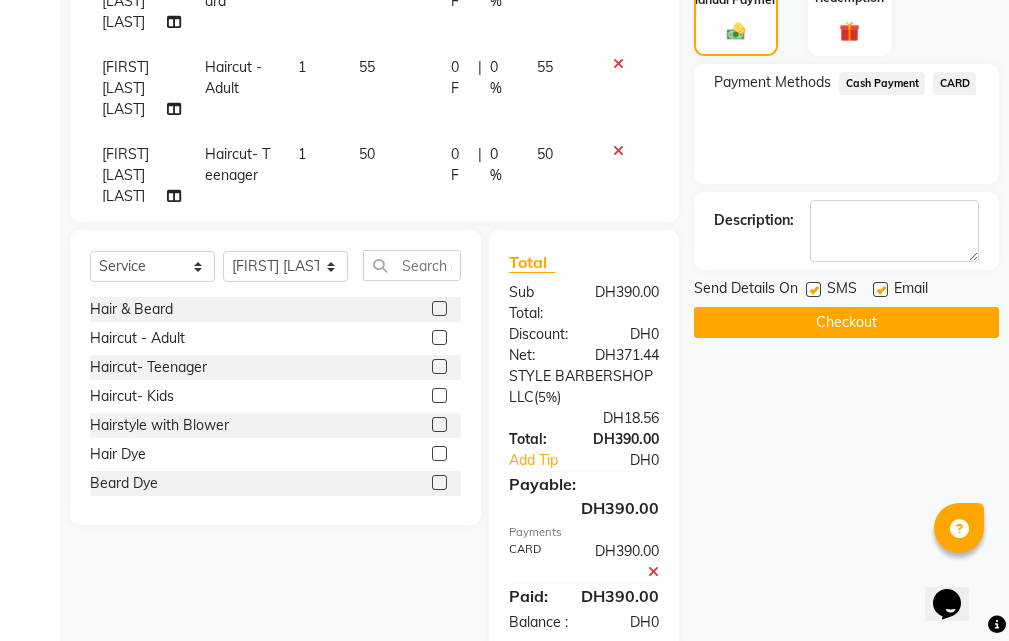 click on "Checkout" 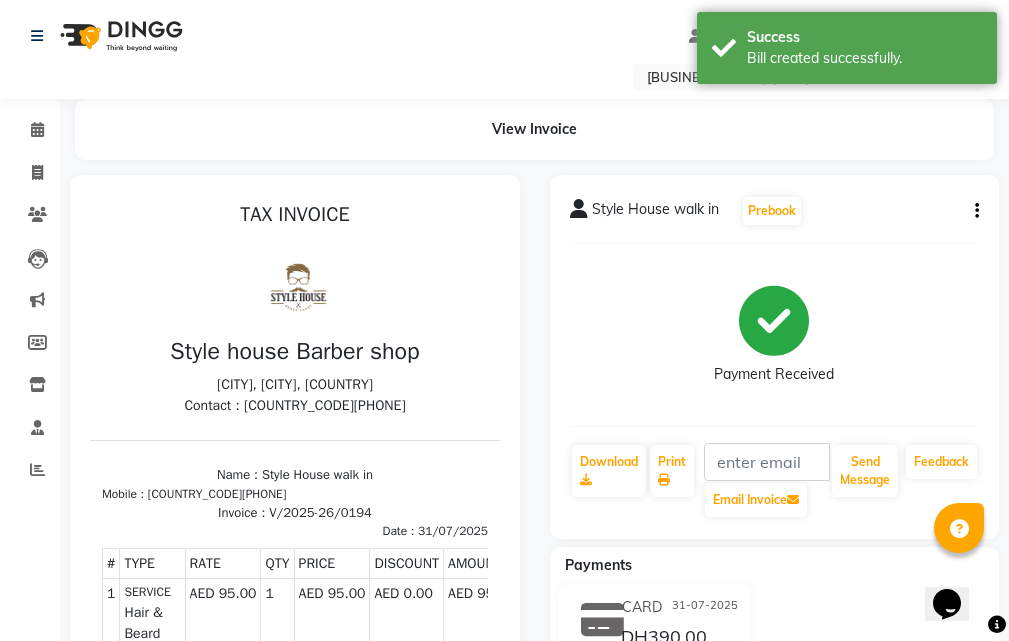 scroll, scrollTop: 0, scrollLeft: 0, axis: both 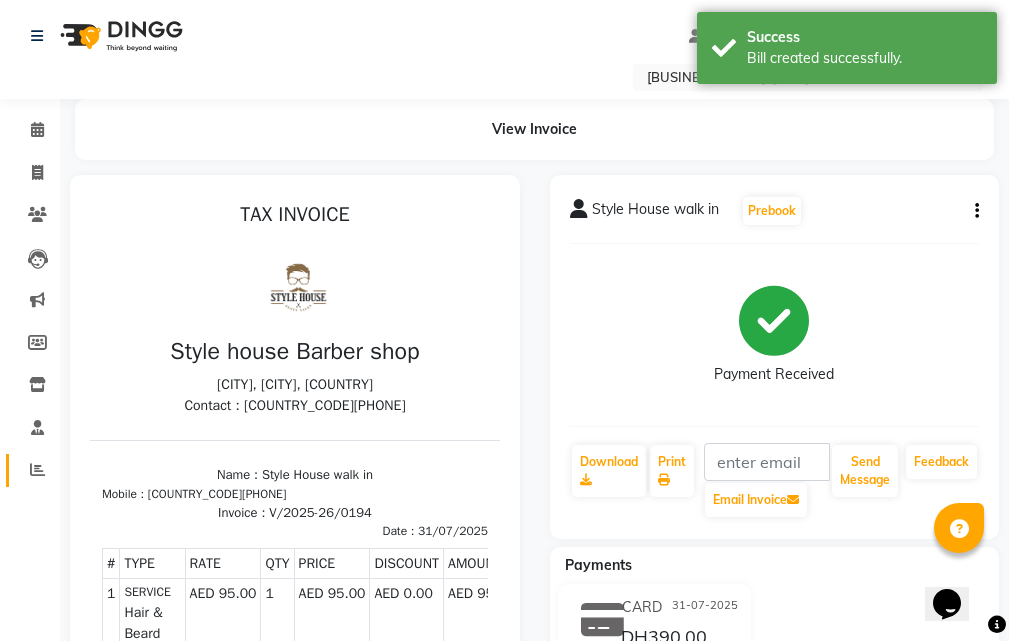 click on "Reports" 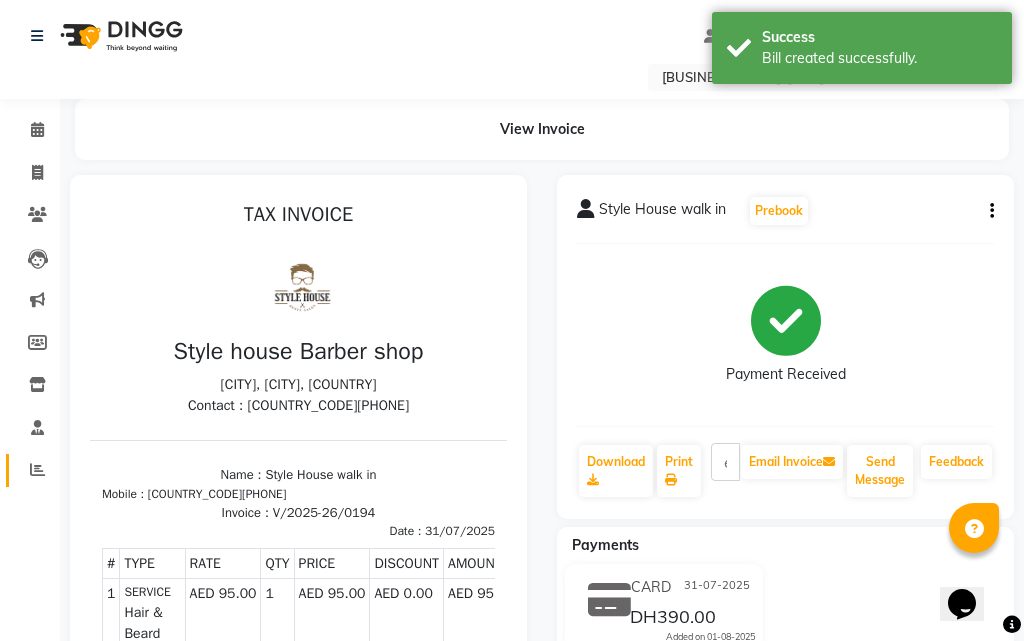 click 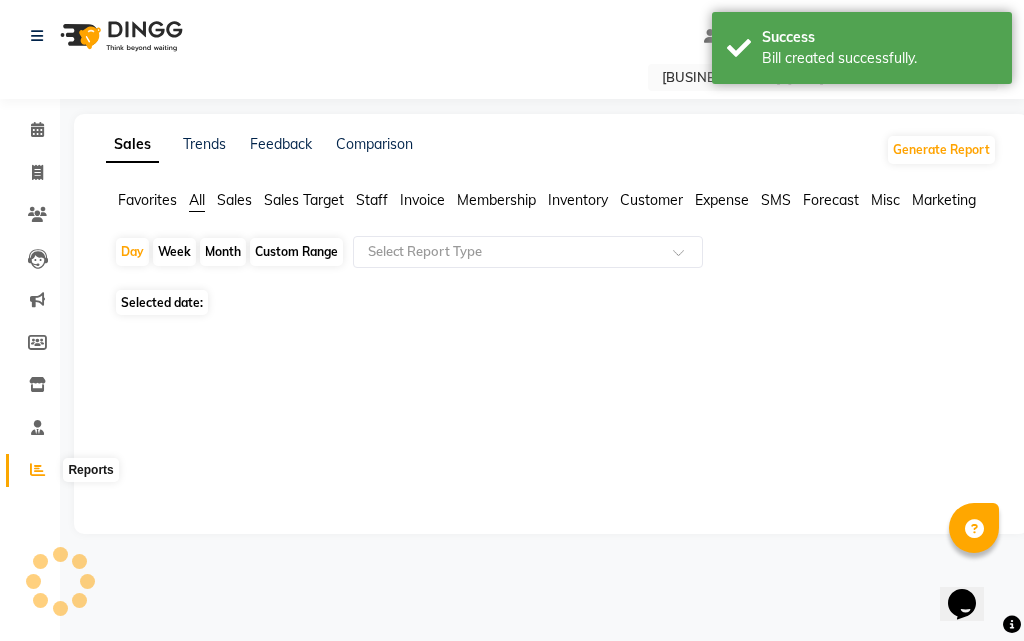 click 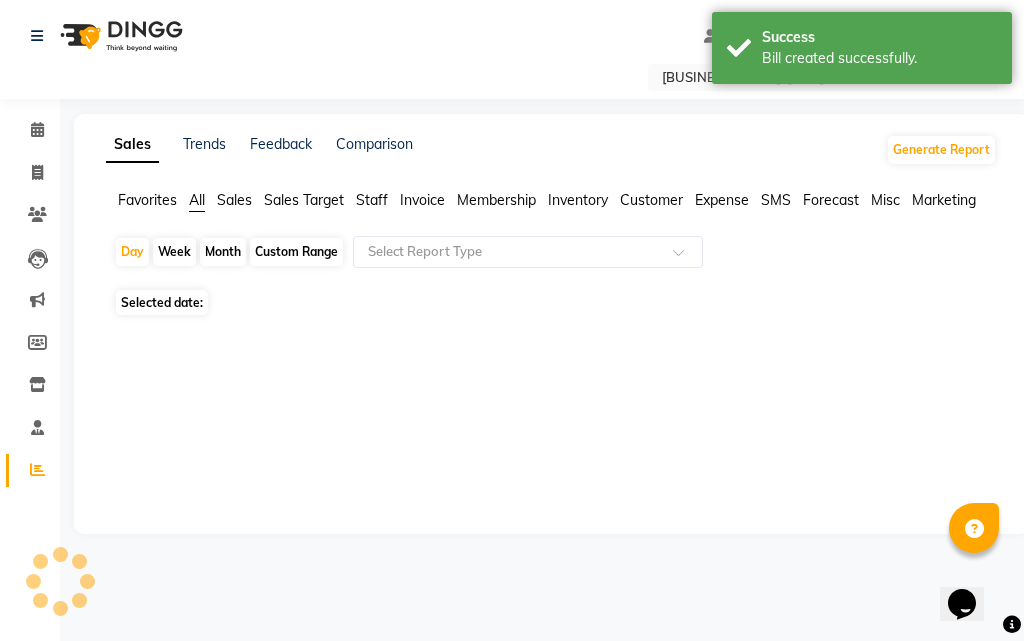 click on "Reports" 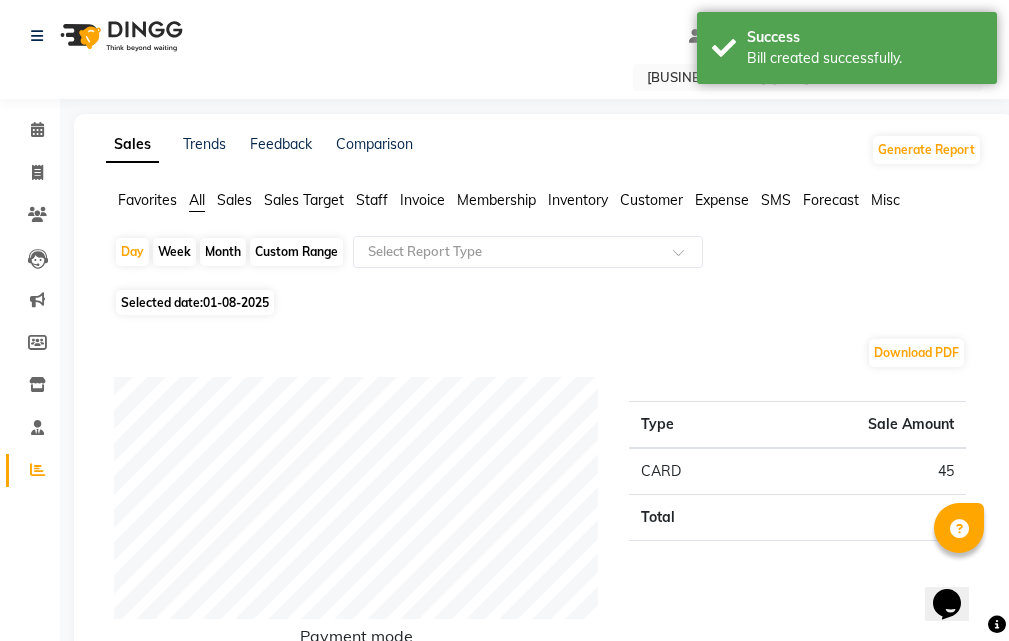click on "01-08-2025" 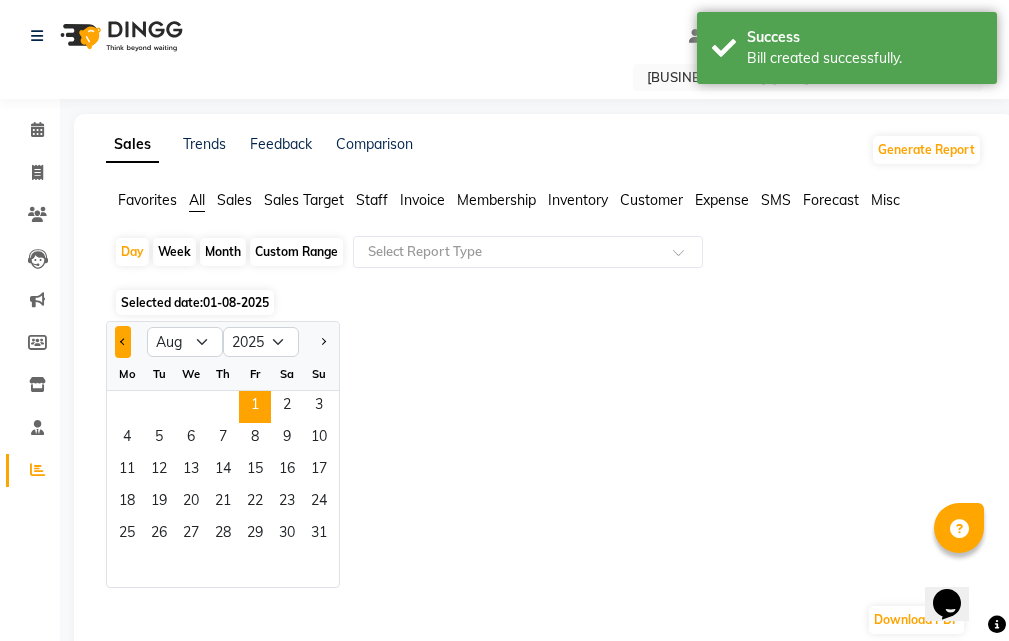 click 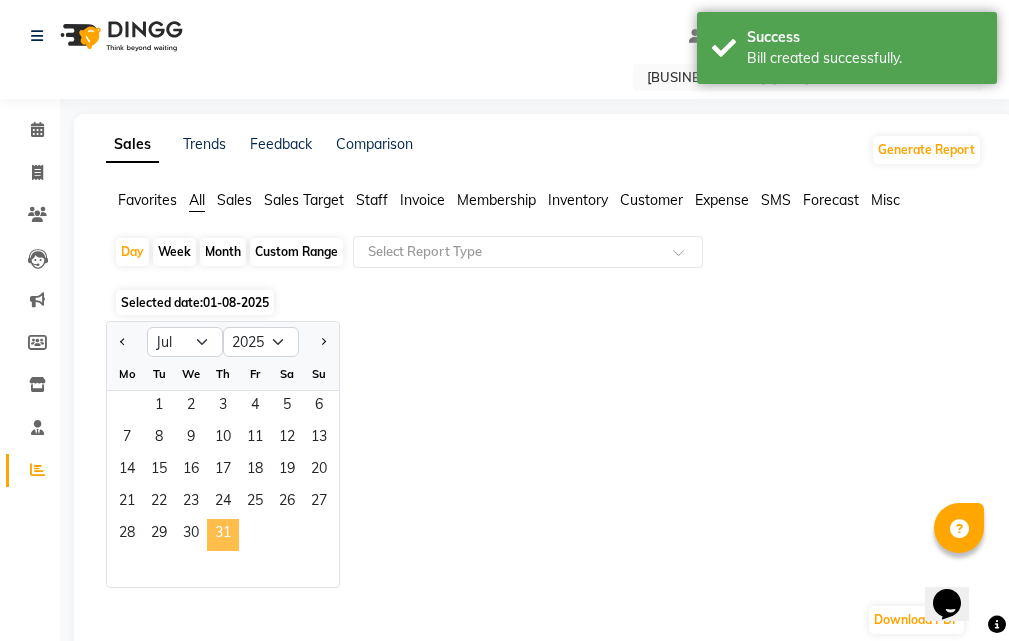 click on "31" 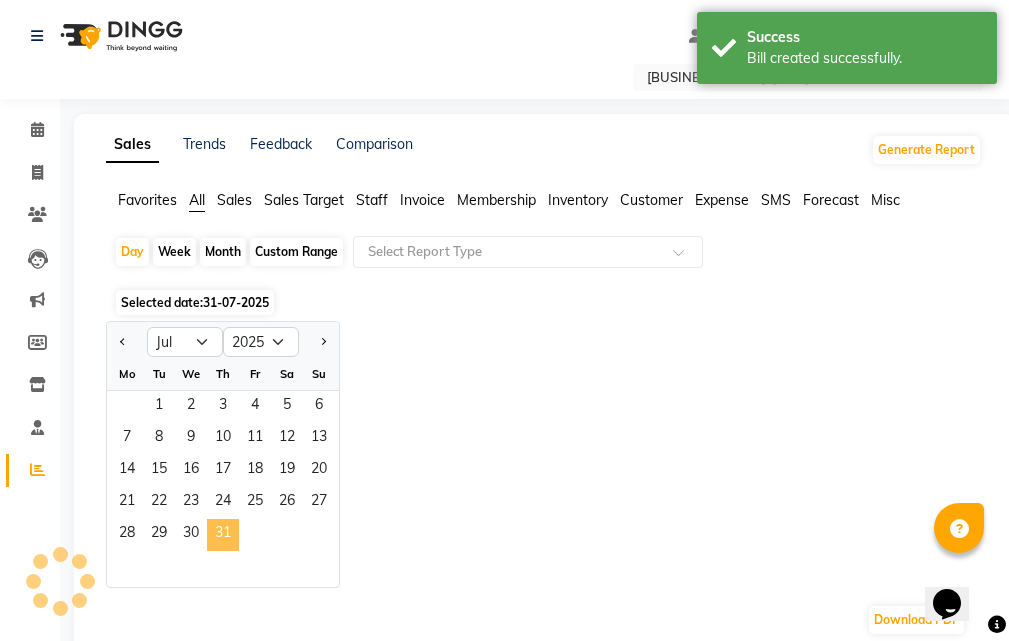 click on "31" 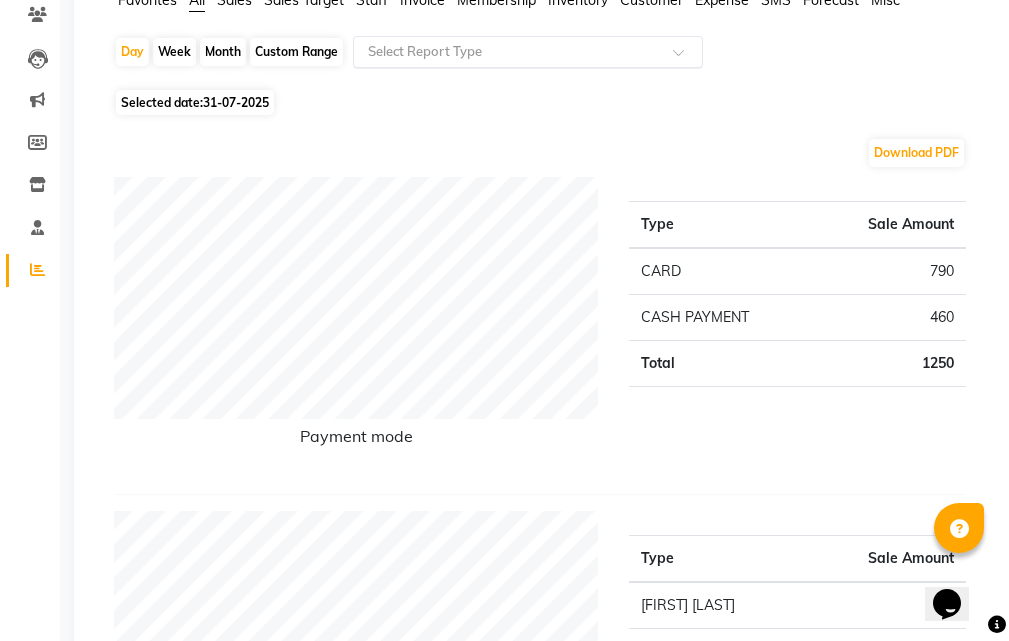 scroll, scrollTop: 400, scrollLeft: 0, axis: vertical 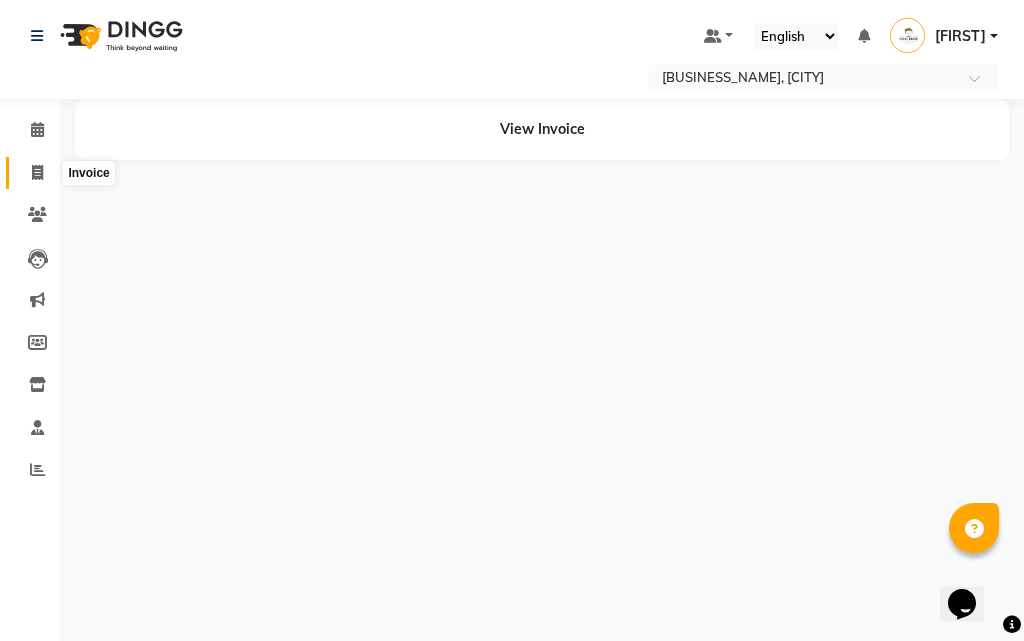 click 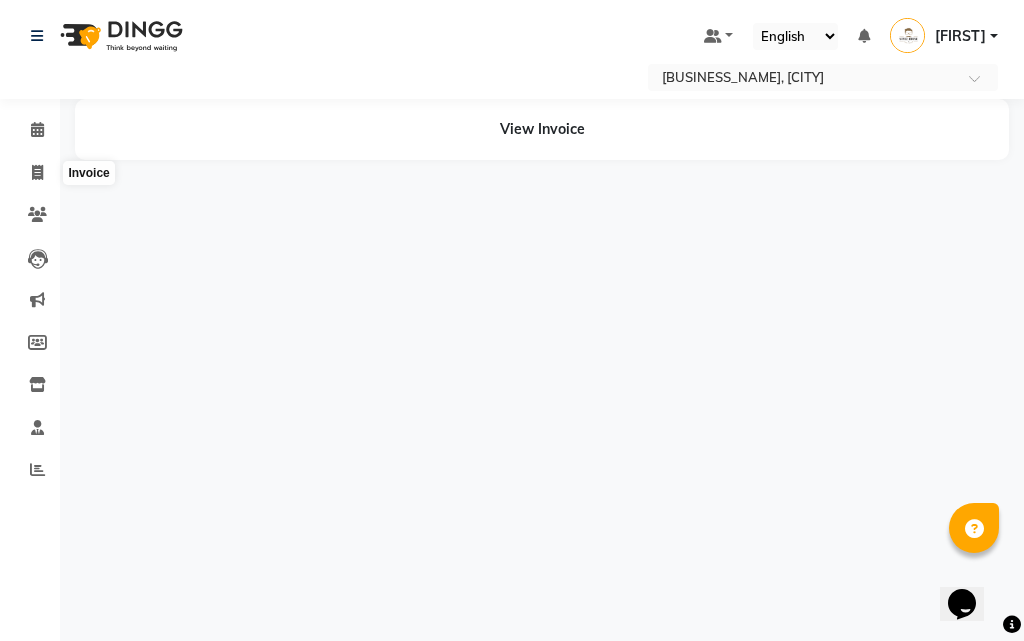 select on "service" 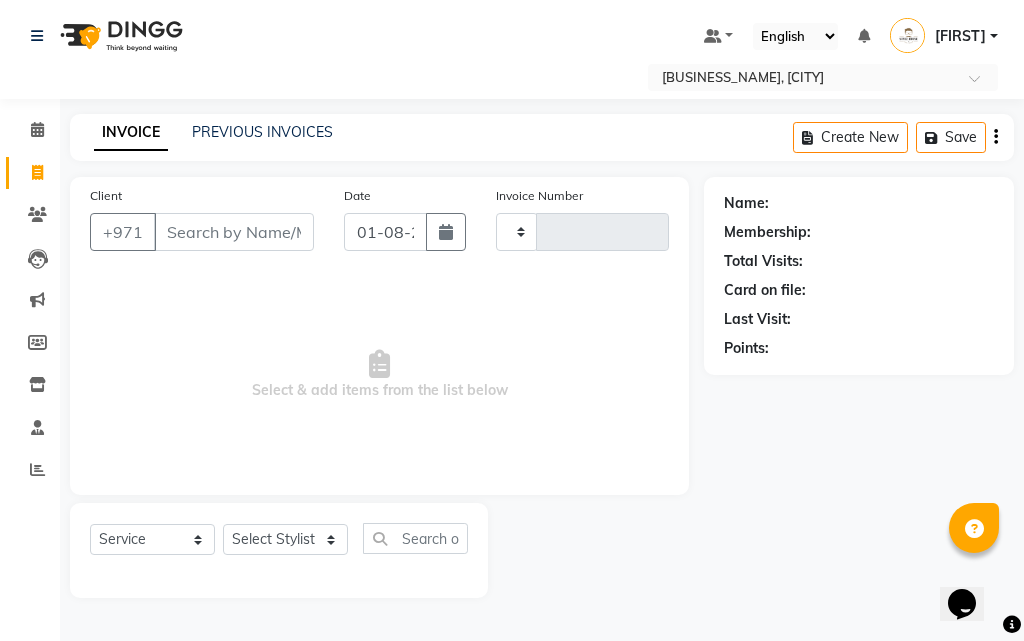type on "0195" 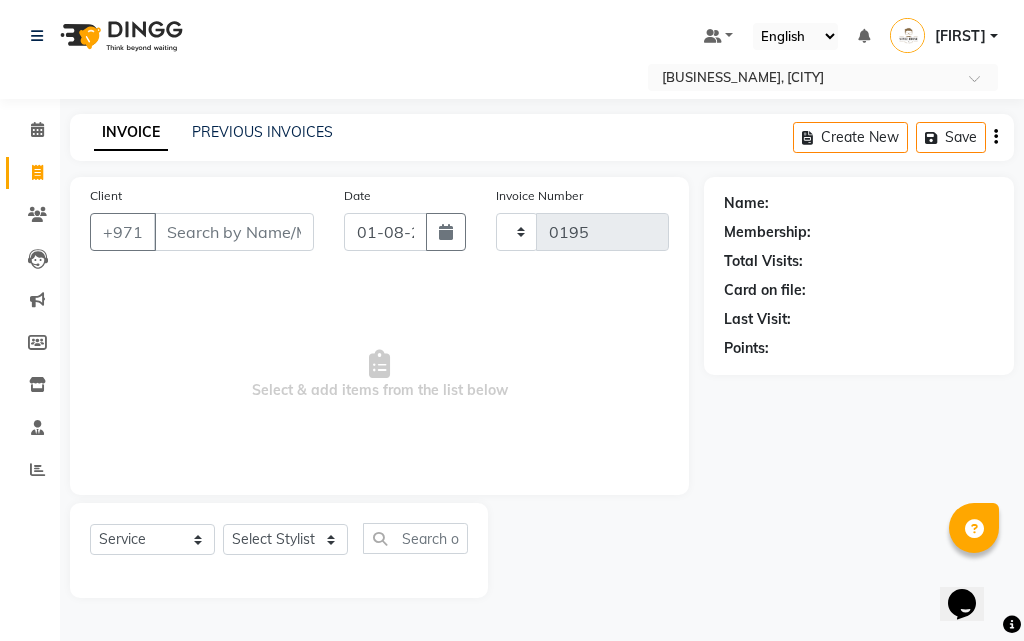 select on "8421" 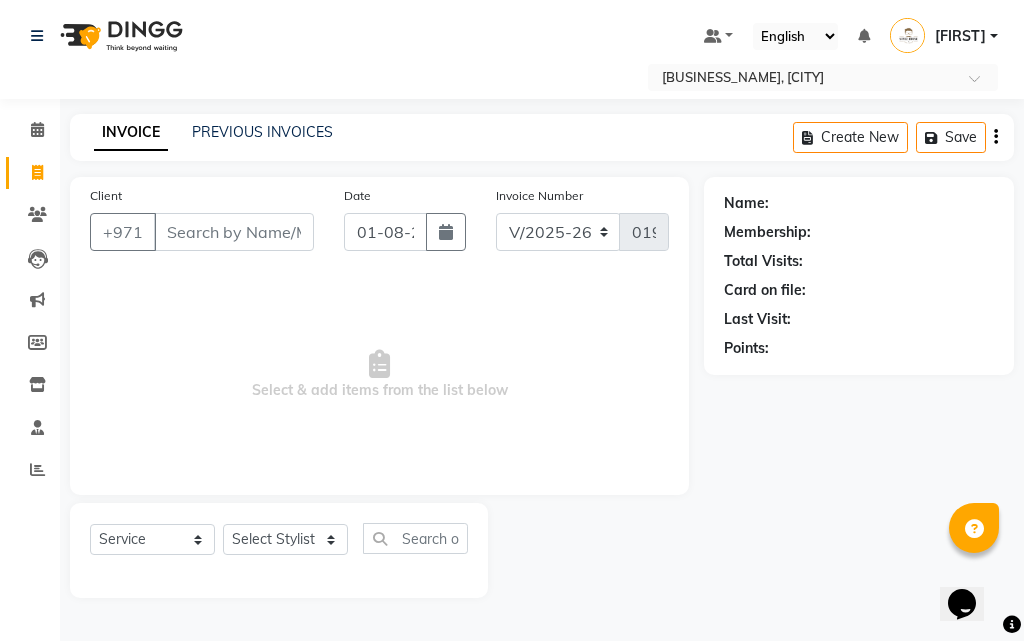 click on "Client" at bounding box center [234, 232] 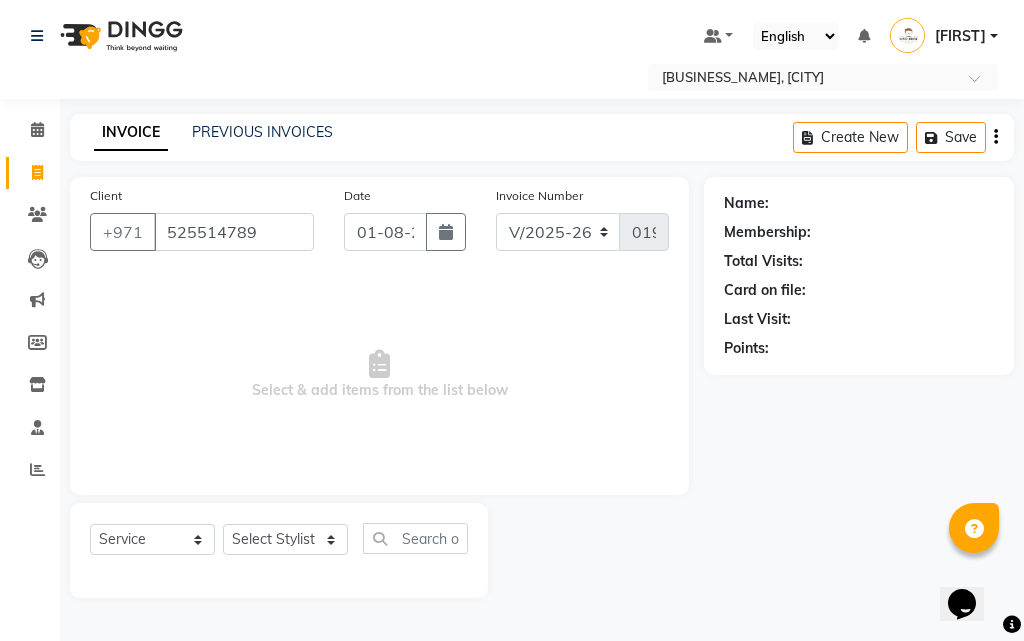 type on "525514789" 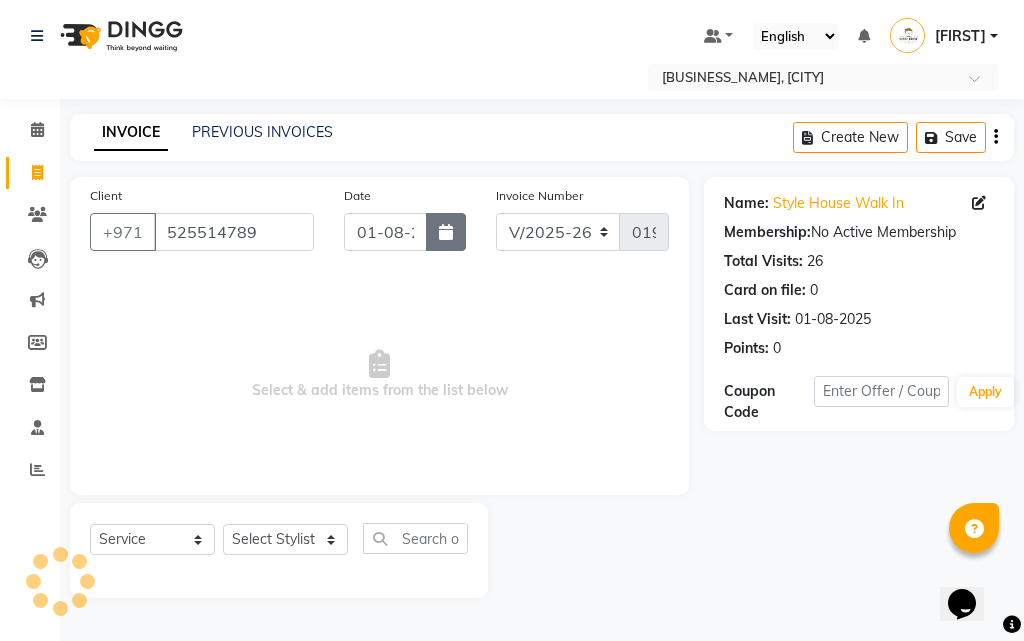 click 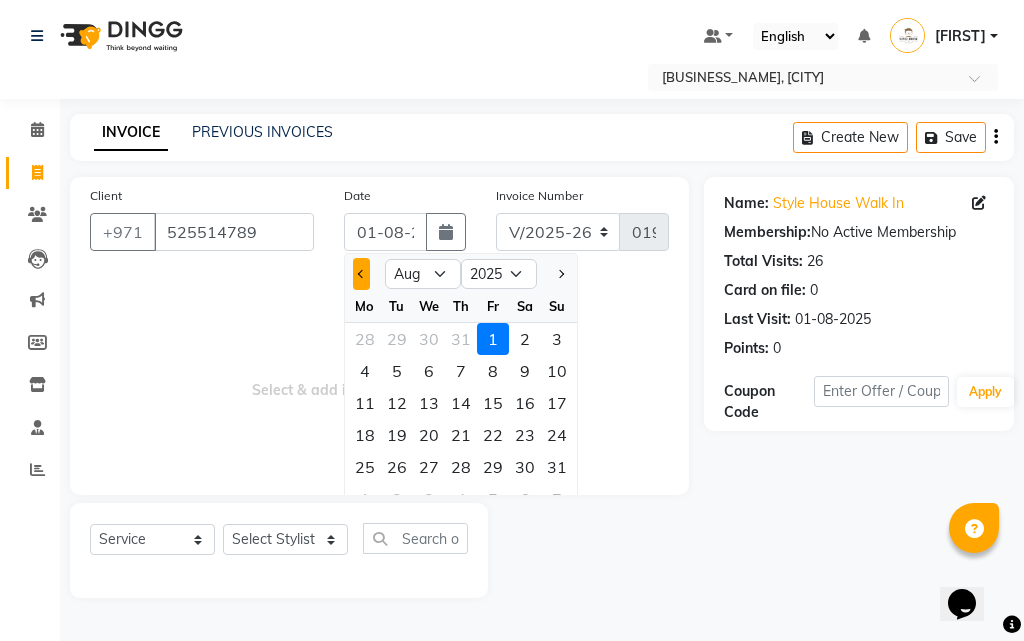 click 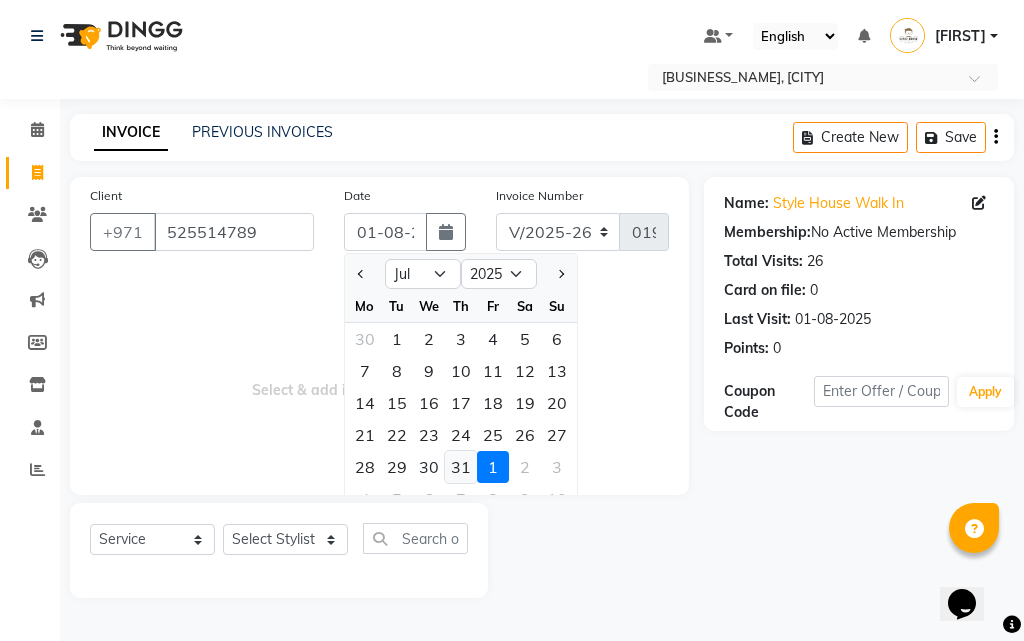 click on "31" 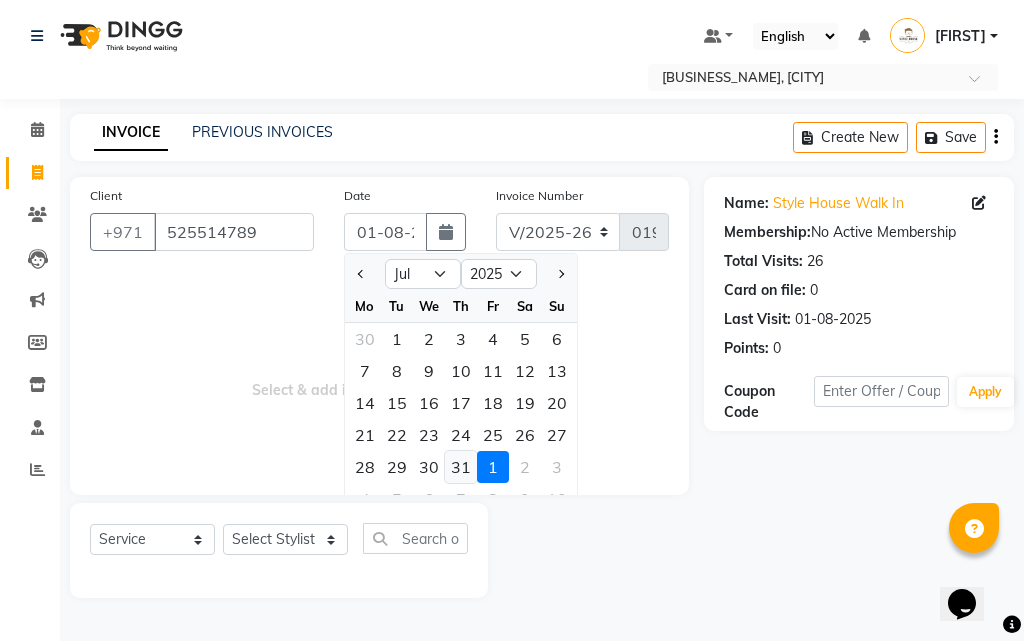 type on "31-07-2025" 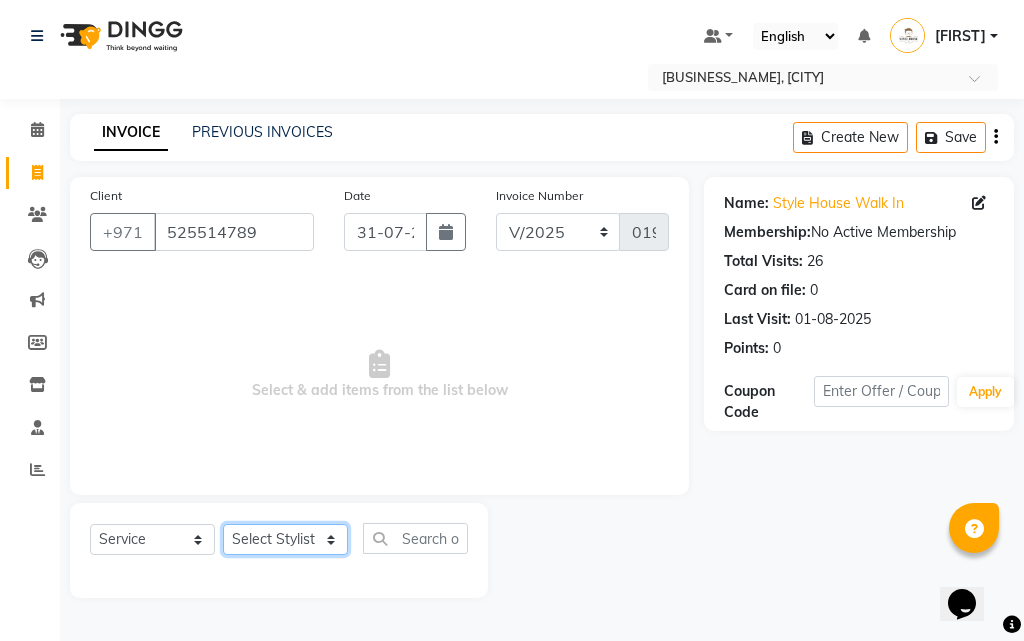 click on "Select Stylist [FIRST] [LAST] [FIRST] [LAST] [FIRST] [MIDDLE] [MIDDLE] [LAST] [LAST] [FIRST] [LAST] [LAST] [FIRST] [LAST] [LAST] [FIRST] [MIDDLE] [LAST] [LAST] [FIRST] [LAST] [LAST] [FIRST] [MIDDLE] [LAST] [LAST] [FIRST] [LAST] [LAST] [FIRST]" 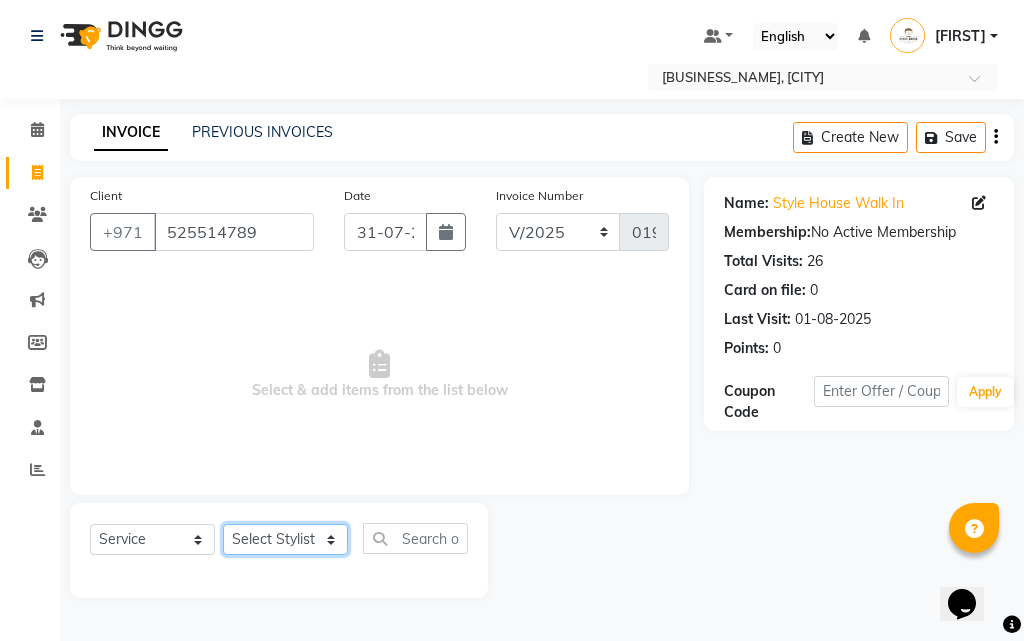 select on "86094" 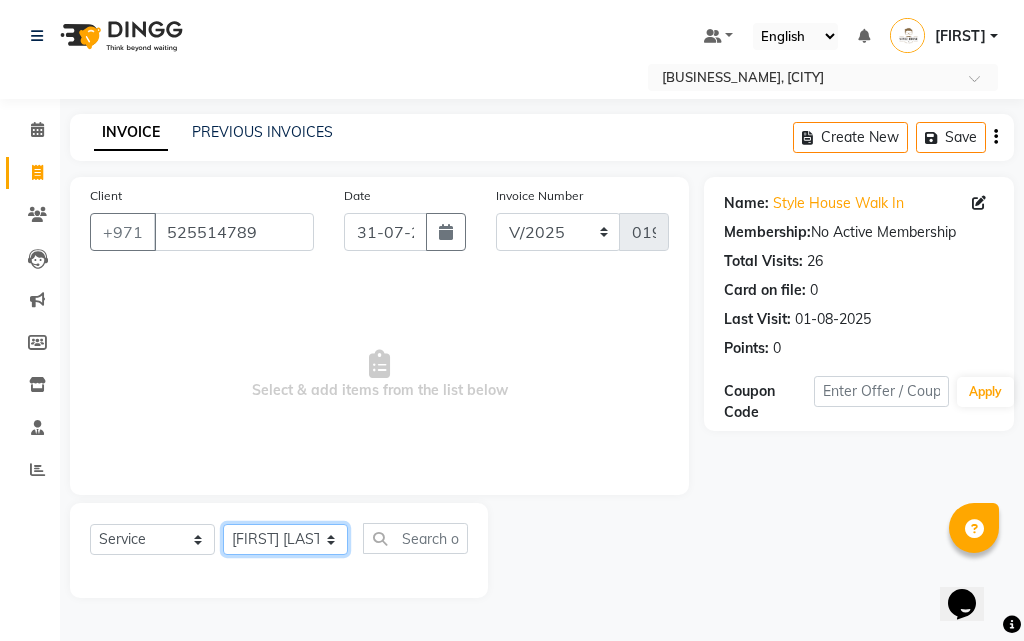 click on "Select Stylist [FIRST] [LAST] [FIRST] [LAST] [FIRST] [MIDDLE] [MIDDLE] [LAST] [LAST] [FIRST] [LAST] [LAST] [FIRST] [LAST] [LAST] [FIRST] [MIDDLE] [LAST] [LAST] [FIRST] [LAST] [LAST] [FIRST] [MIDDLE] [LAST] [LAST] [FIRST] [LAST] [LAST] [FIRST]" 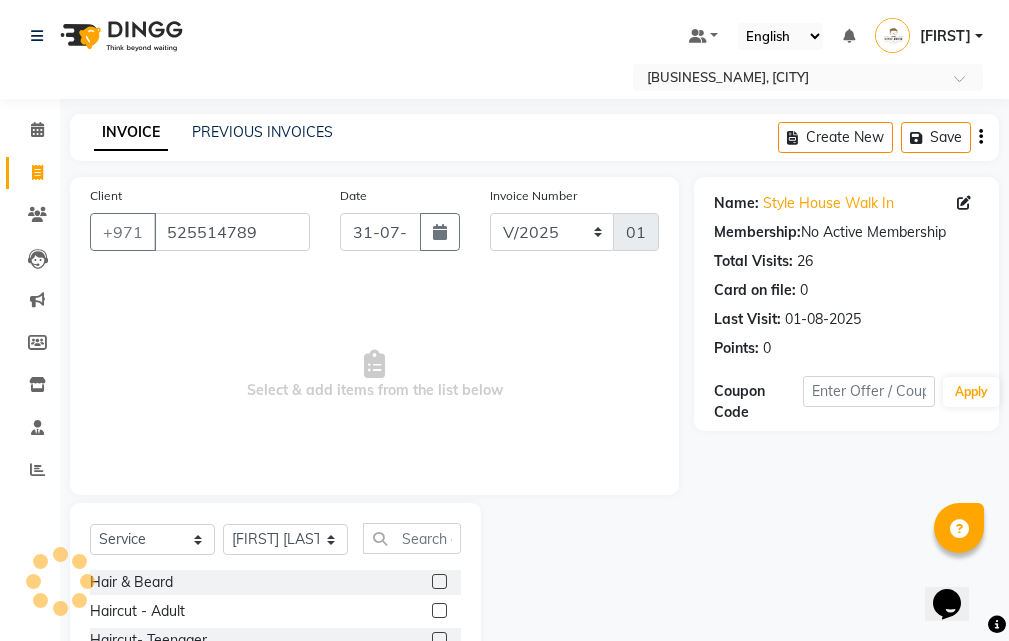 click 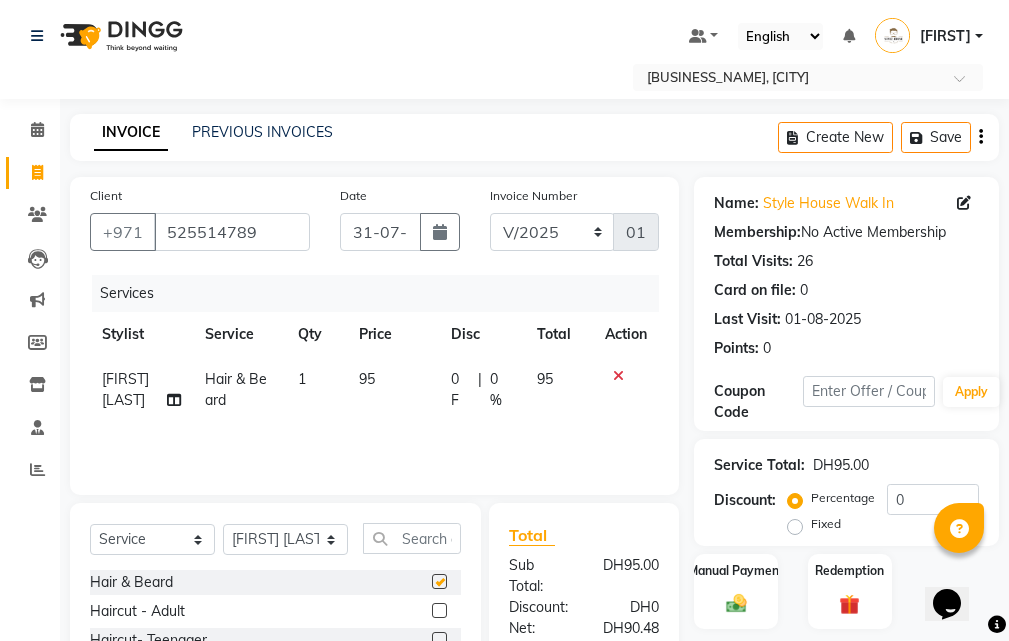 checkbox on "false" 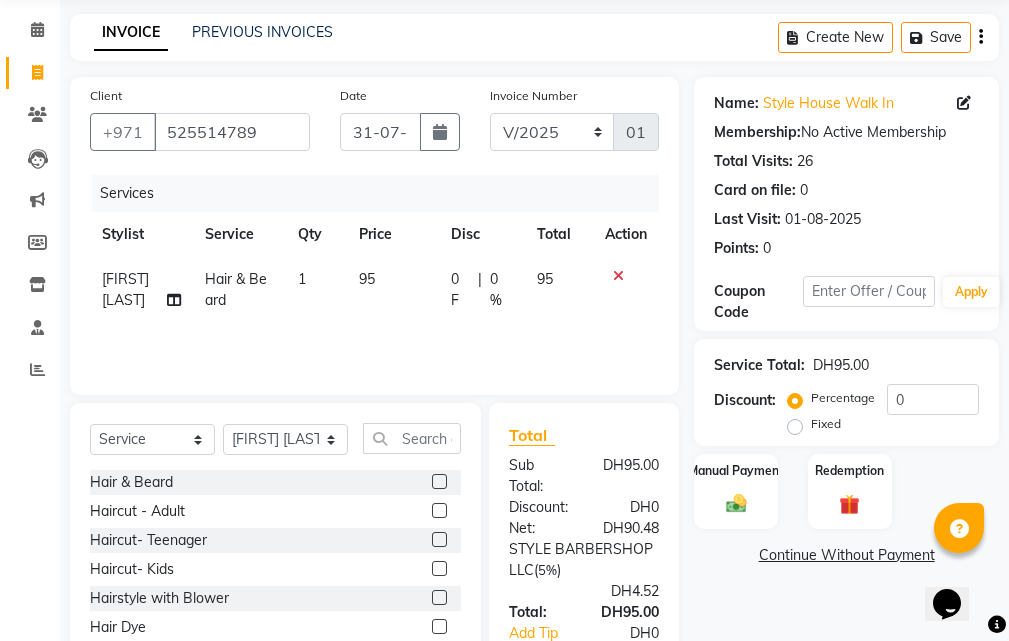 scroll, scrollTop: 78, scrollLeft: 0, axis: vertical 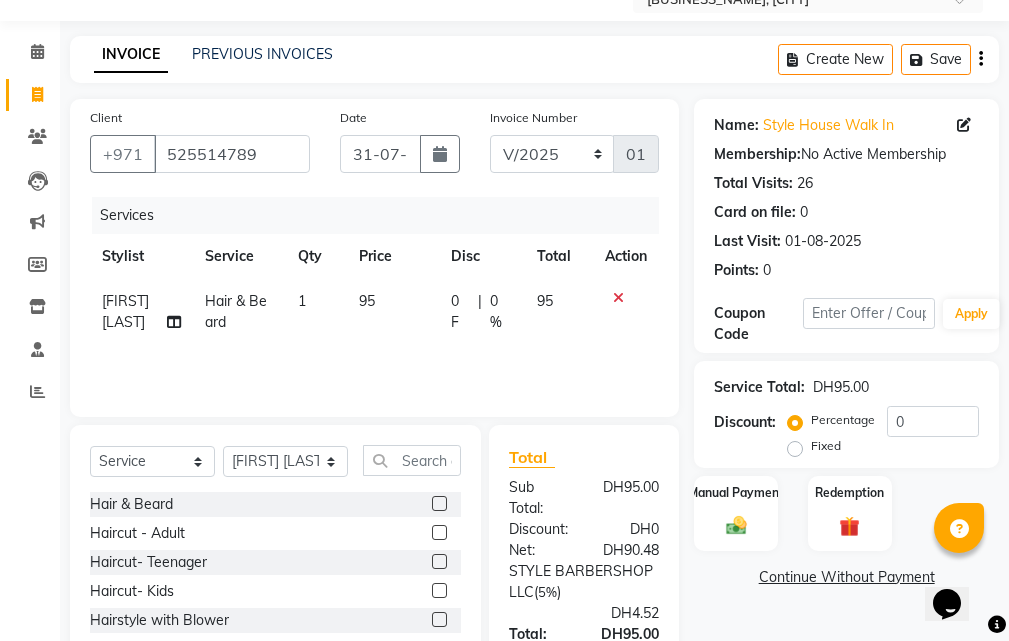 click 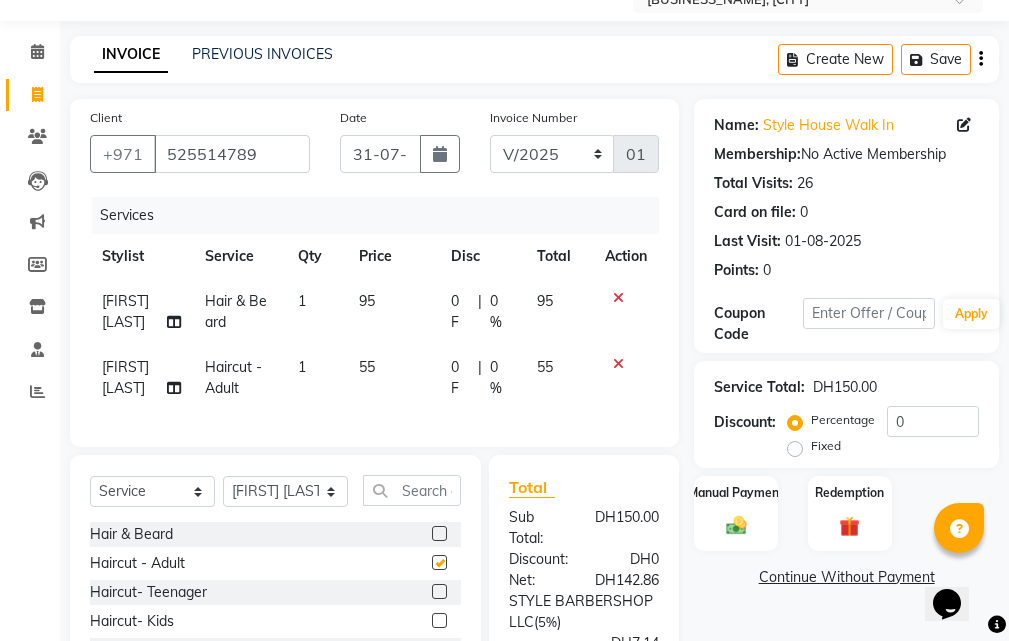 checkbox on "false" 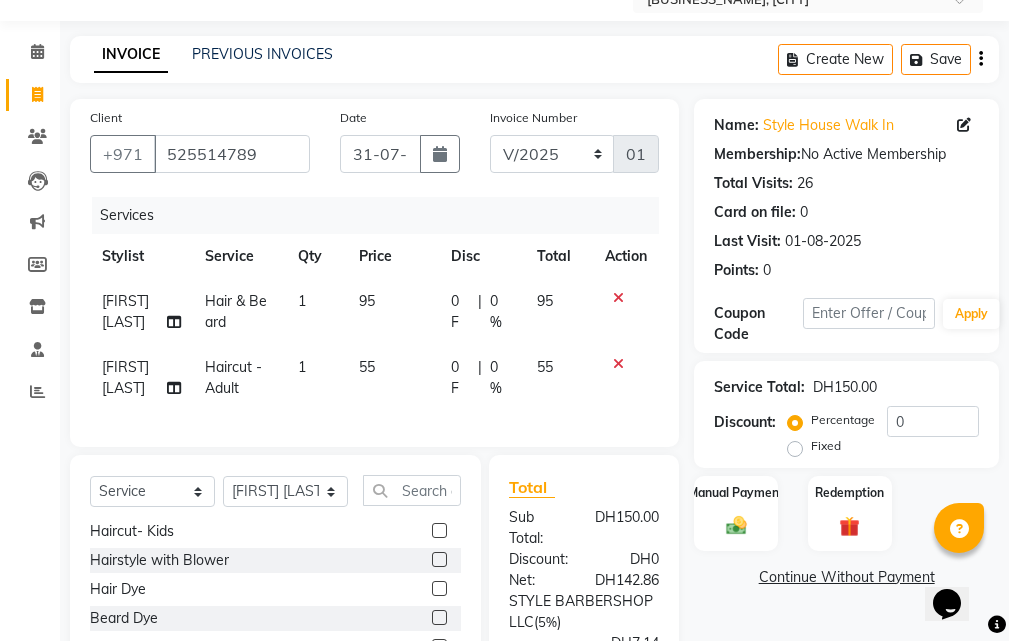 scroll, scrollTop: 200, scrollLeft: 0, axis: vertical 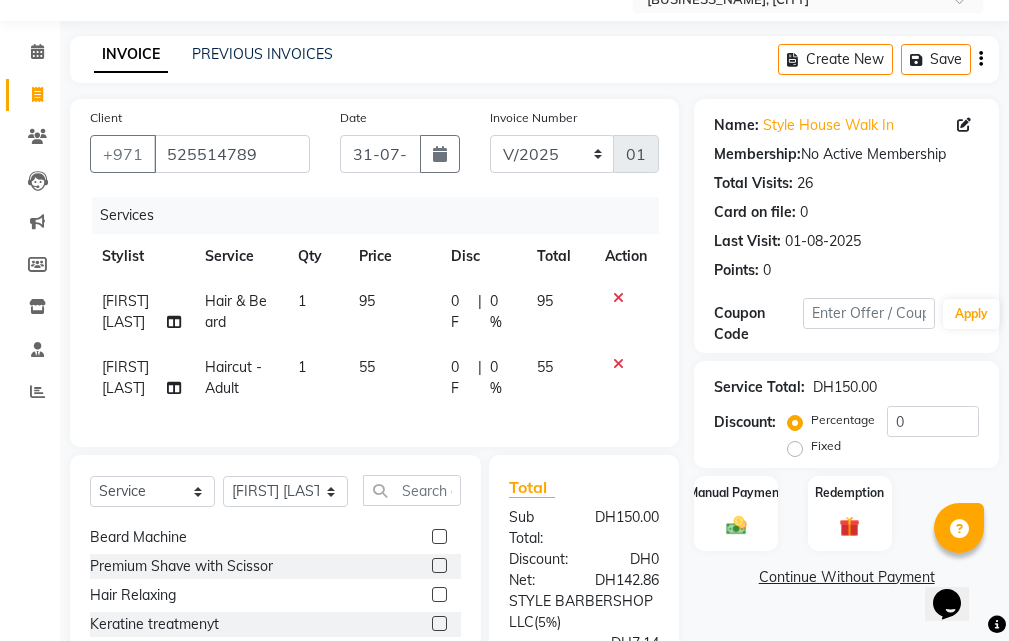 click 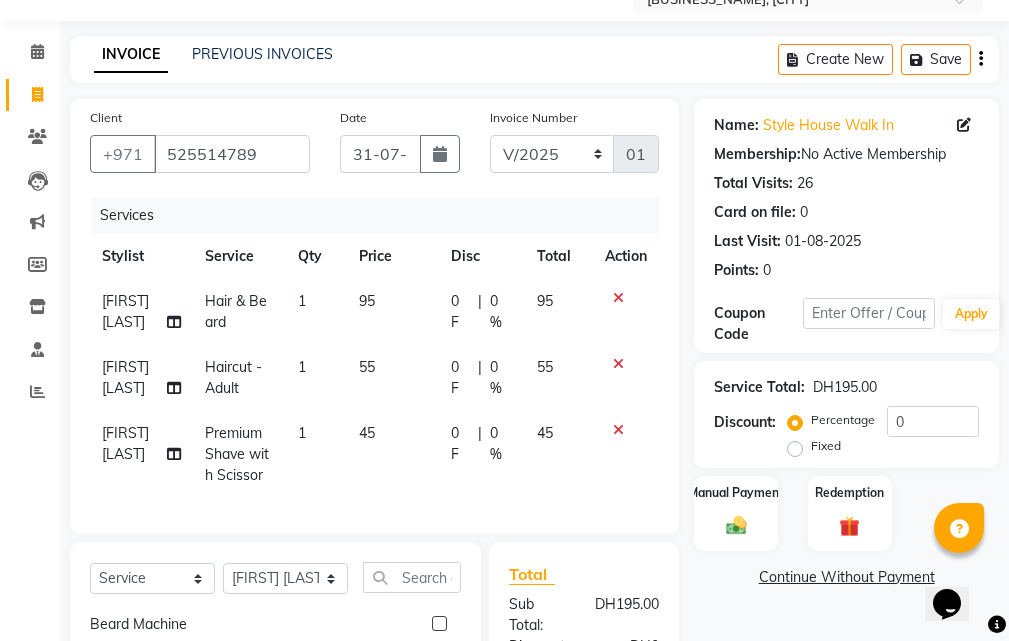 checkbox on "false" 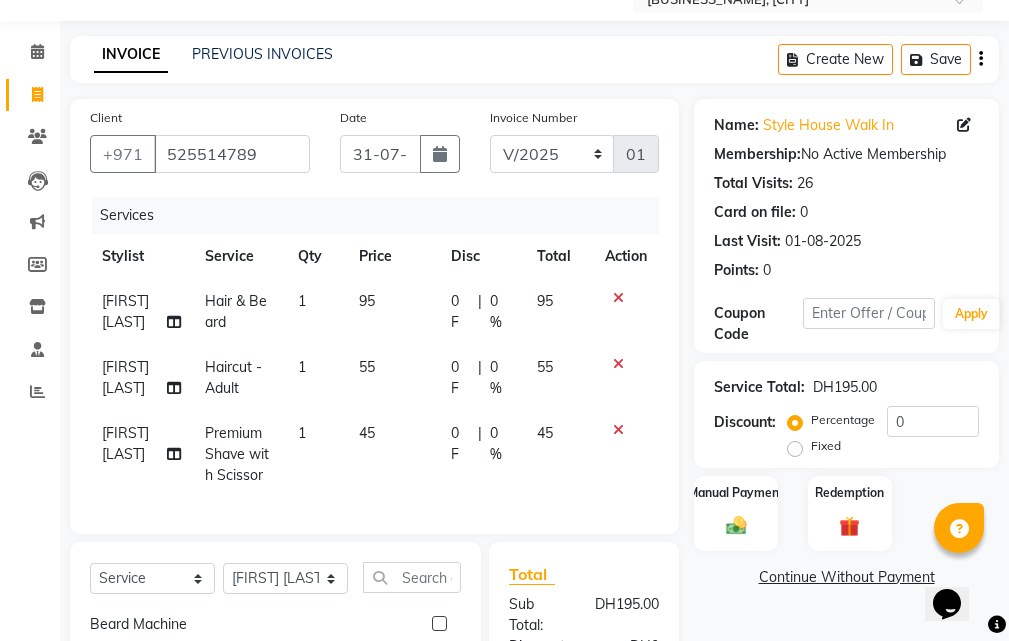 click 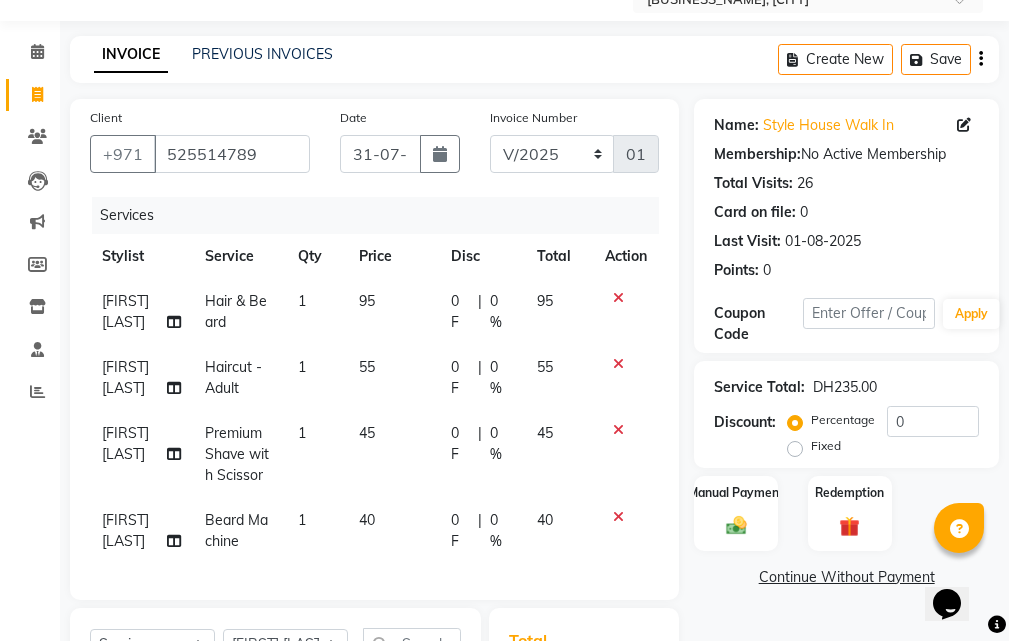 checkbox on "false" 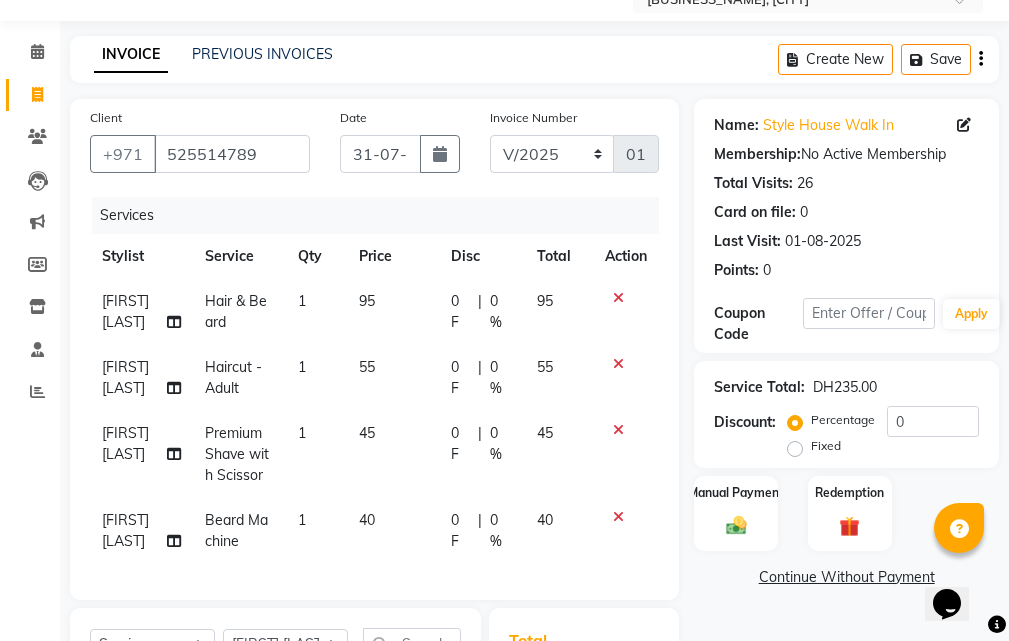 scroll, scrollTop: 471, scrollLeft: 0, axis: vertical 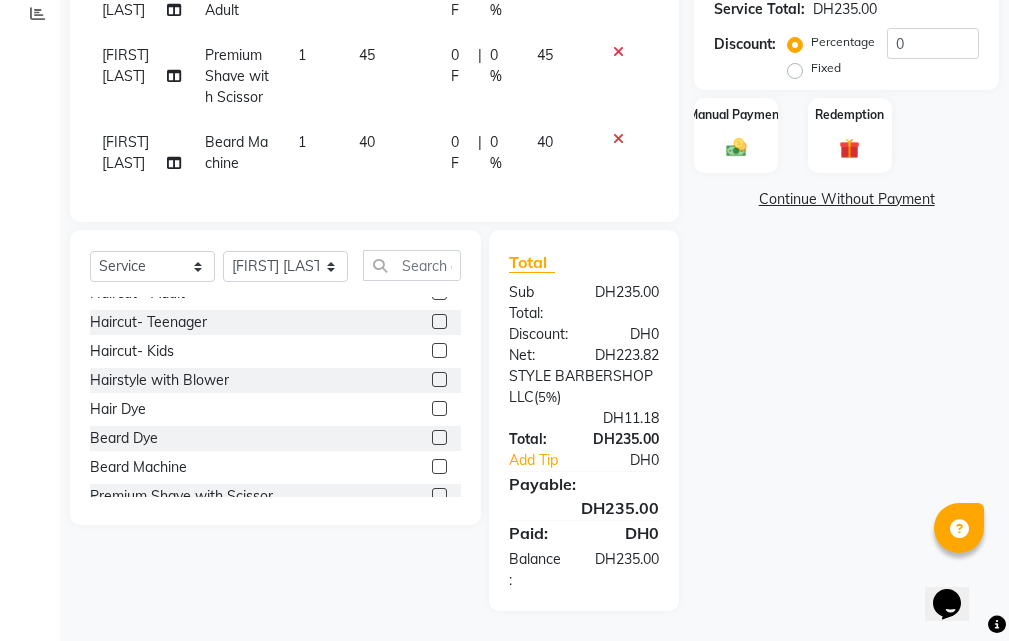 drag, startPoint x: 316, startPoint y: 423, endPoint x: 307, endPoint y: 435, distance: 15 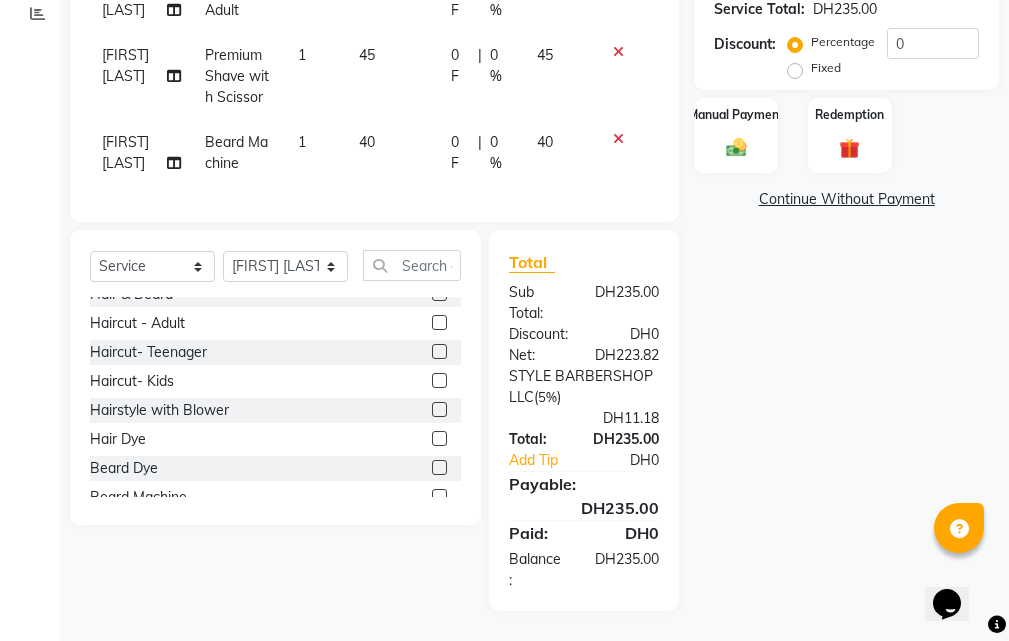 scroll, scrollTop: 0, scrollLeft: 0, axis: both 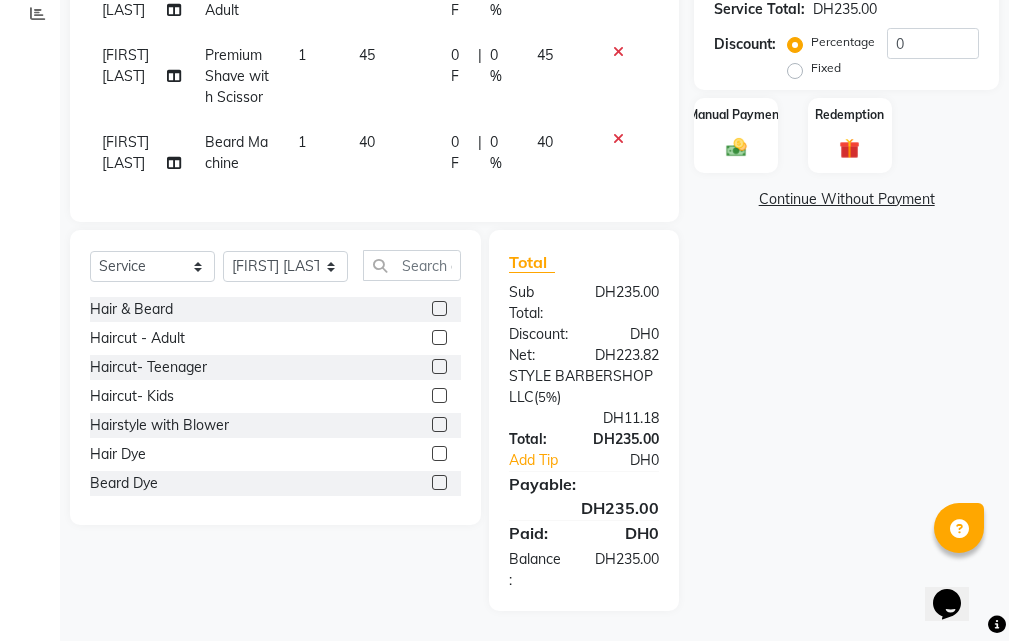click 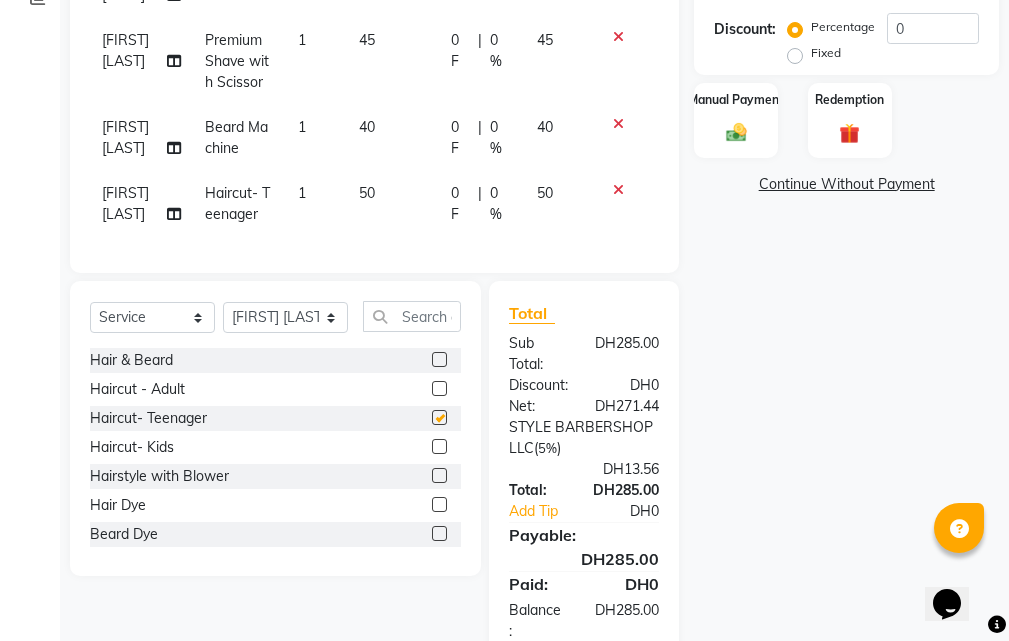 checkbox on "false" 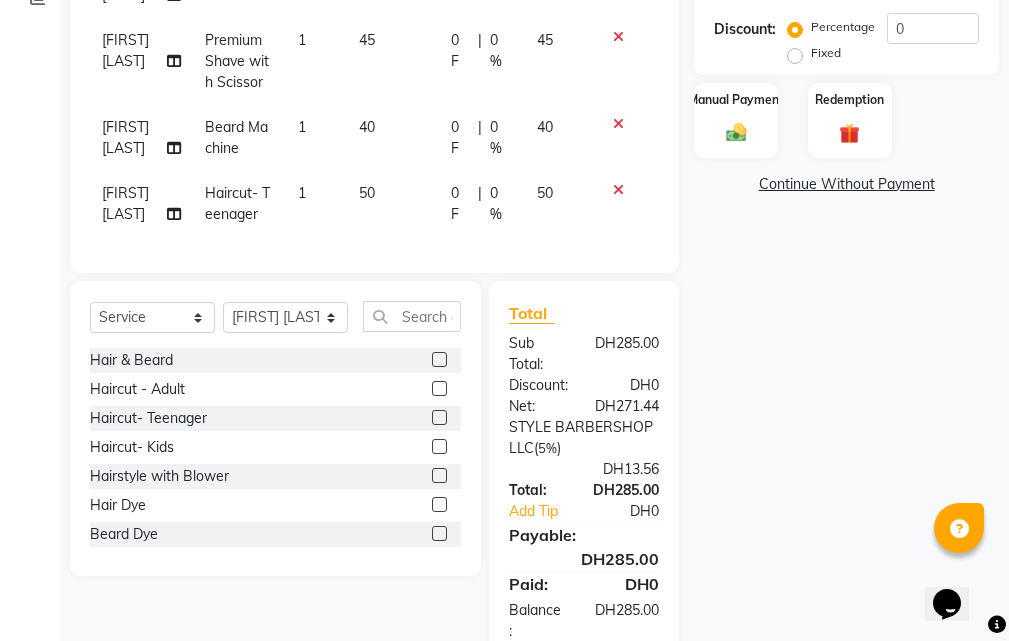 click 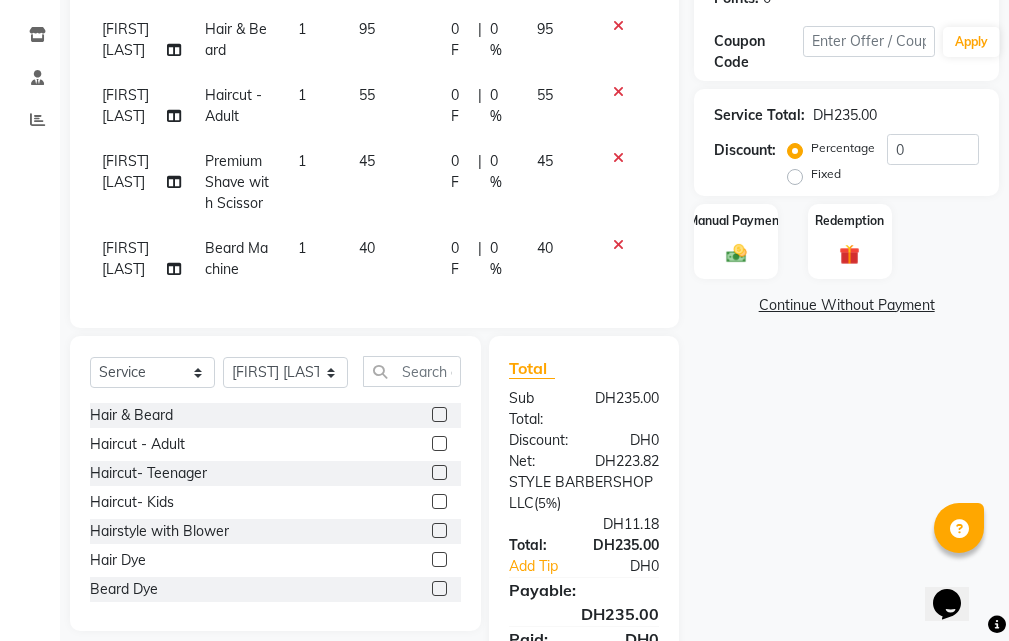 scroll, scrollTop: 271, scrollLeft: 0, axis: vertical 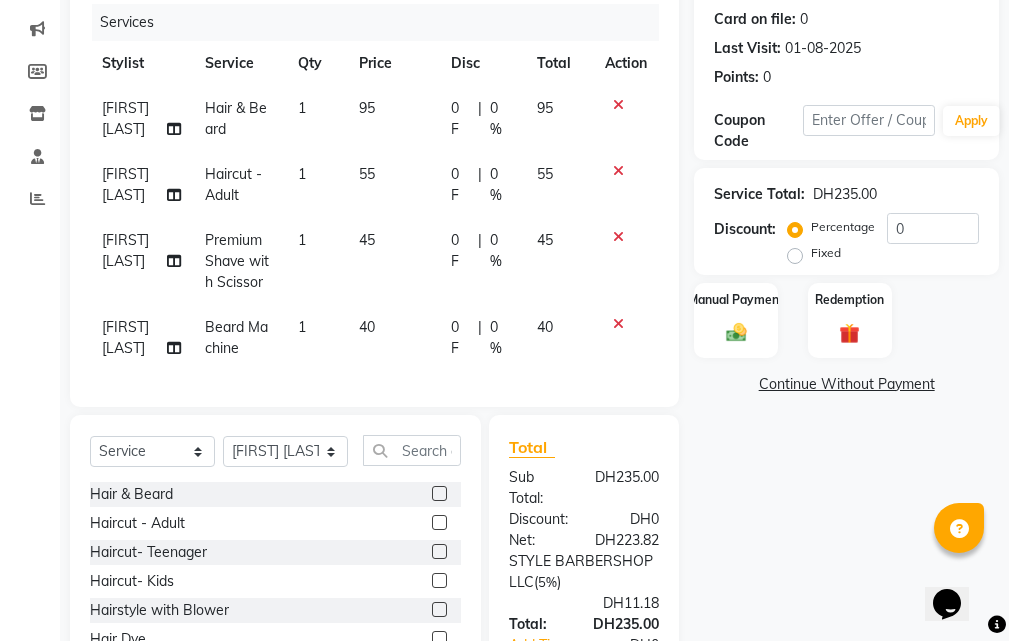 click 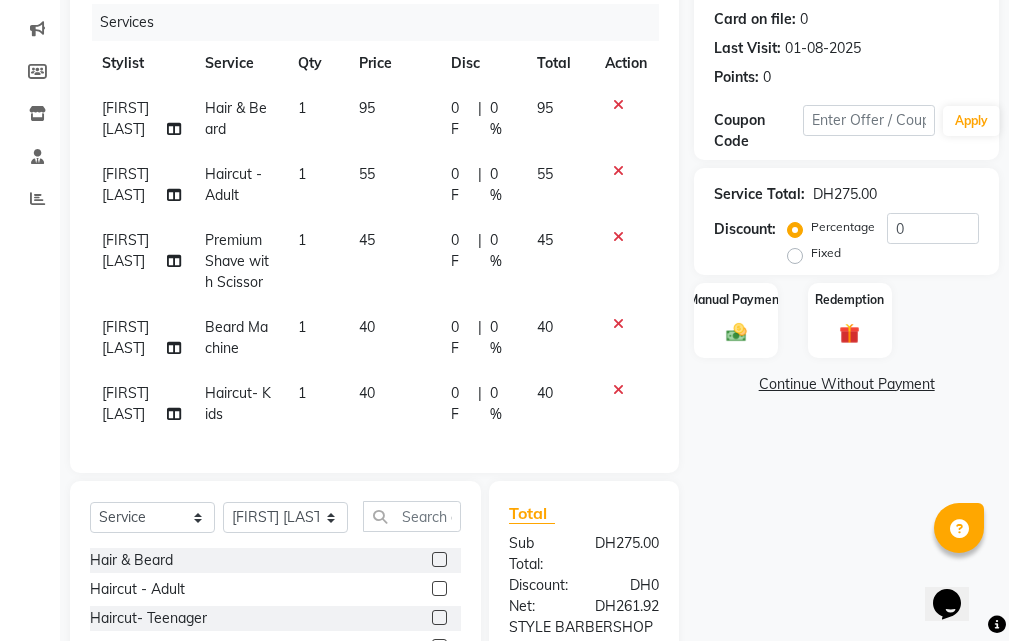checkbox on "false" 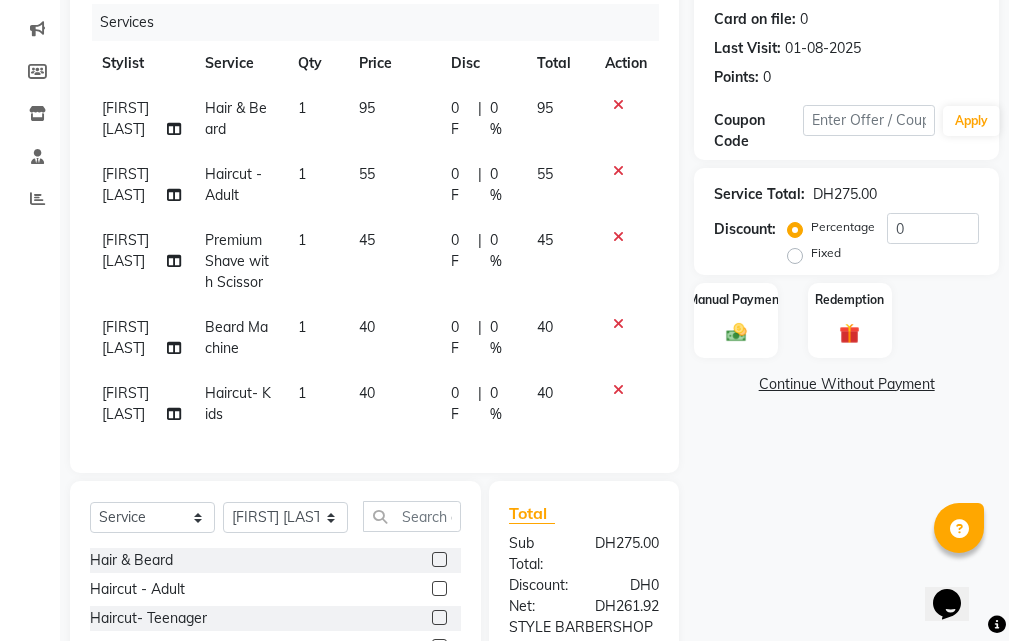 scroll, scrollTop: 537, scrollLeft: 0, axis: vertical 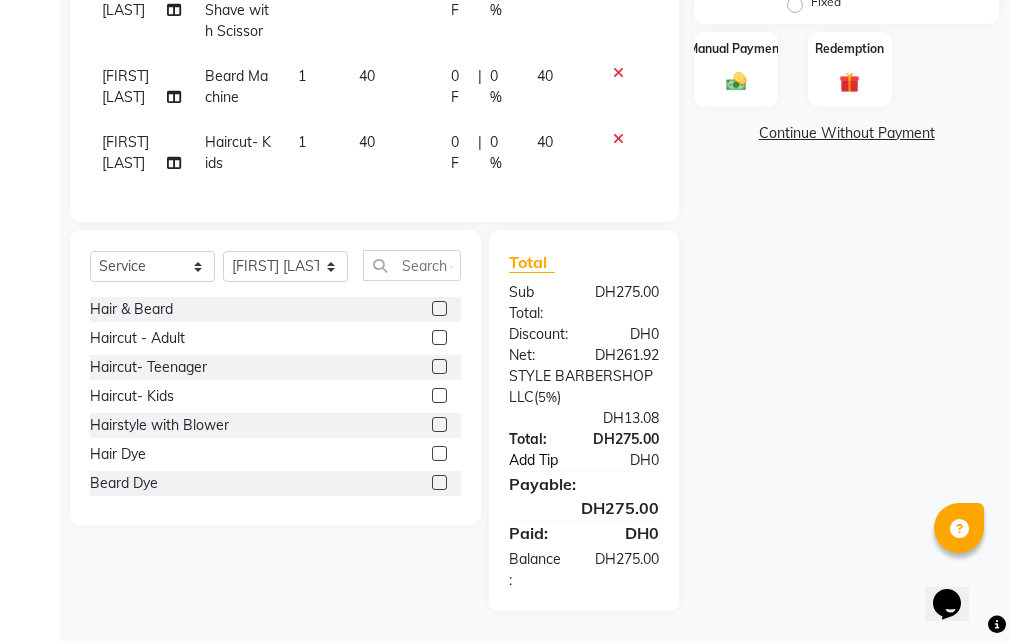 click on "Add Tip" 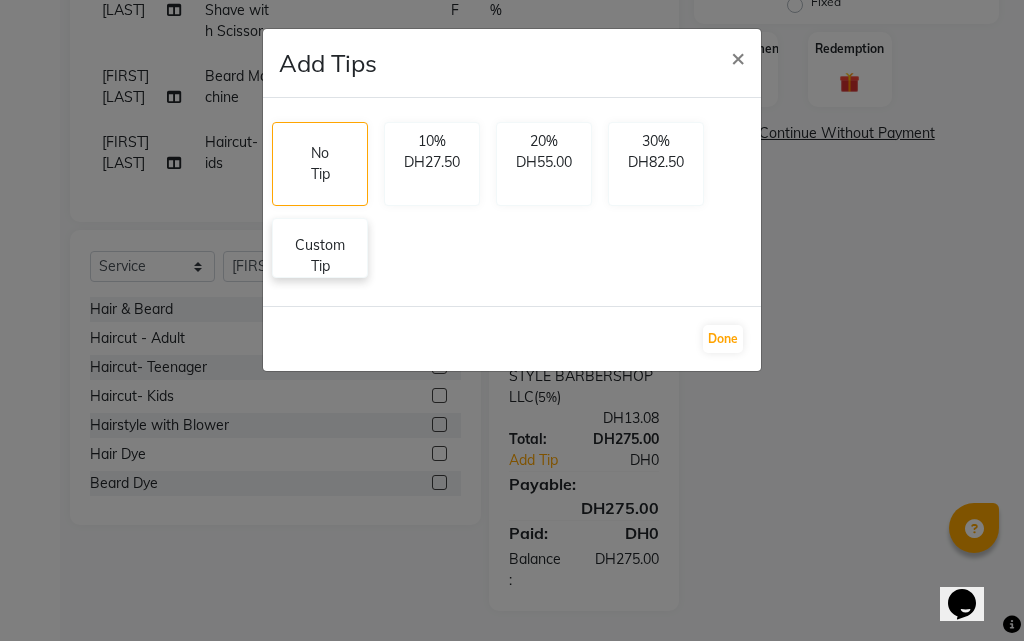 click on "Custom Tip" 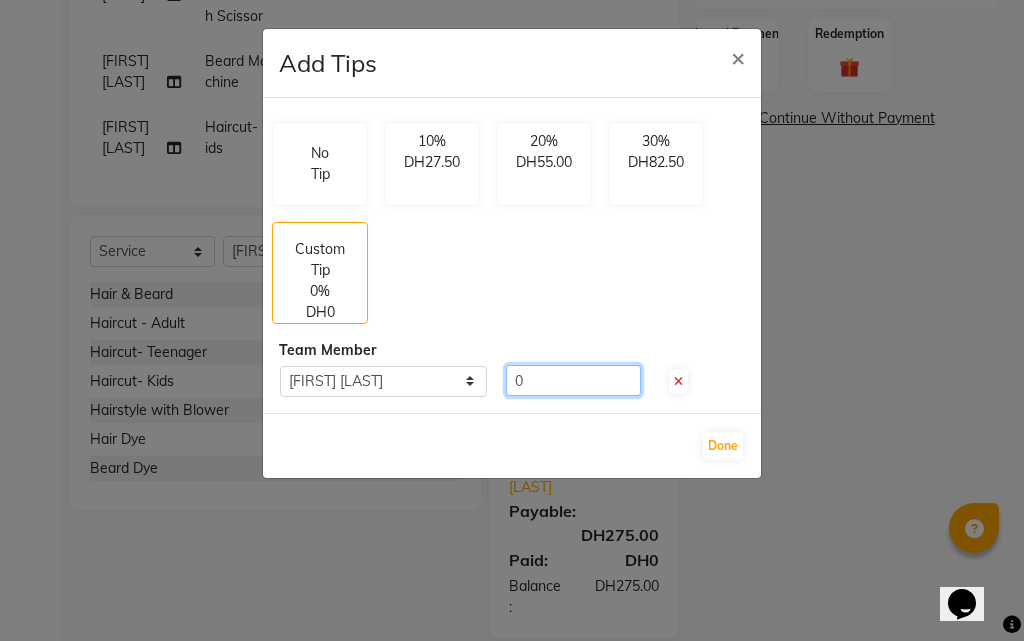 click on "0" 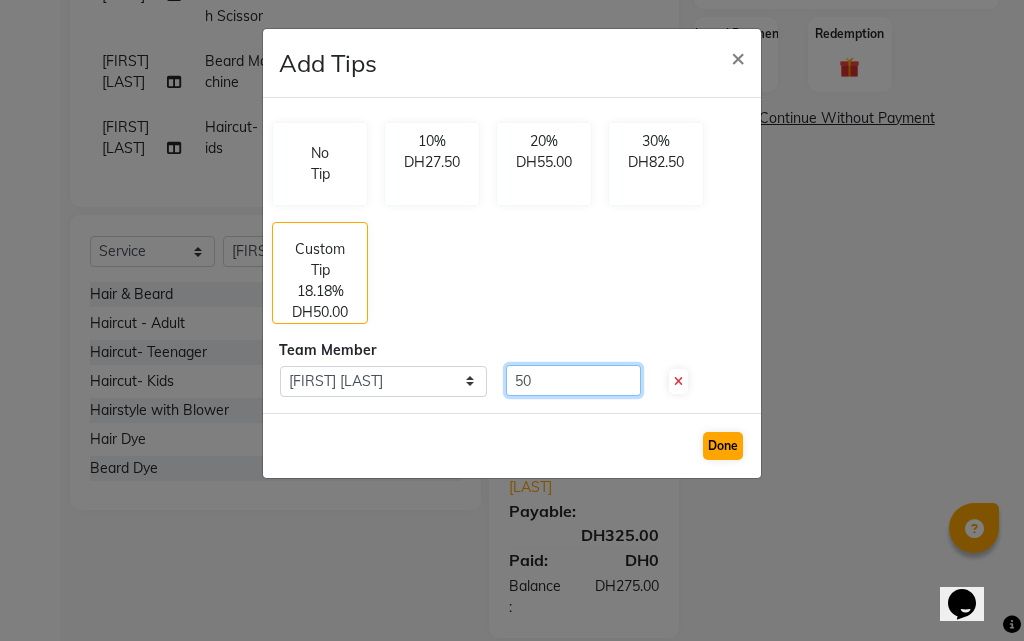 type on "50" 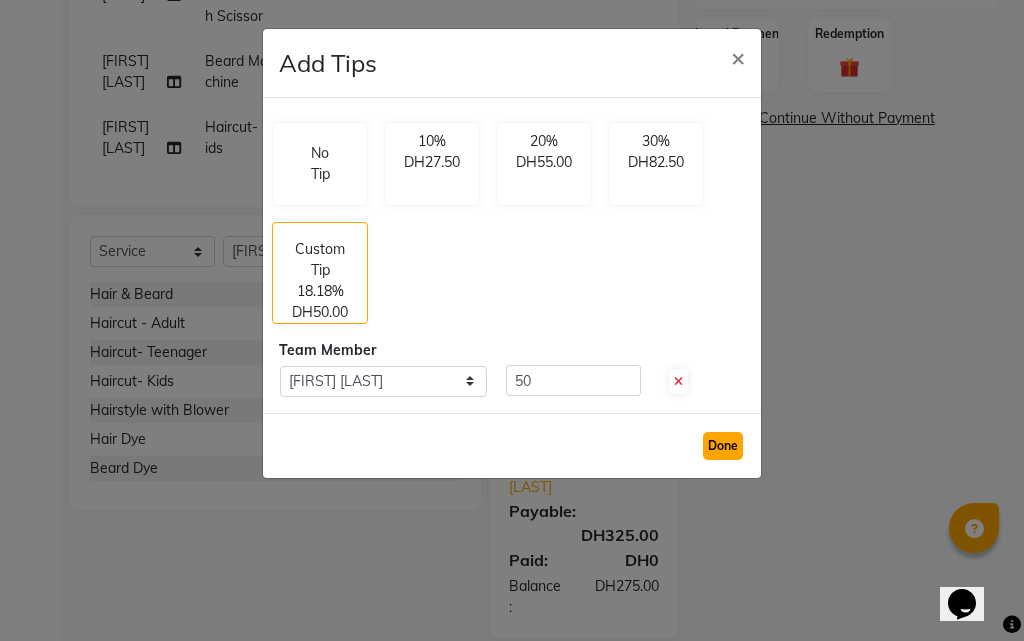 click on "Done" 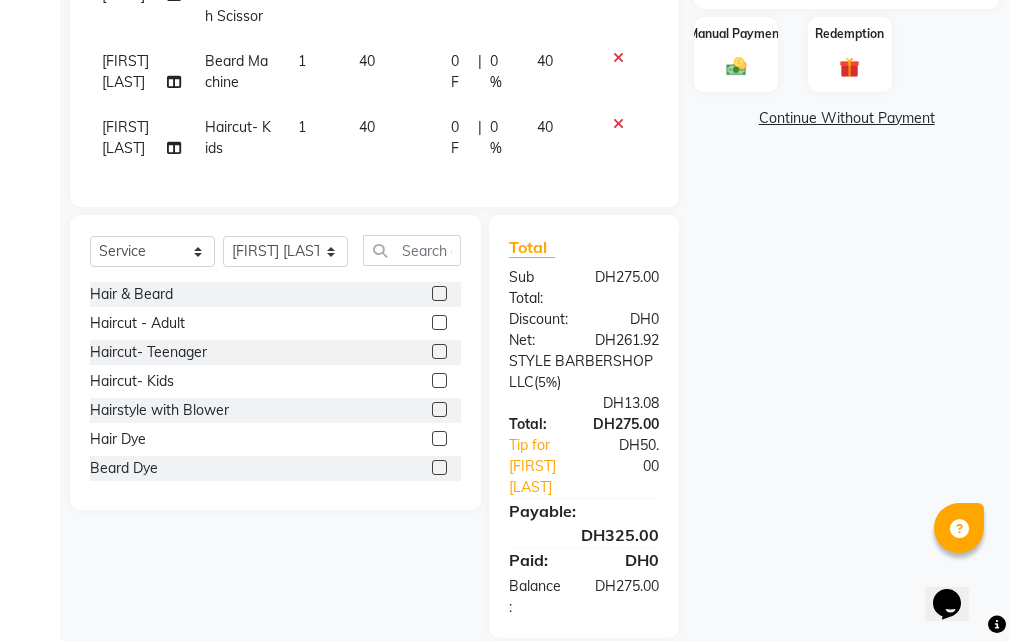 scroll, scrollTop: 558, scrollLeft: 0, axis: vertical 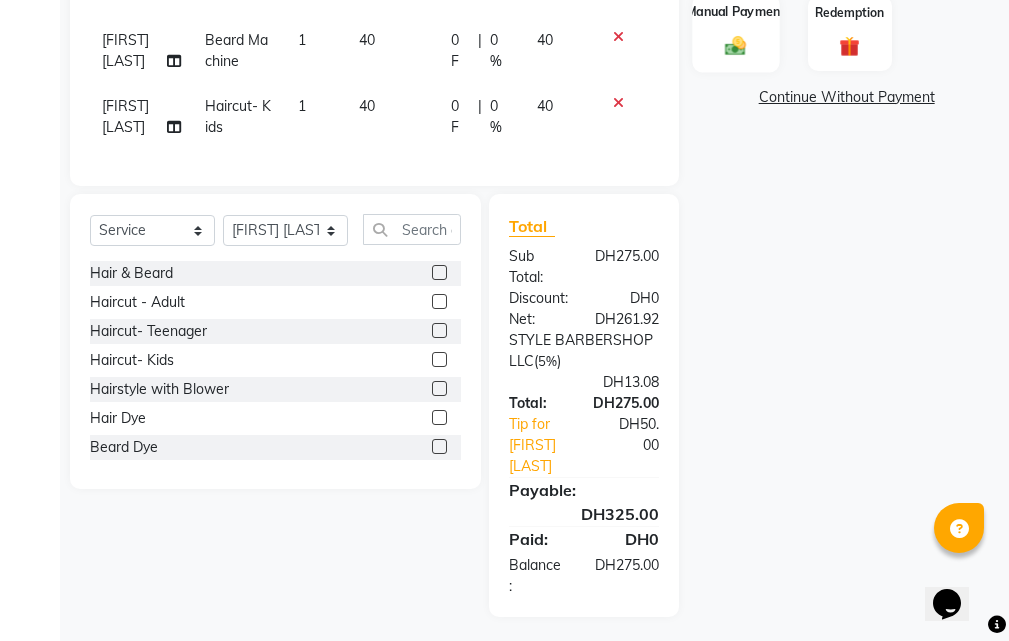click 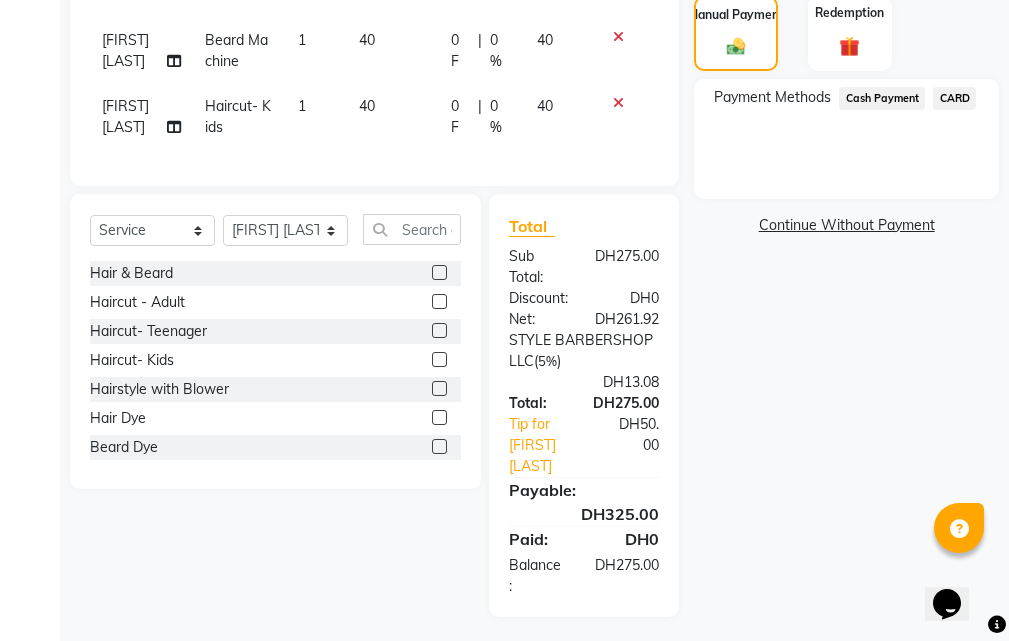click on "CARD" 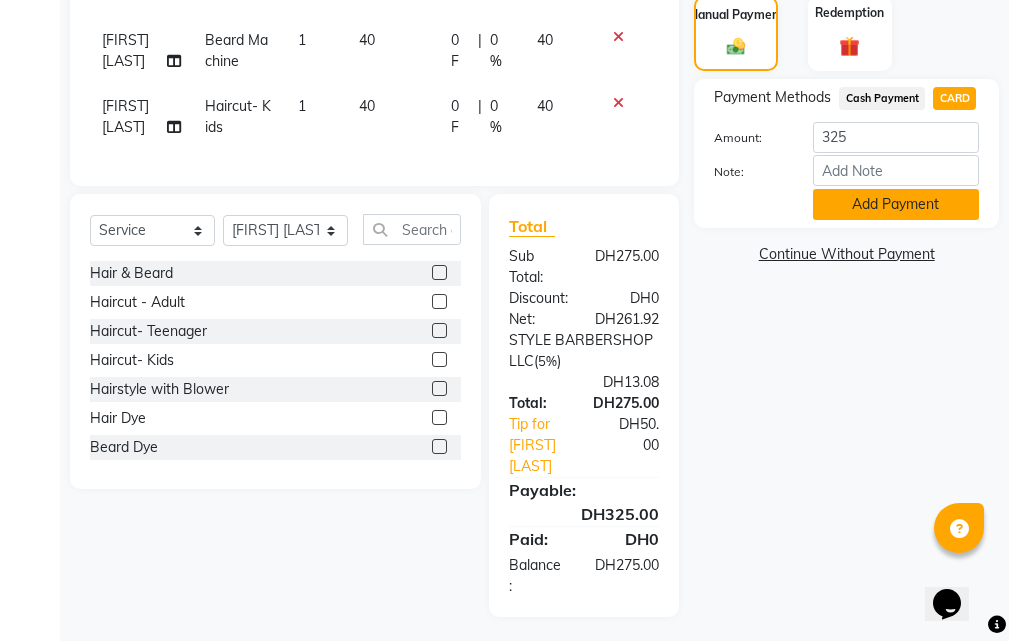click on "Add Payment" 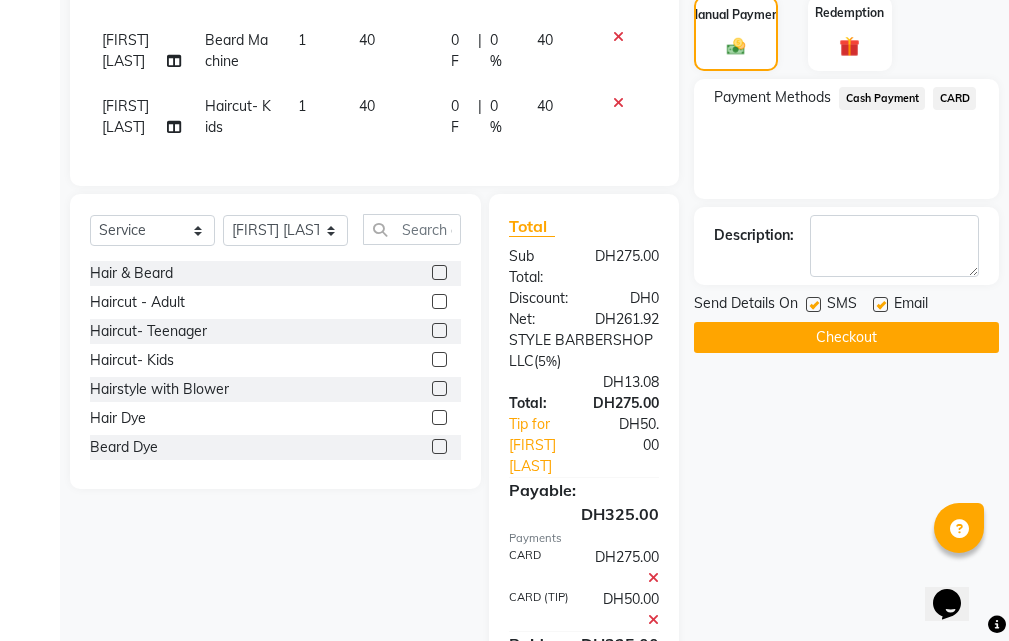 click on "Checkout" 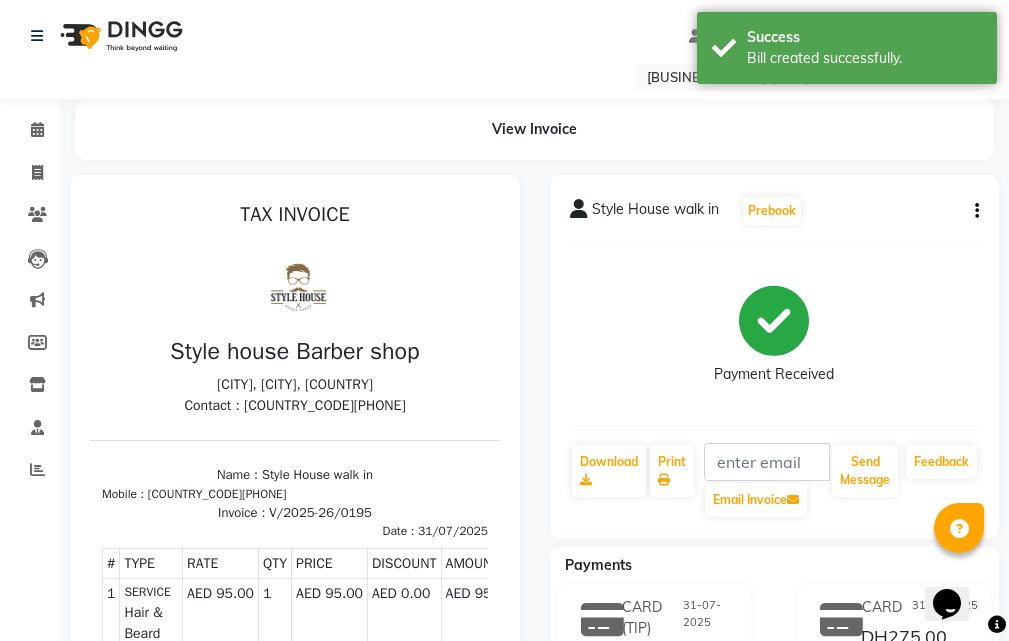 scroll, scrollTop: 0, scrollLeft: 0, axis: both 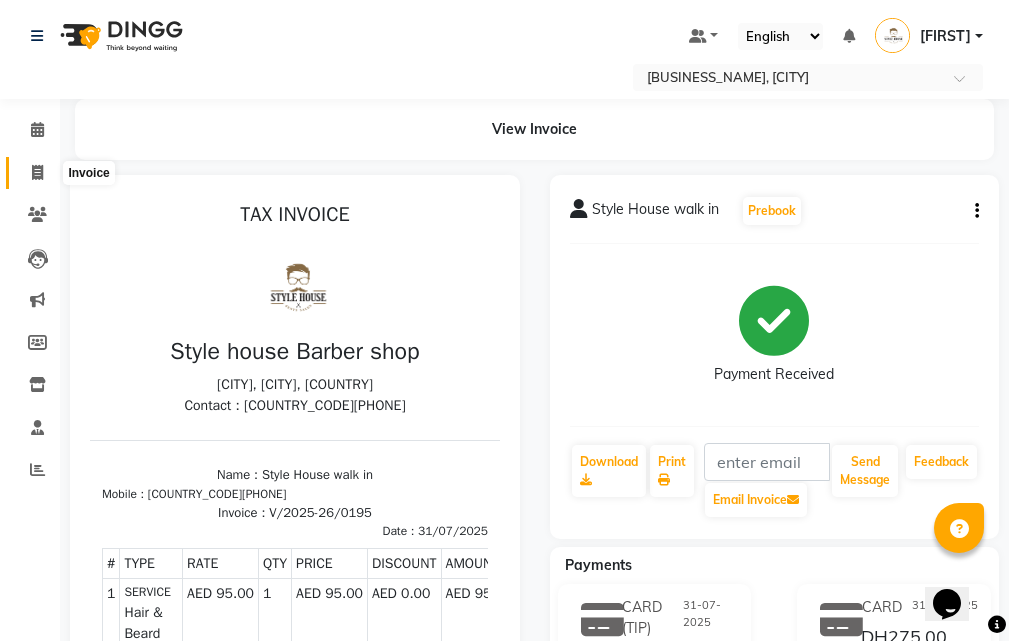 click 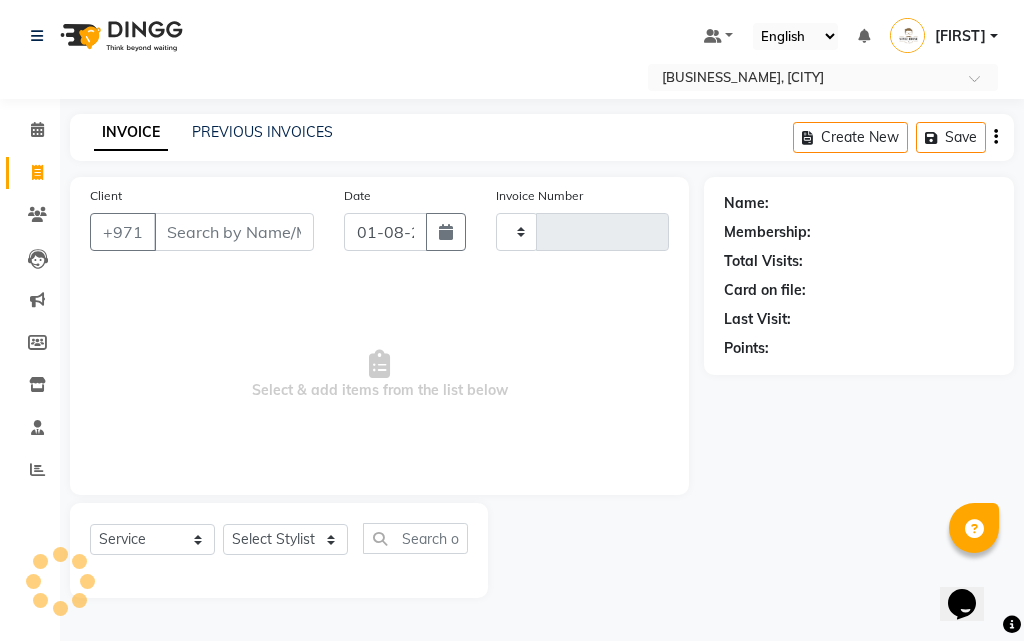 type on "0196" 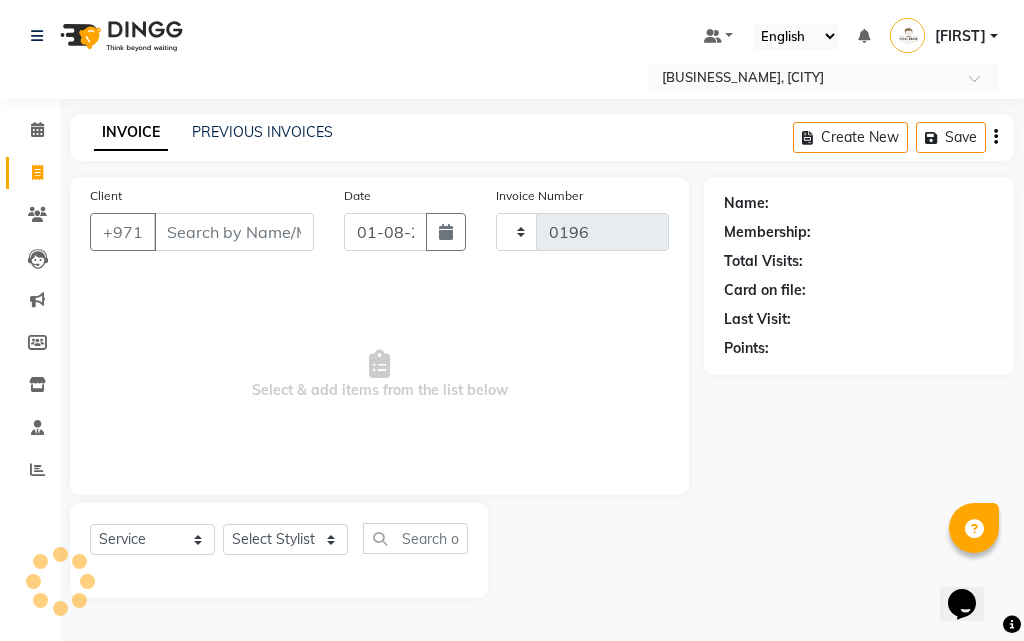 select on "8421" 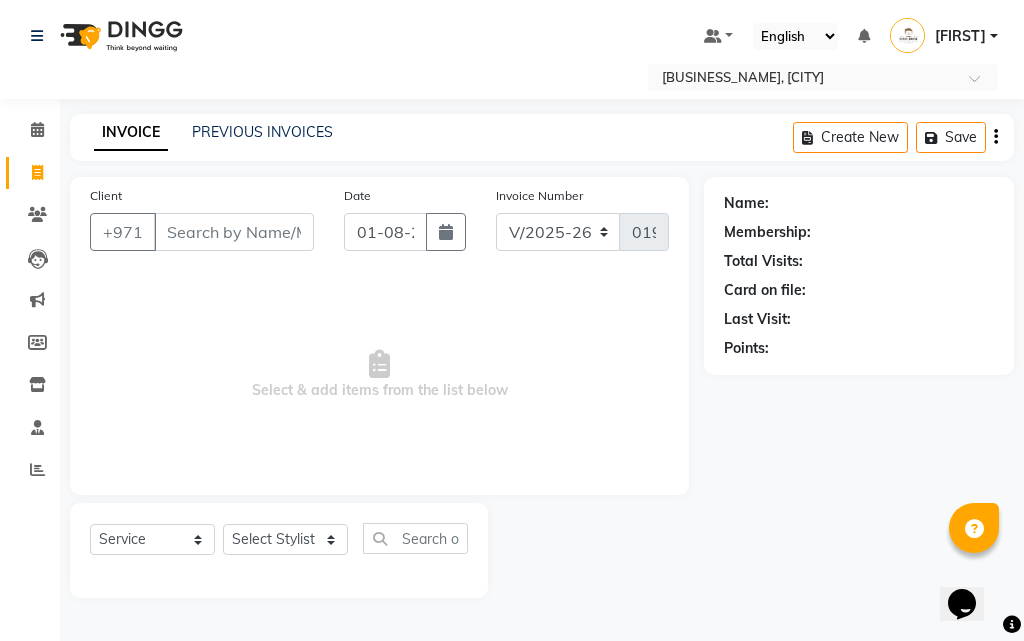click on "Client" at bounding box center (234, 232) 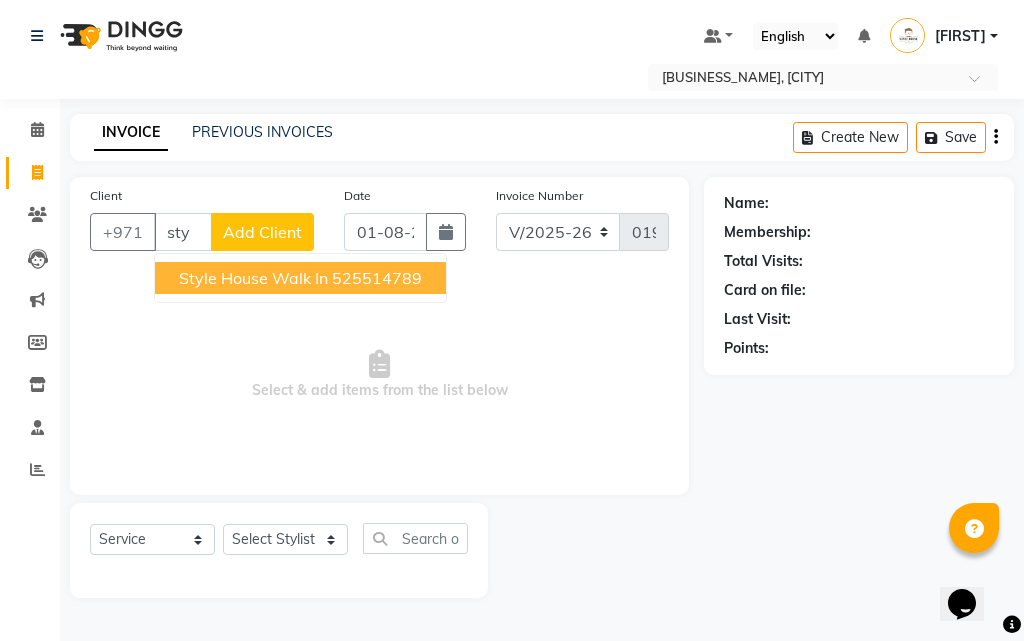 click on "[BUSINESS_NAME] walk in [PHONE]" at bounding box center [300, 278] 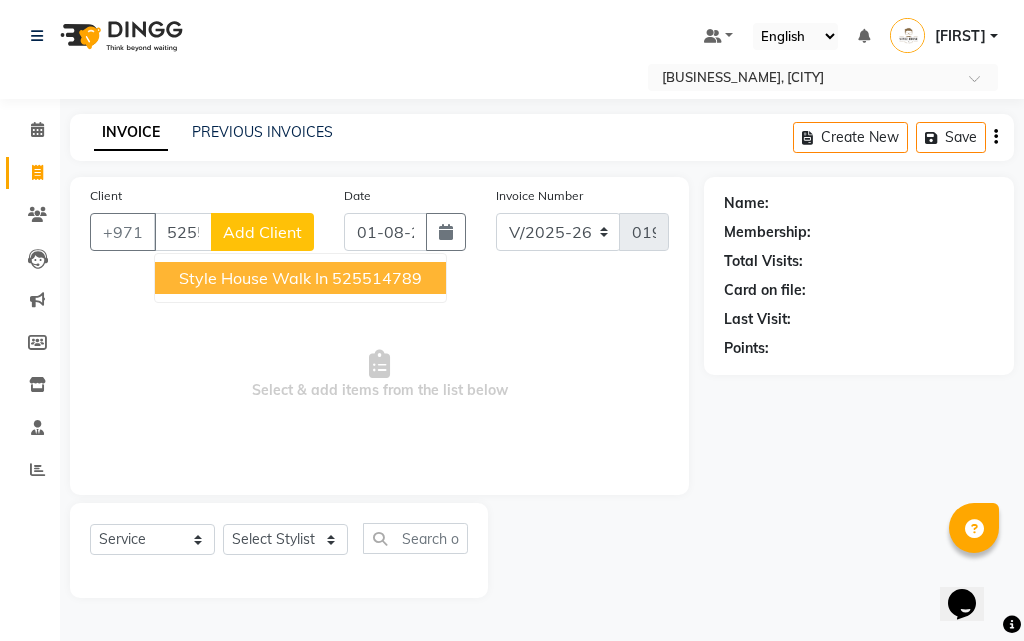type on "525514789" 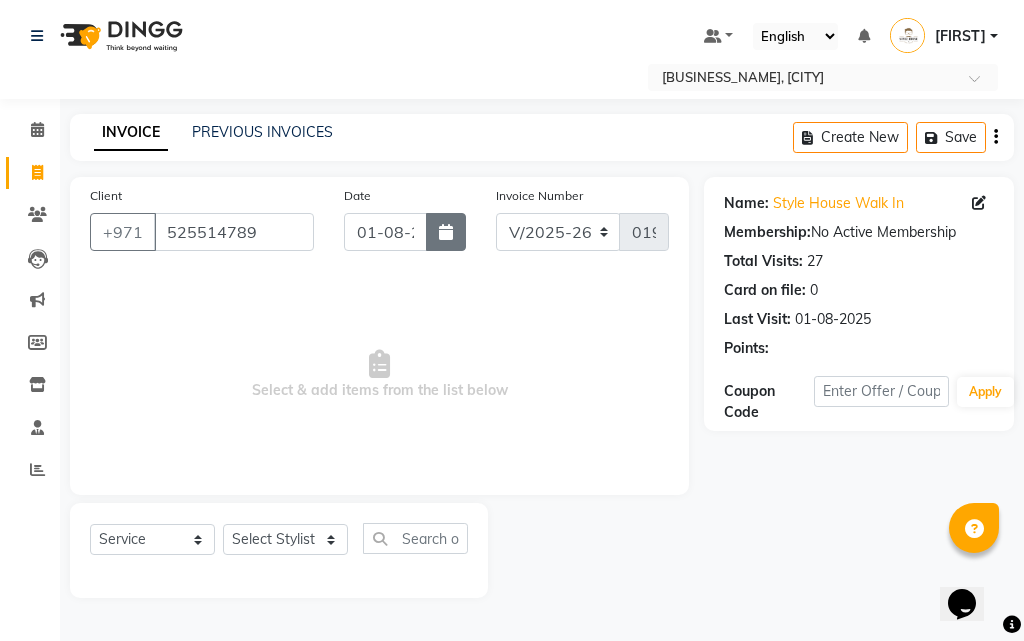 click 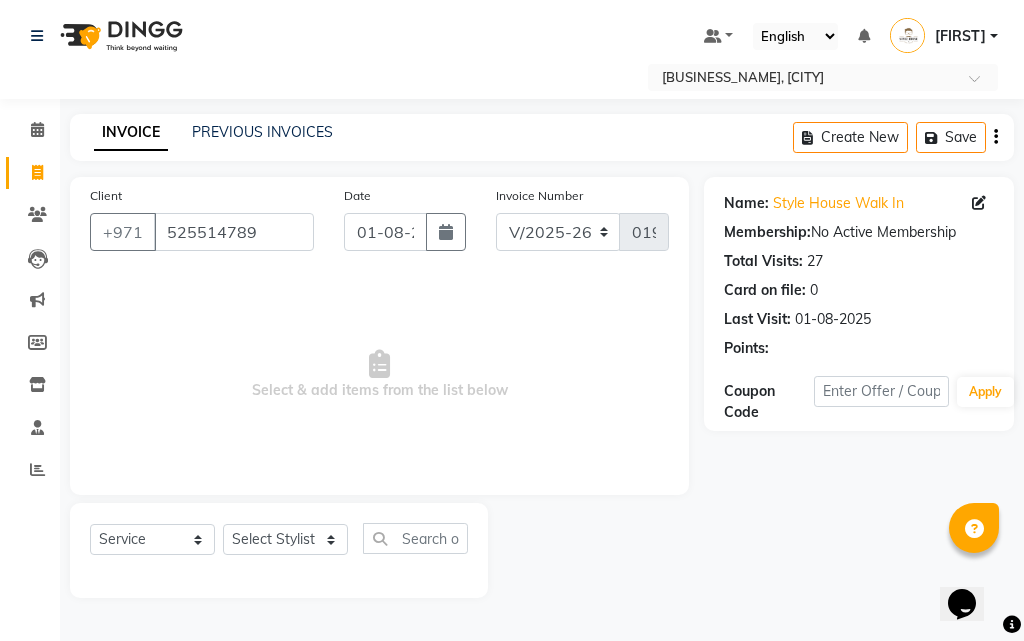 select on "8" 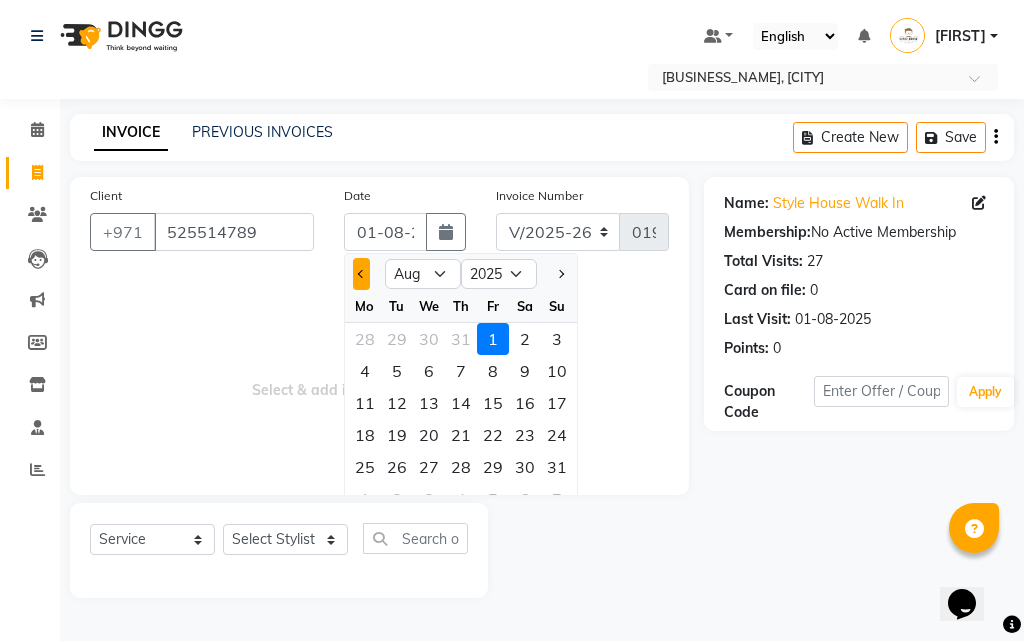 click 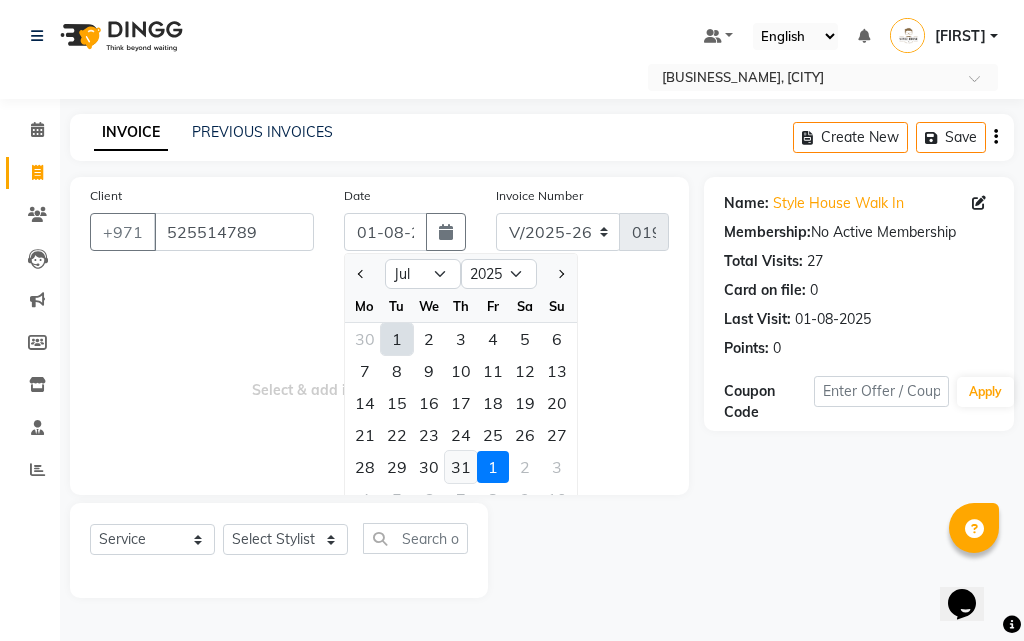 click on "31" 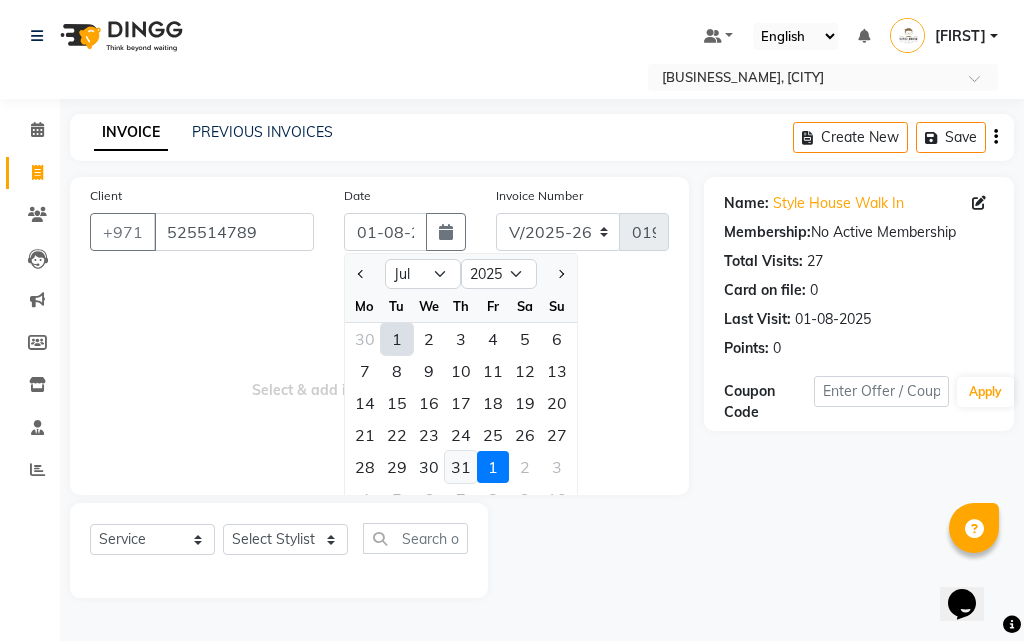 type on "31-07-2025" 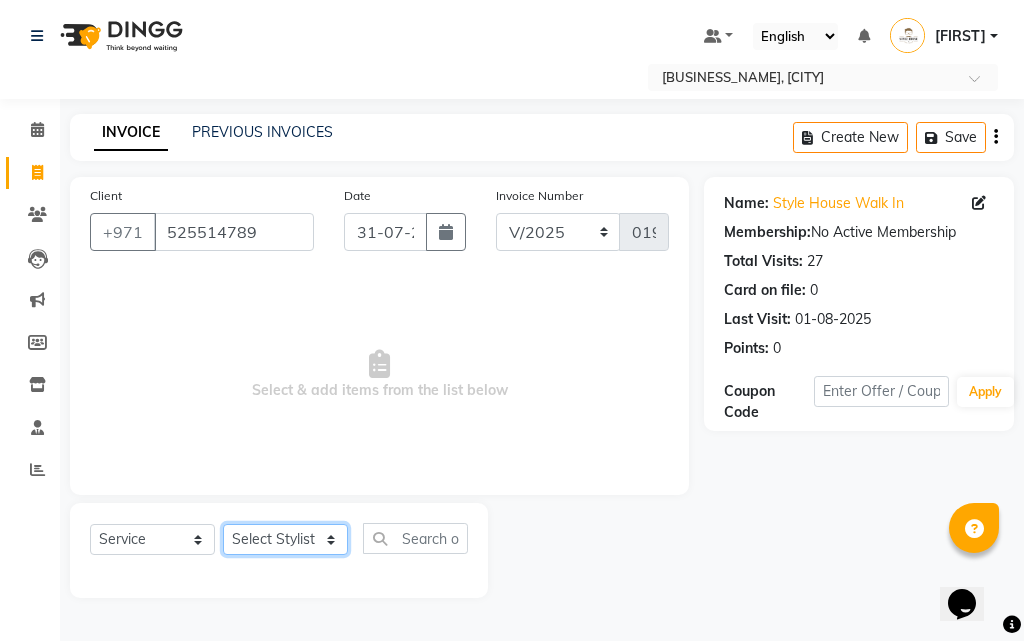click on "Select Stylist [FIRST] [LAST] [FIRST] [LAST] [FIRST] [MIDDLE] [MIDDLE] [LAST] [LAST] [FIRST] [LAST] [LAST] [FIRST] [LAST] [LAST] [FIRST] [MIDDLE] [LAST] [LAST] [FIRST] [LAST] [LAST] [FIRST] [MIDDLE] [LAST] [LAST] [FIRST] [LAST] [LAST] [FIRST]" 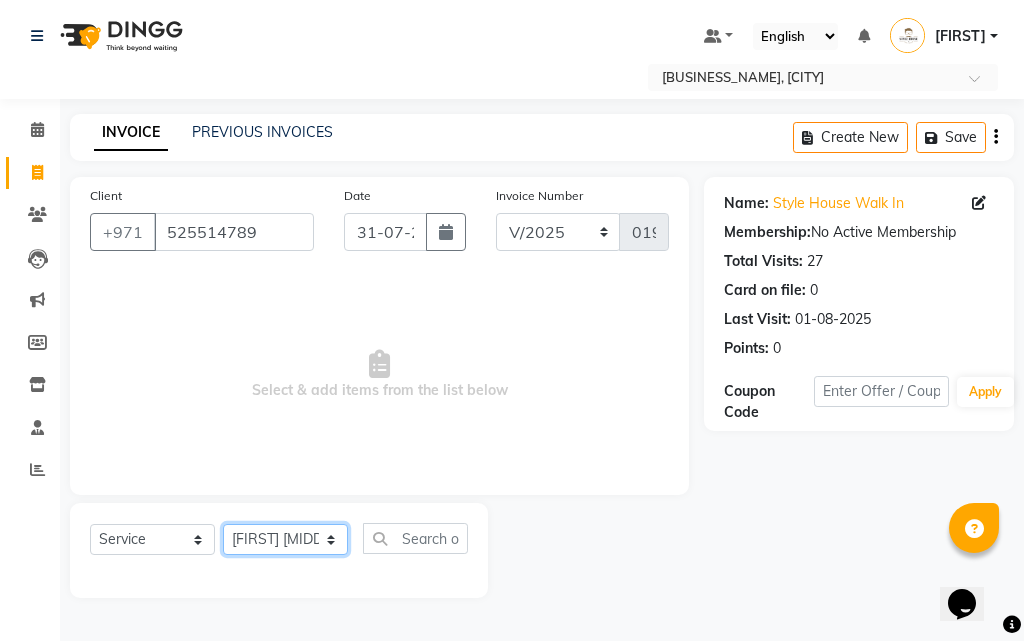 click on "Select Stylist [FIRST] [LAST] [FIRST] [LAST] [FIRST] [MIDDLE] [MIDDLE] [LAST] [LAST] [FIRST] [LAST] [LAST] [FIRST] [LAST] [LAST] [FIRST] [MIDDLE] [LAST] [LAST] [FIRST] [LAST] [LAST] [FIRST] [MIDDLE] [LAST] [LAST] [FIRST] [LAST] [LAST] [FIRST]" 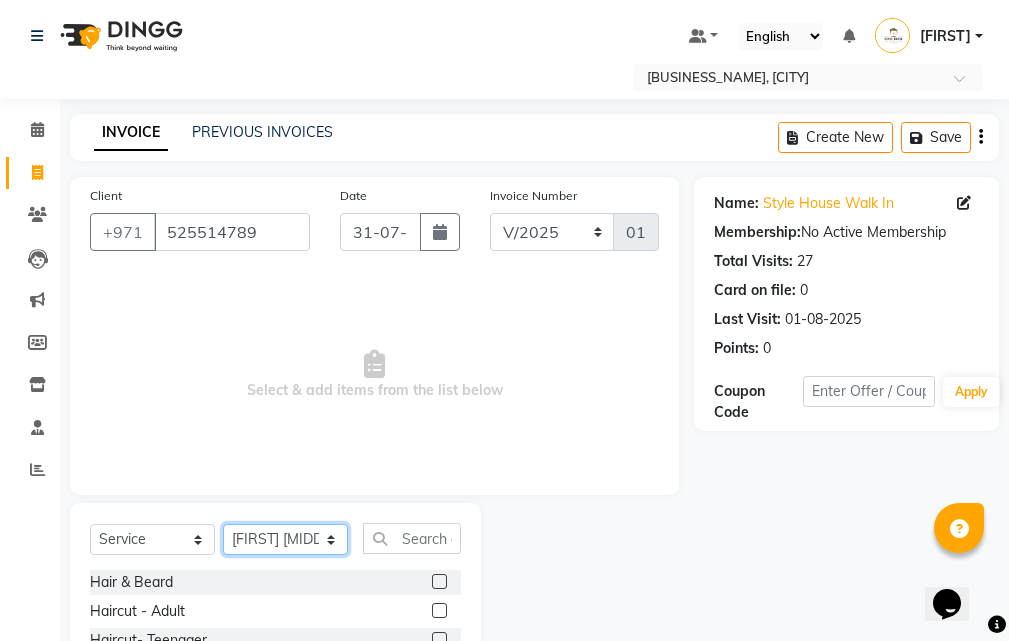 scroll, scrollTop: 187, scrollLeft: 0, axis: vertical 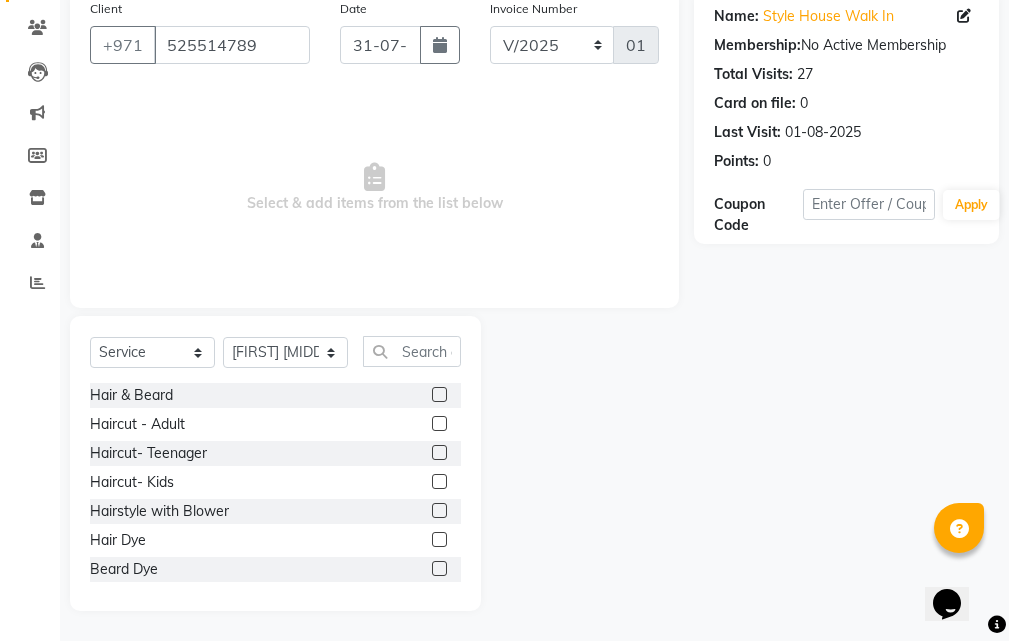 click 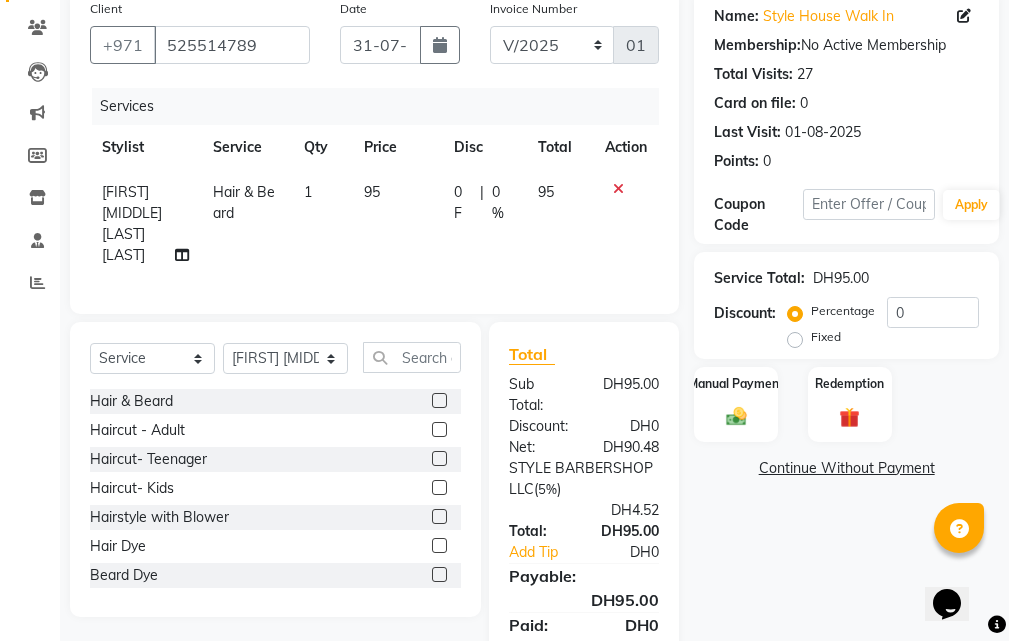 click 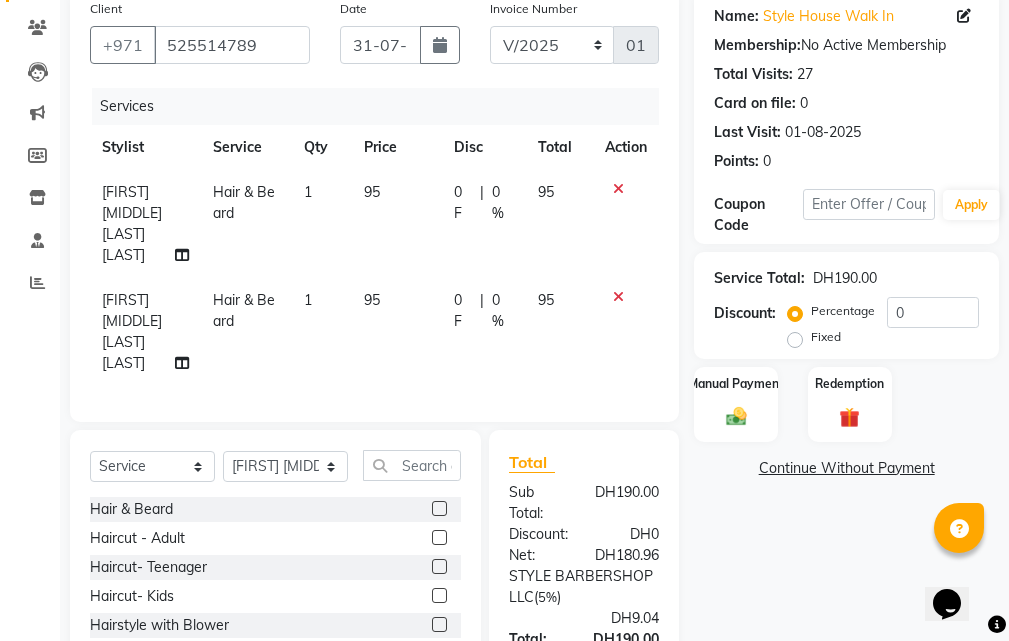 click 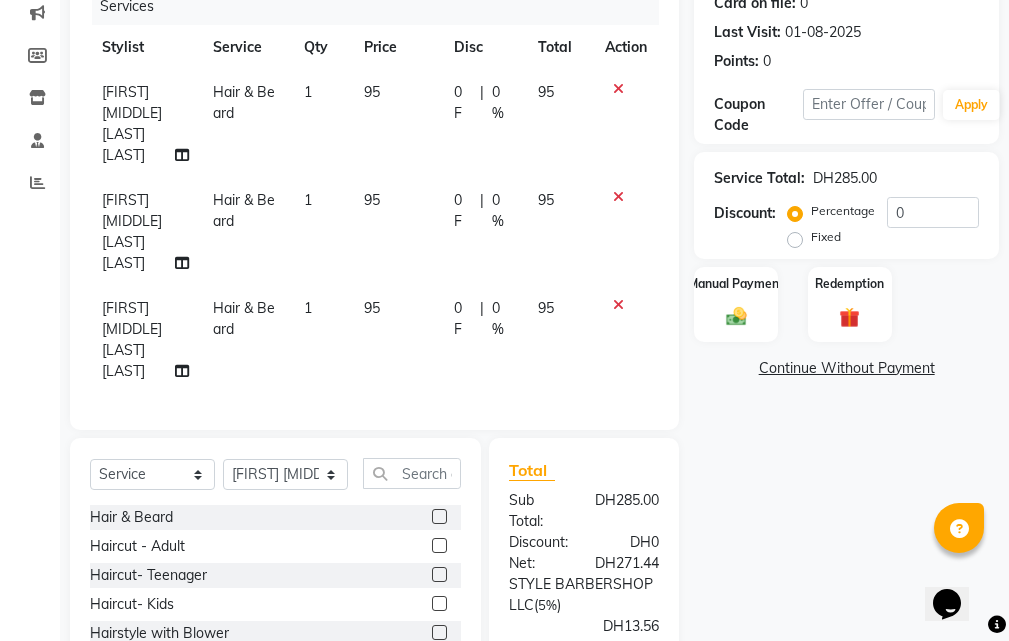 scroll, scrollTop: 487, scrollLeft: 0, axis: vertical 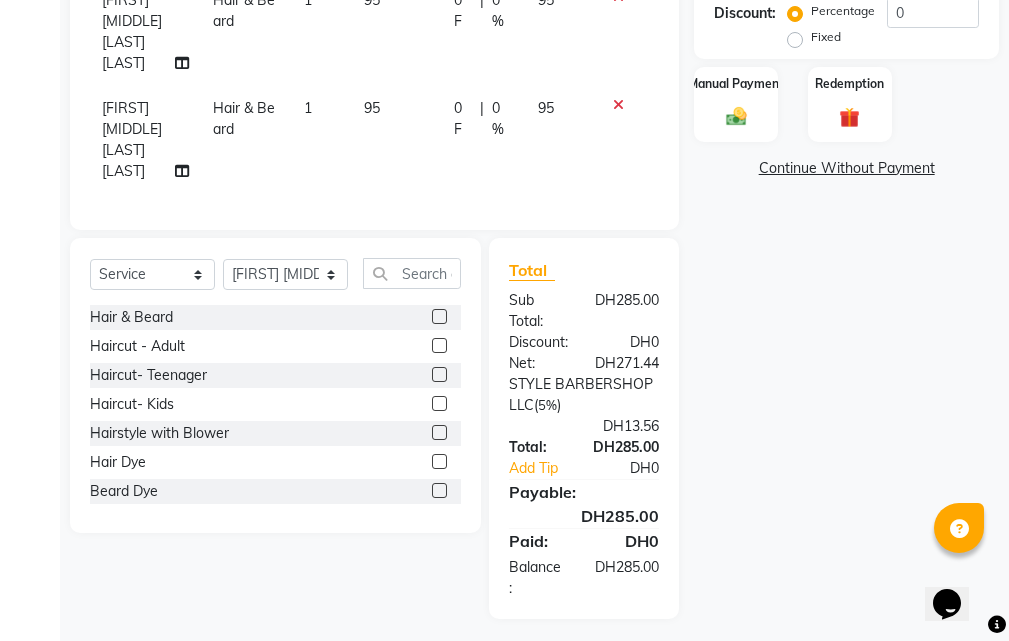 click 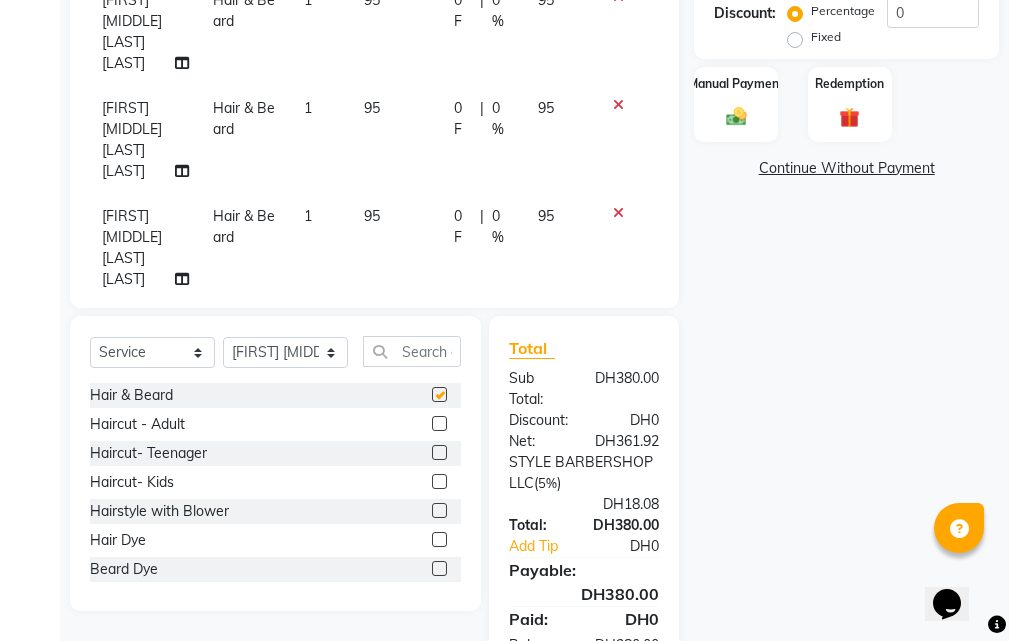 checkbox on "false" 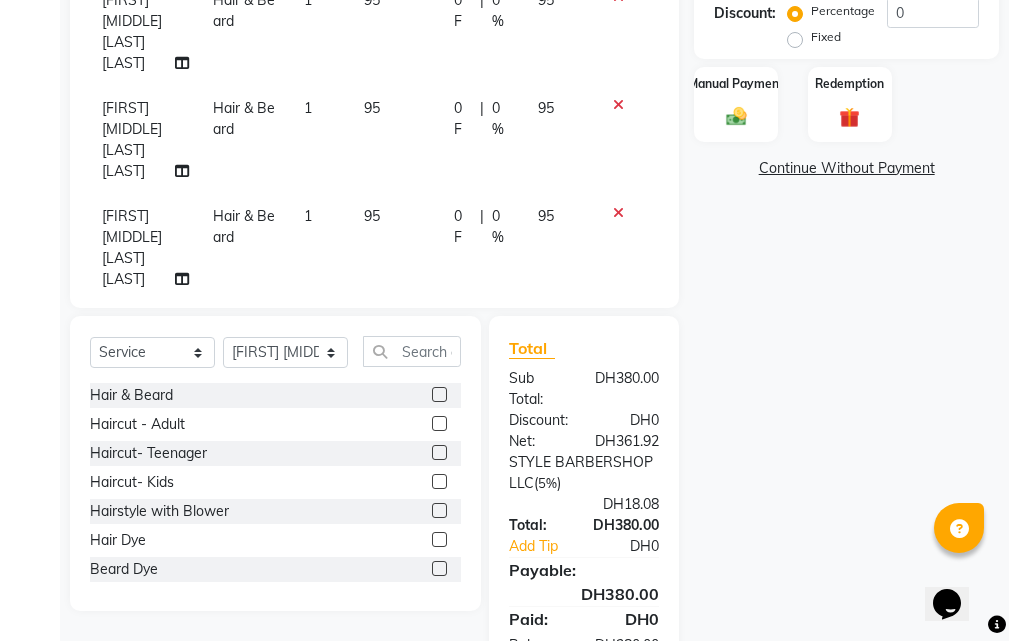 click 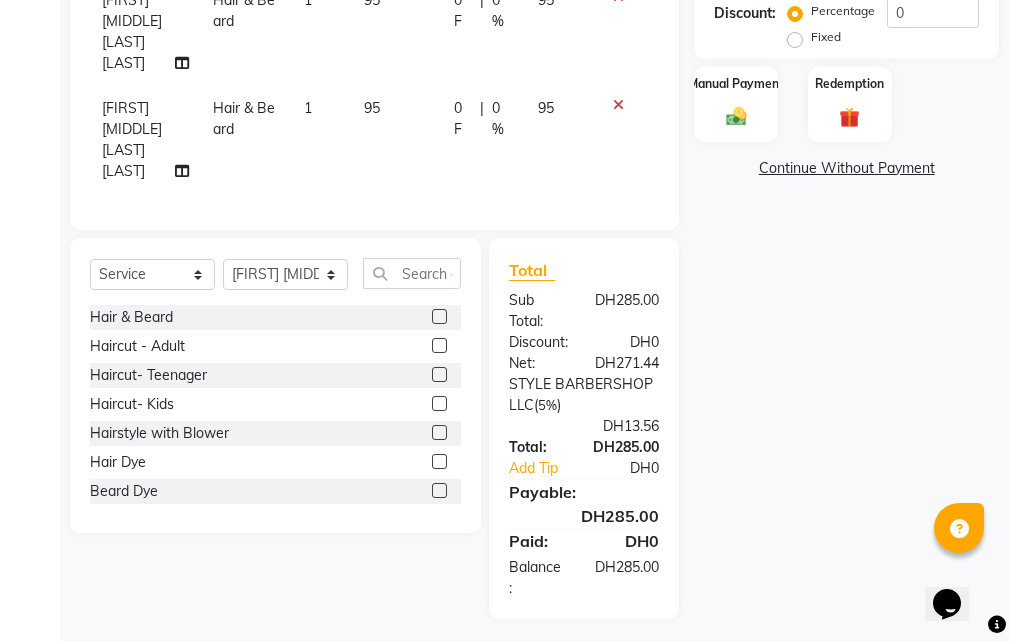 click 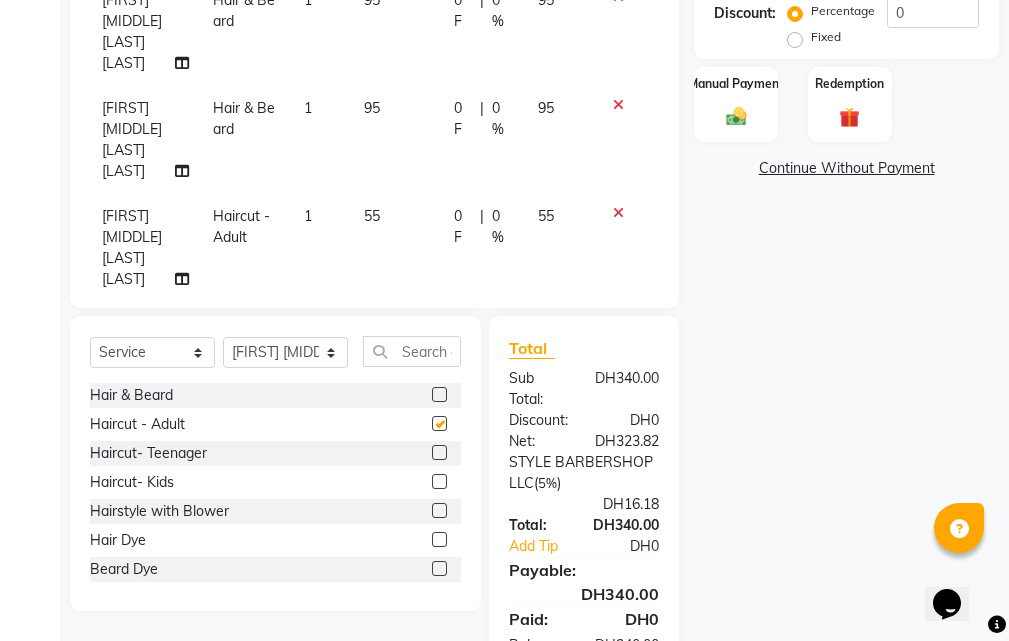 checkbox on "false" 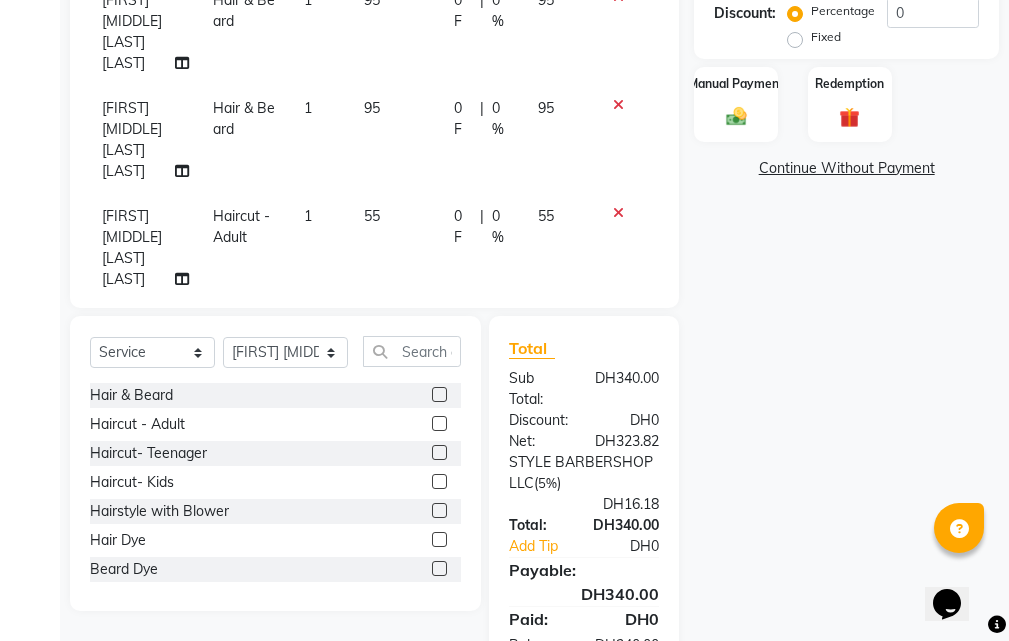 click 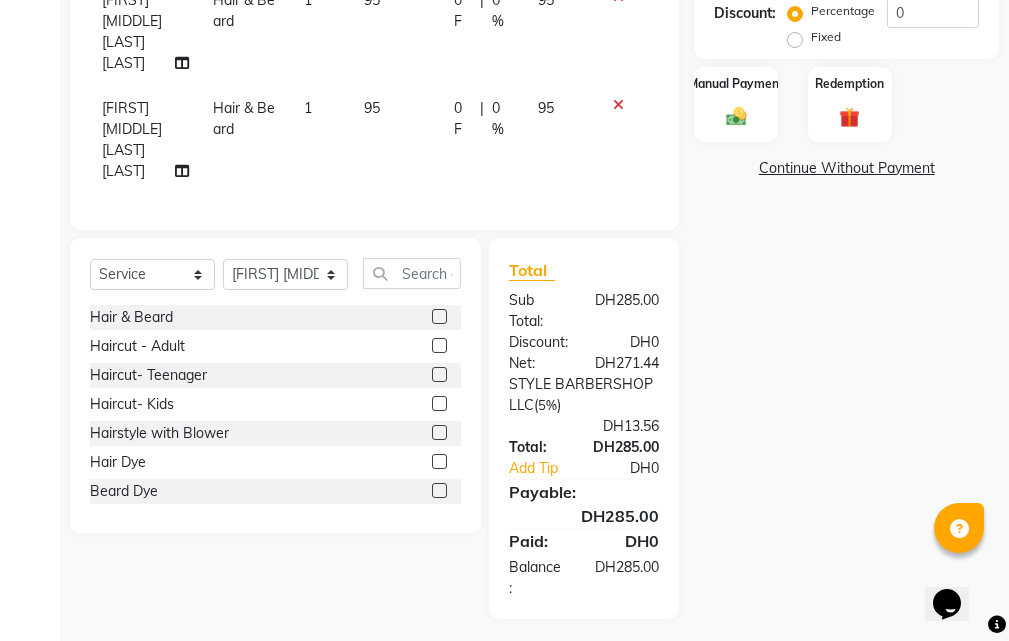 click 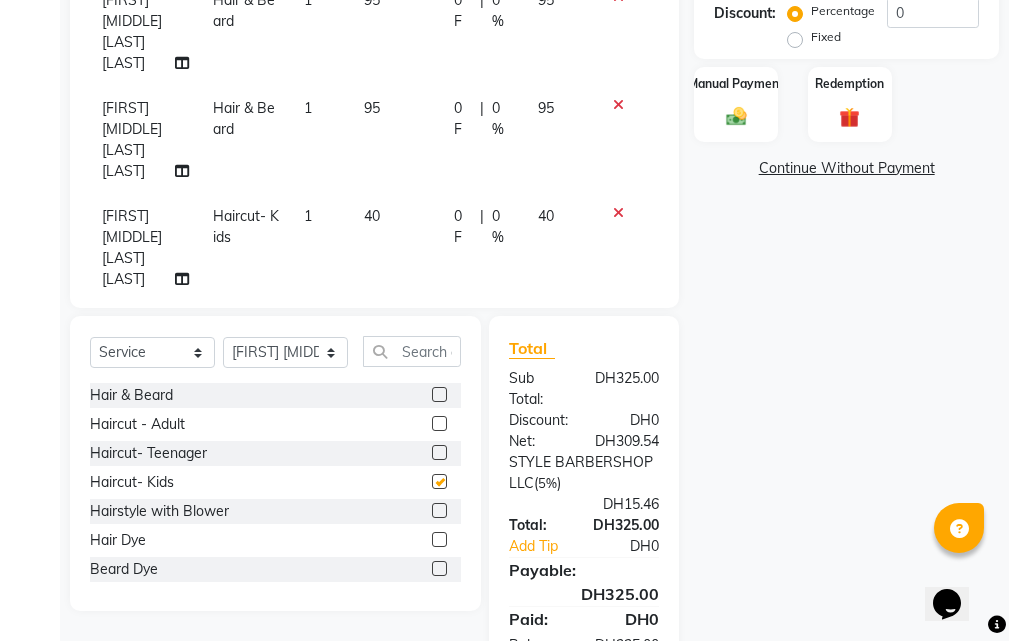 checkbox on "false" 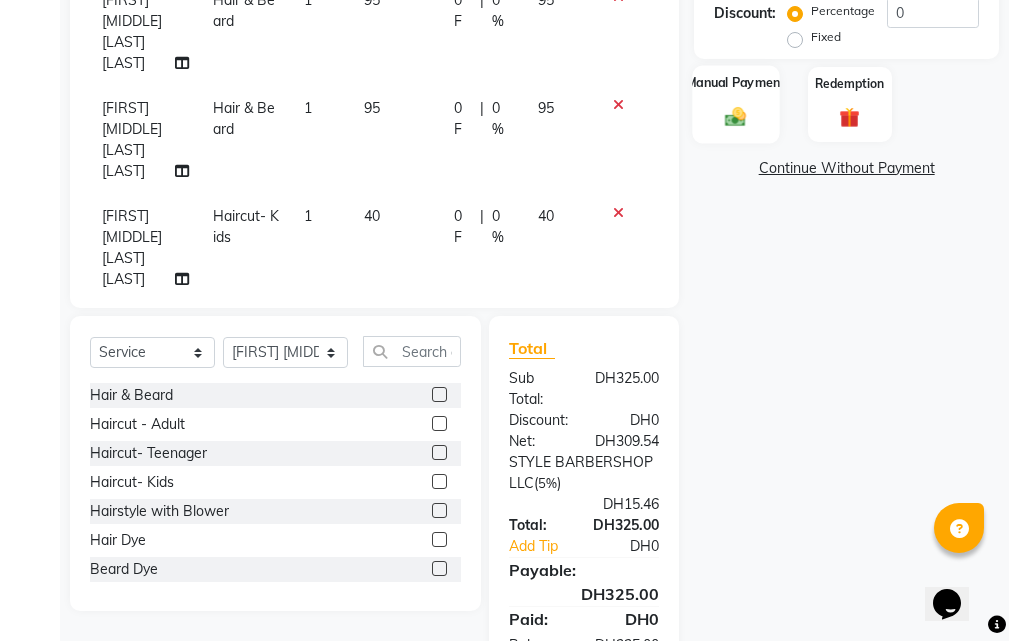 click 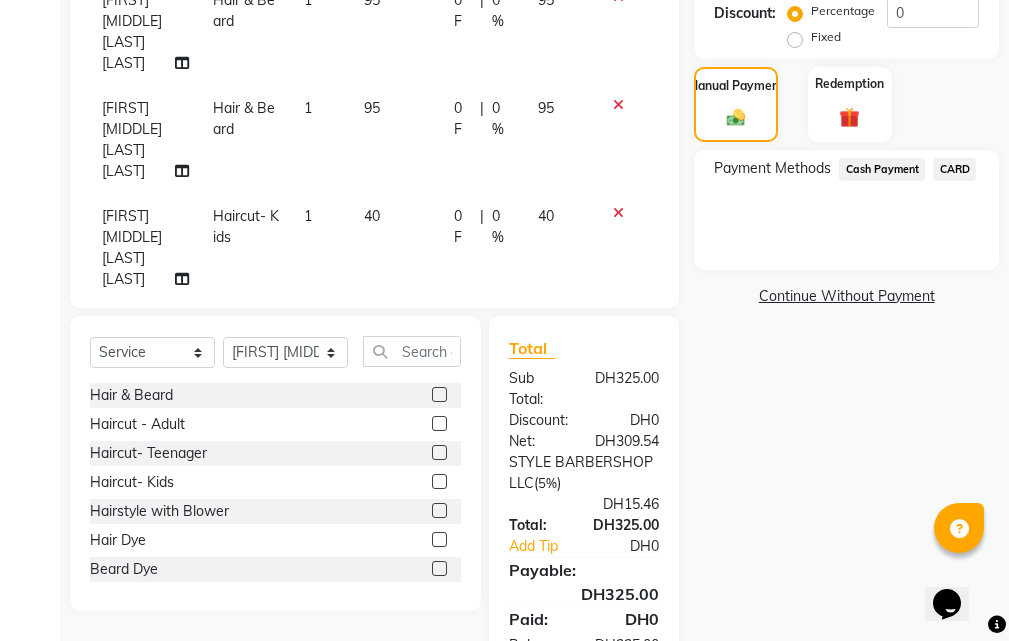 click on "Continue Without Payment" 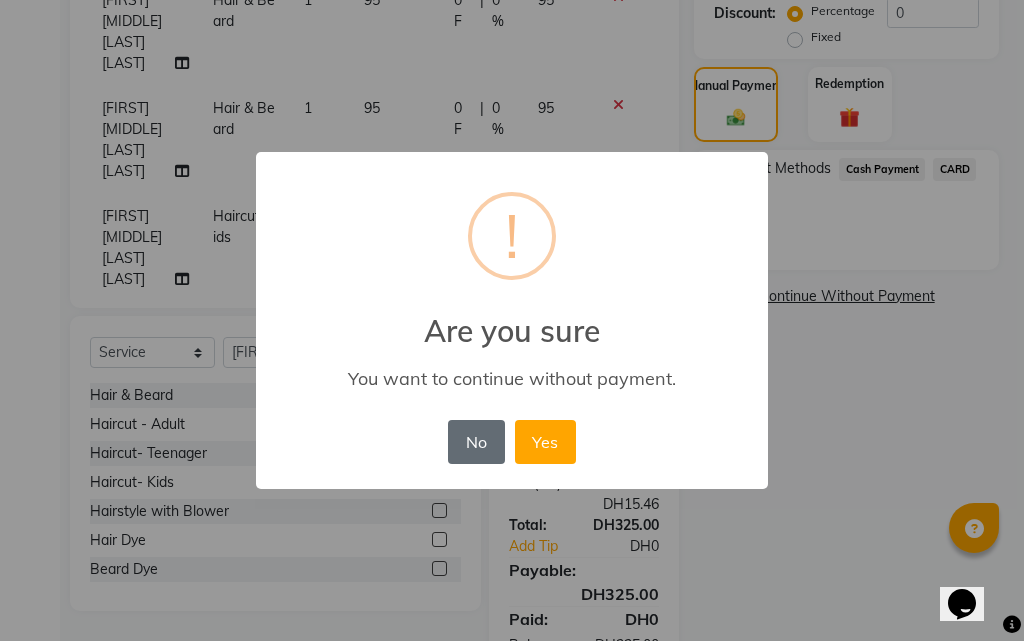 drag, startPoint x: 469, startPoint y: 446, endPoint x: 676, endPoint y: 355, distance: 226.11943 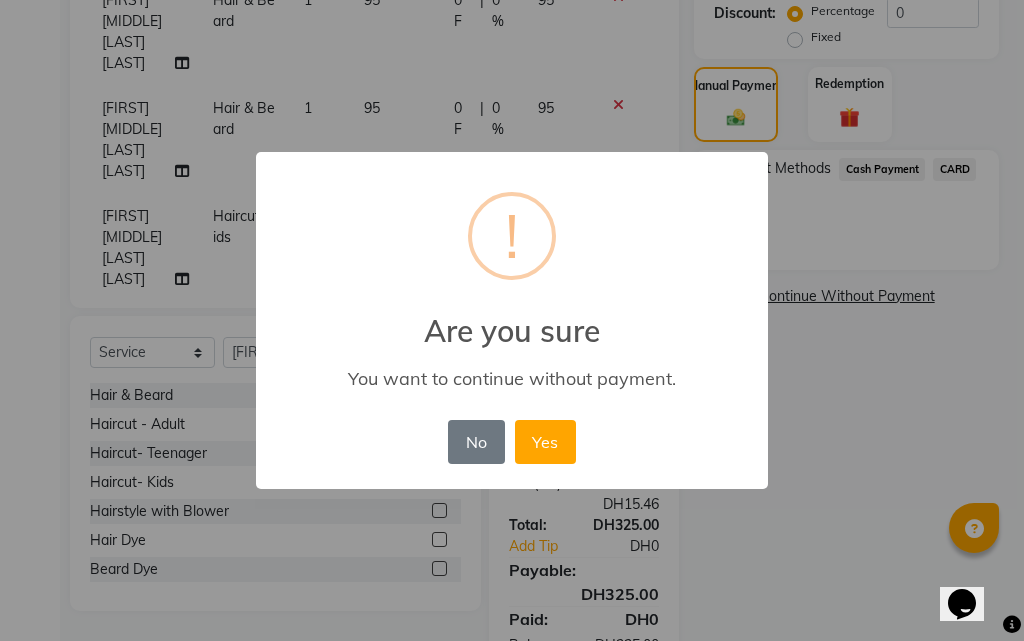 click on "No" at bounding box center [476, 442] 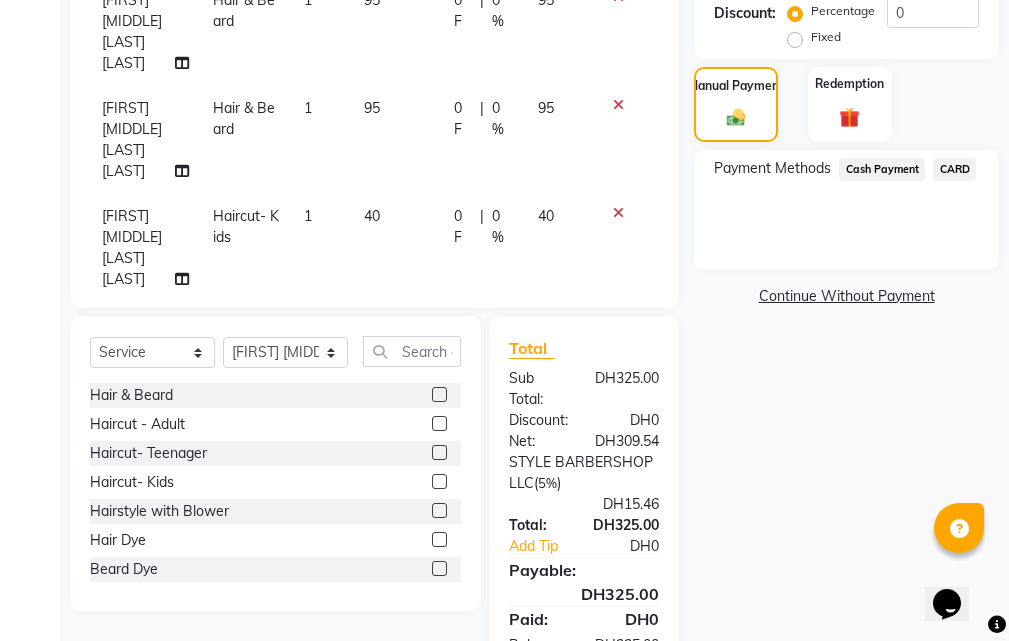 click on "CARD" 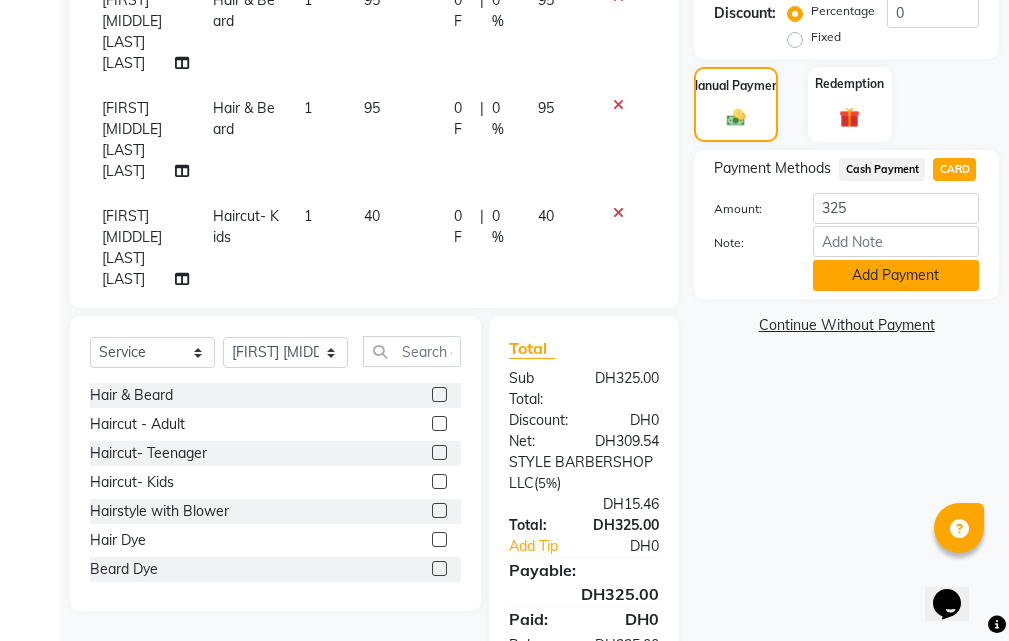 click on "Add Payment" 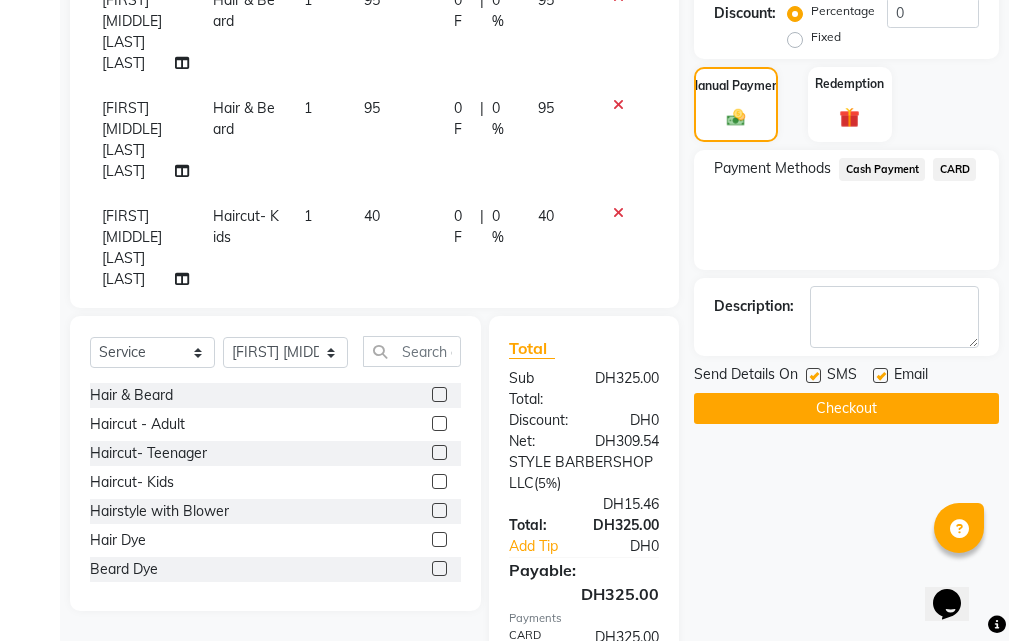 scroll, scrollTop: 636, scrollLeft: 0, axis: vertical 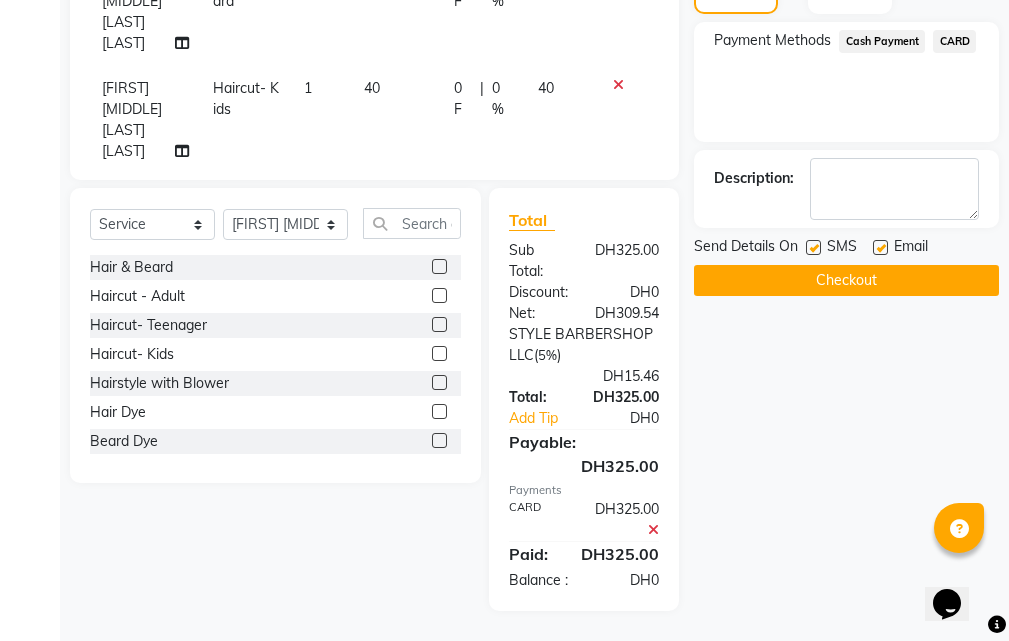 click on "Checkout" 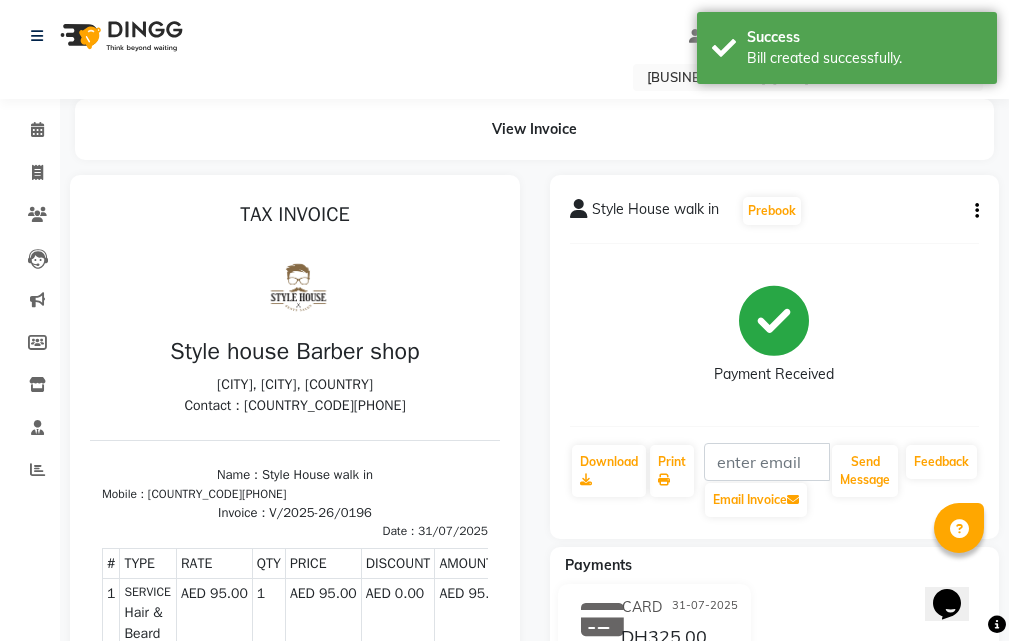 scroll, scrollTop: 0, scrollLeft: 0, axis: both 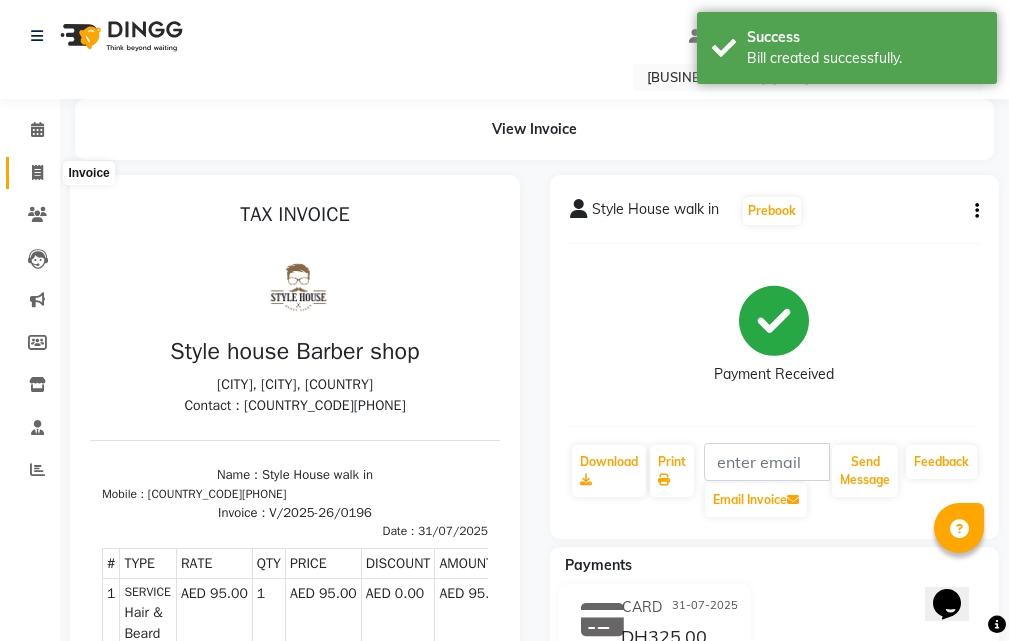 click 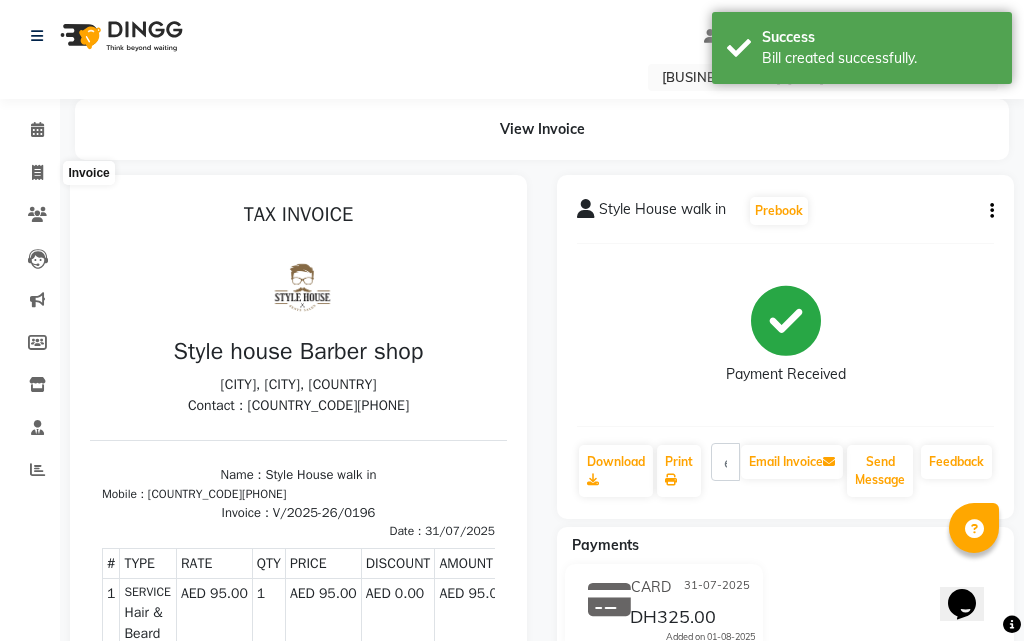 select on "8421" 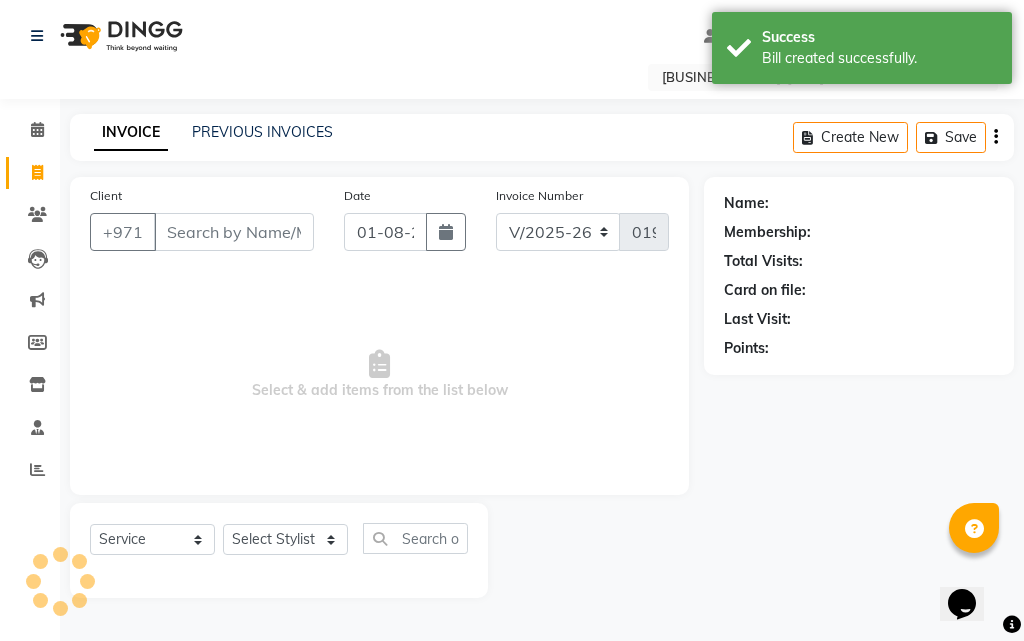 click on "Client" at bounding box center [234, 232] 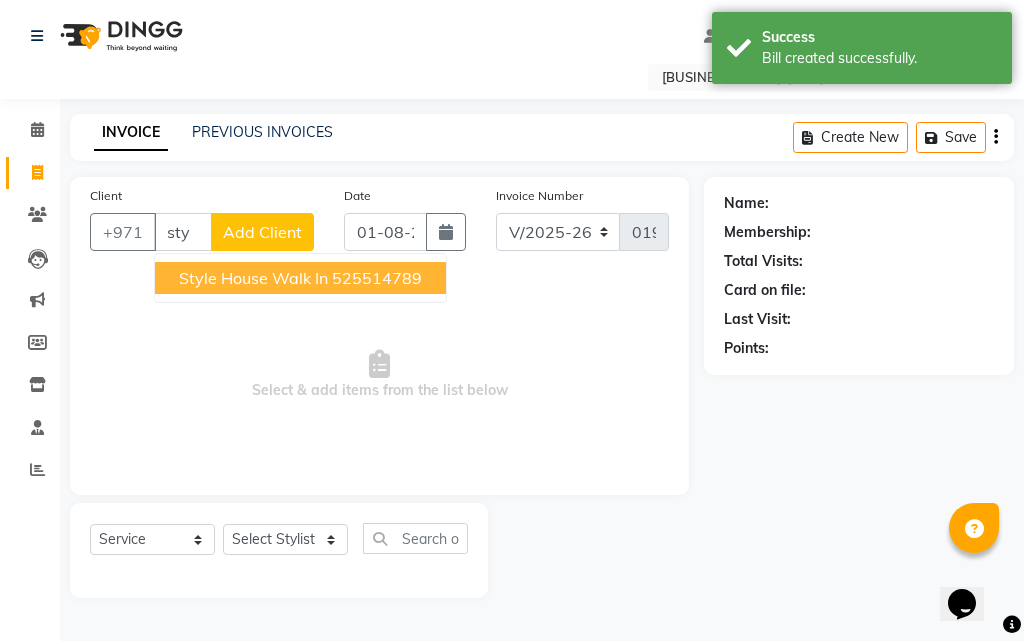click on "[BUSINESS_NAME] walk in [PHONE]" at bounding box center [300, 278] 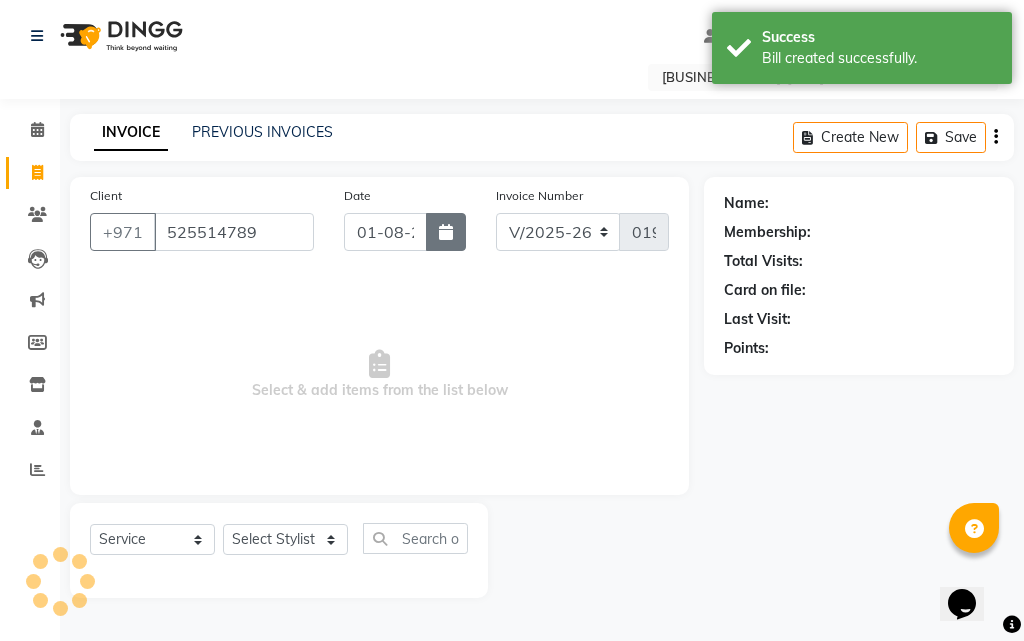 type on "525514789" 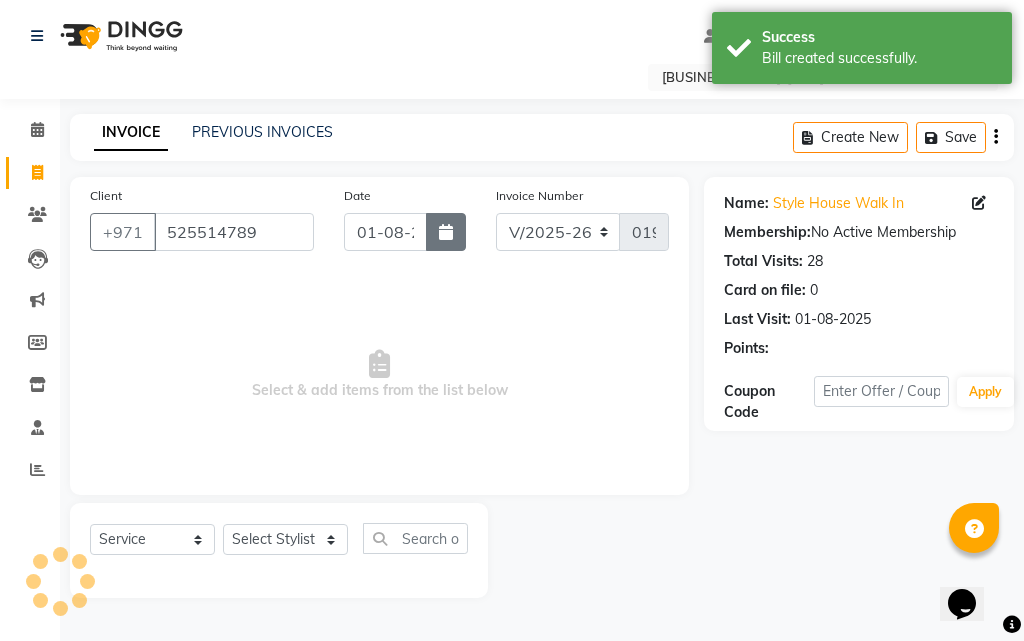click 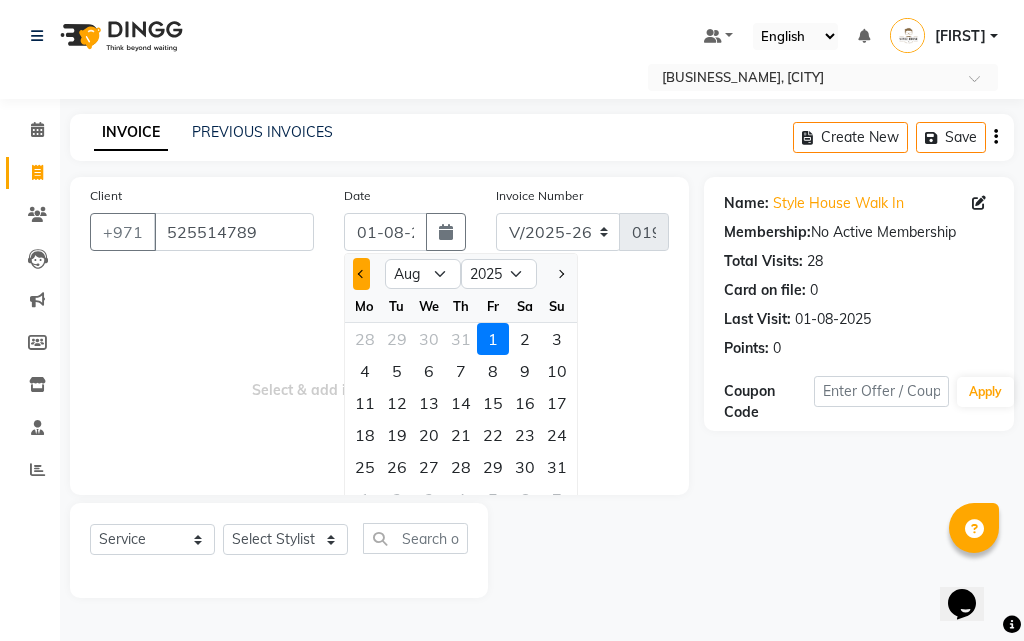 click 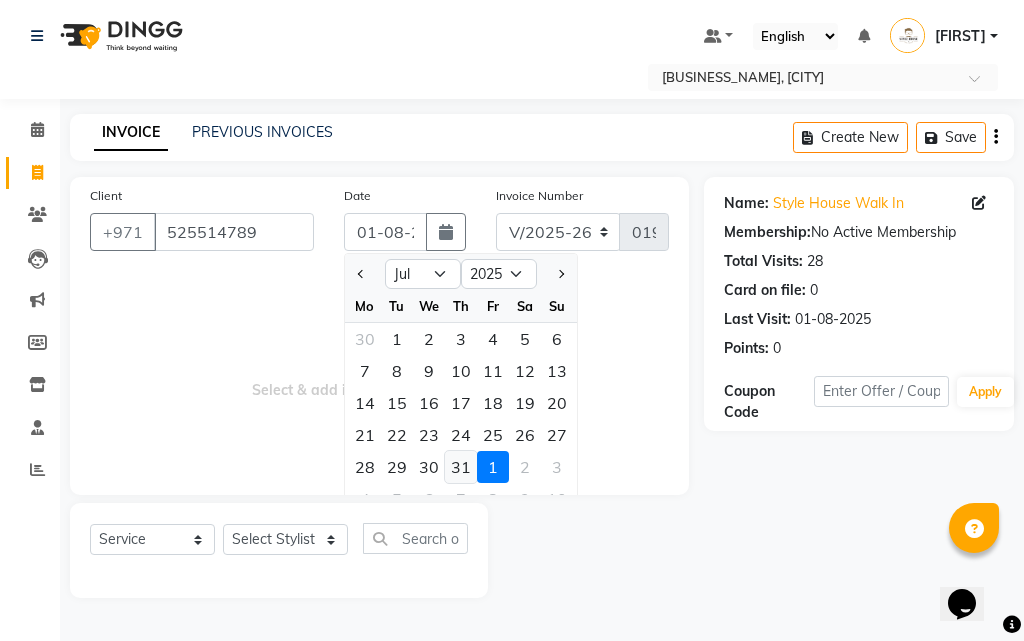 click on "31" 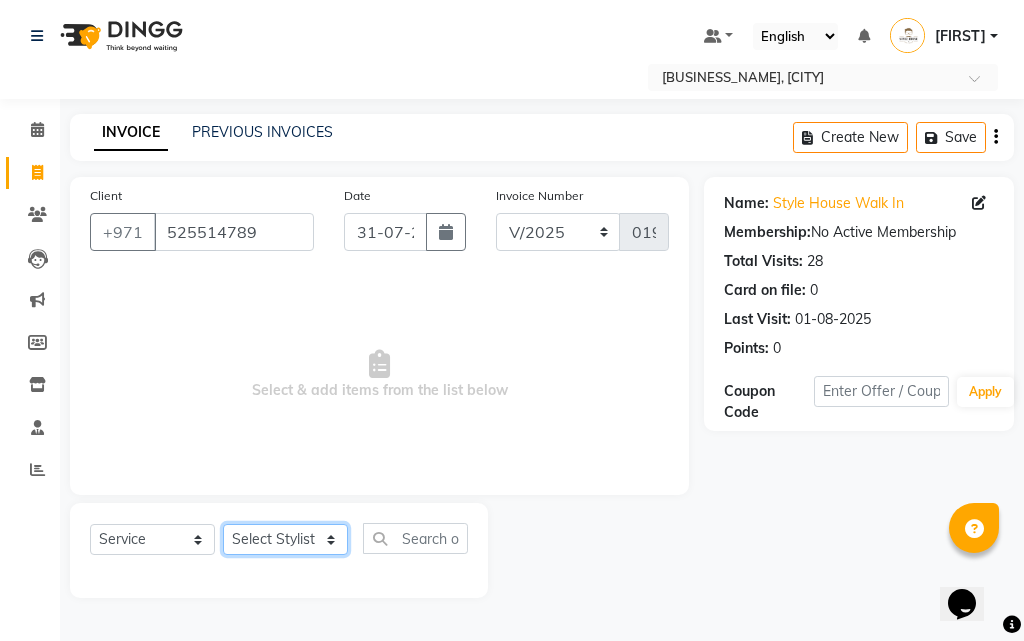 click on "Select Stylist [FIRST] [LAST] [FIRST] [LAST] [FIRST] [MIDDLE] [MIDDLE] [LAST] [LAST] [FIRST] [LAST] [LAST] [FIRST] [LAST] [LAST] [FIRST] [MIDDLE] [LAST] [LAST] [FIRST] [LAST] [LAST] [FIRST] [MIDDLE] [LAST] [LAST] [FIRST] [LAST] [LAST] [FIRST]" 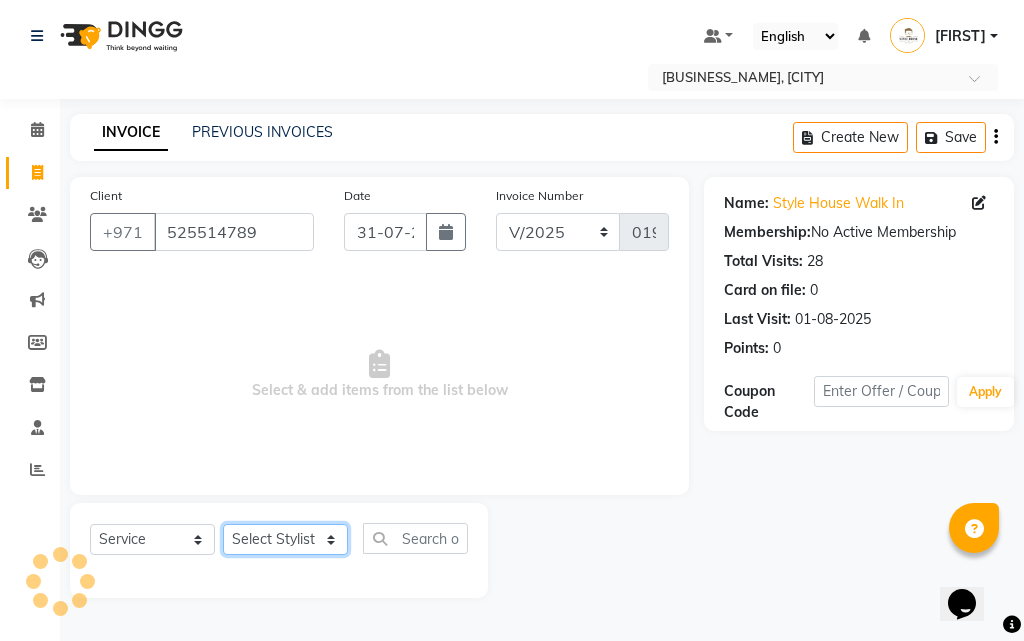 select on "83267" 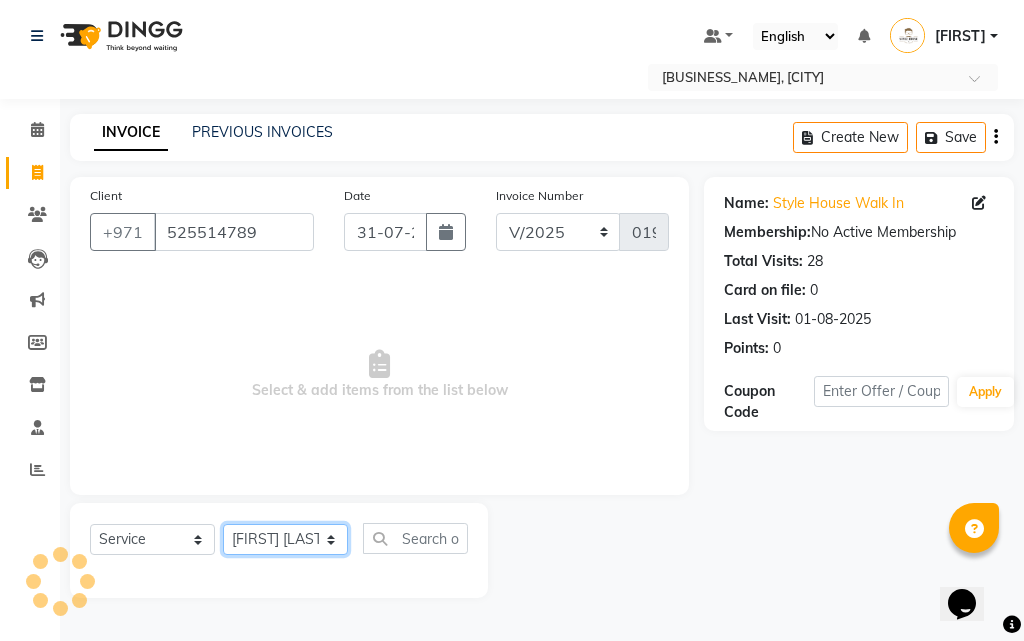 click on "Select Stylist [FIRST] [LAST] [FIRST] [LAST] [FIRST] [MIDDLE] [MIDDLE] [LAST] [LAST] [FIRST] [LAST] [LAST] [FIRST] [LAST] [LAST] [FIRST] [MIDDLE] [LAST] [LAST] [FIRST] [LAST] [LAST] [FIRST] [MIDDLE] [LAST] [LAST] [FIRST] [LAST] [LAST] [FIRST]" 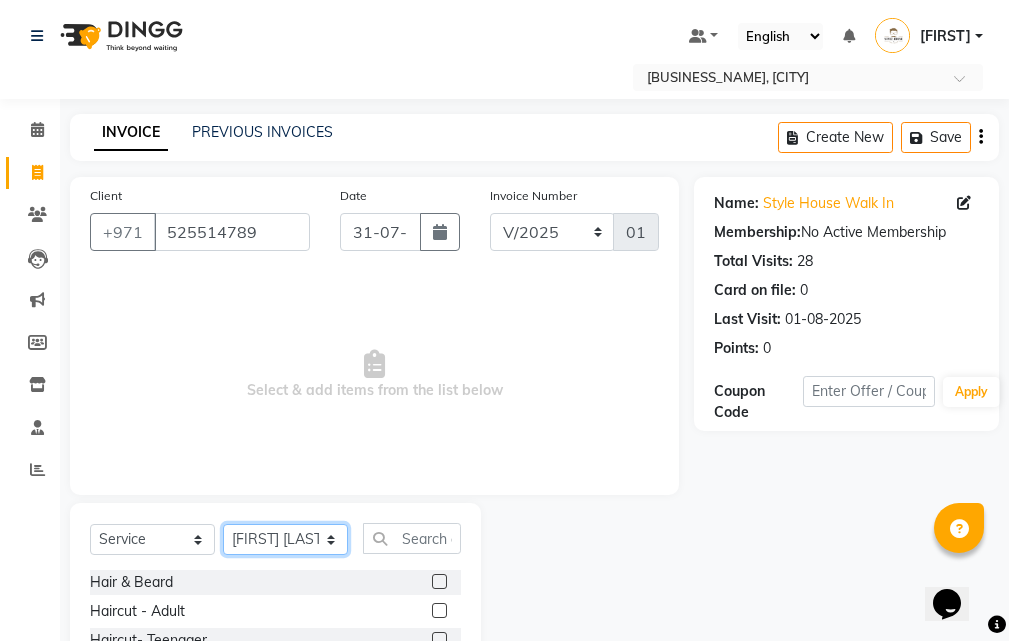 scroll, scrollTop: 187, scrollLeft: 0, axis: vertical 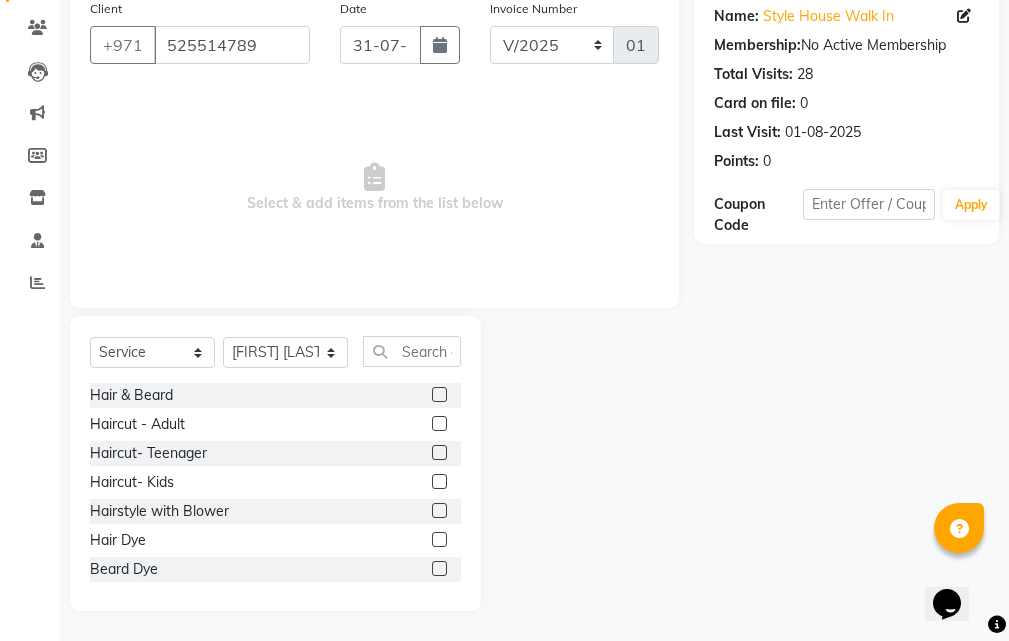click 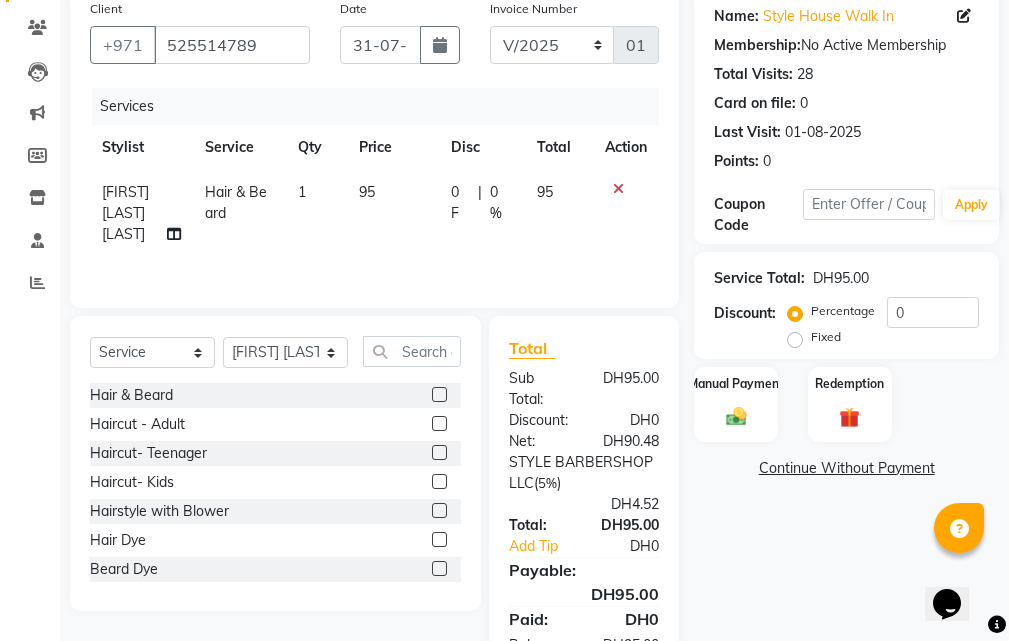 click 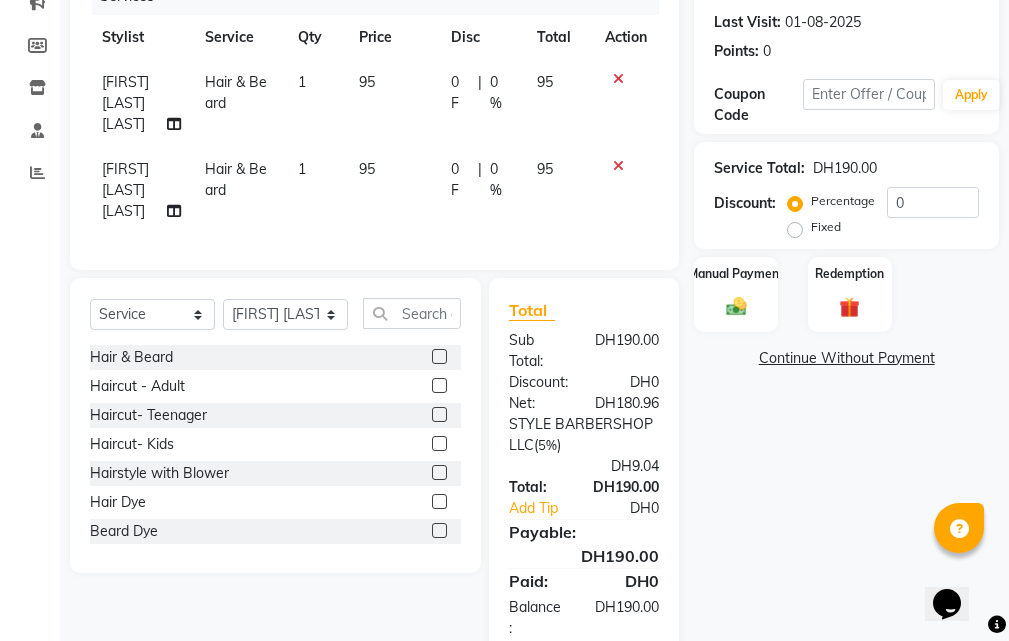 scroll, scrollTop: 387, scrollLeft: 0, axis: vertical 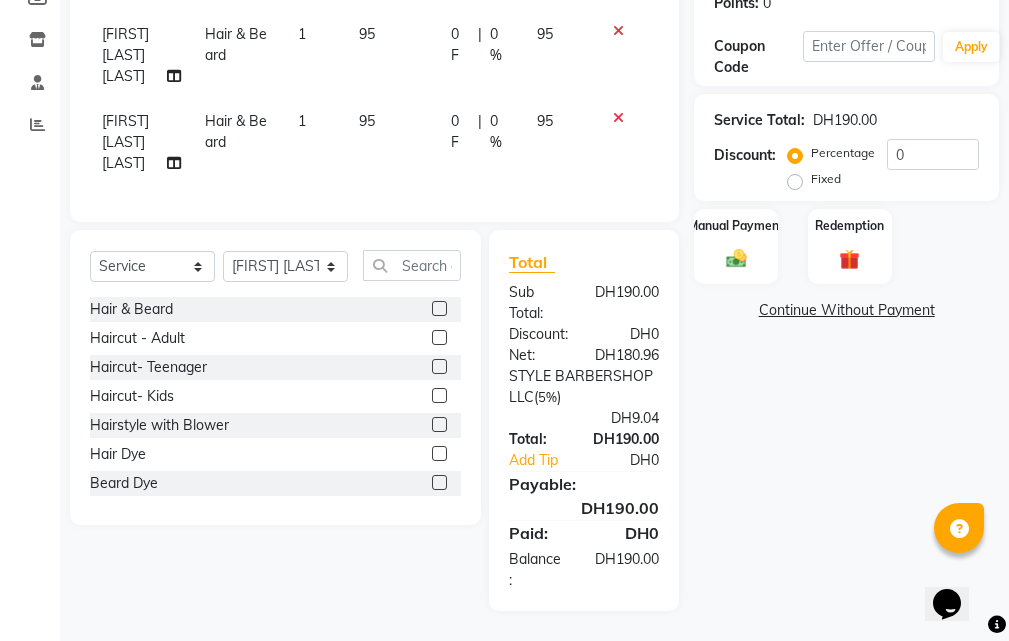 click 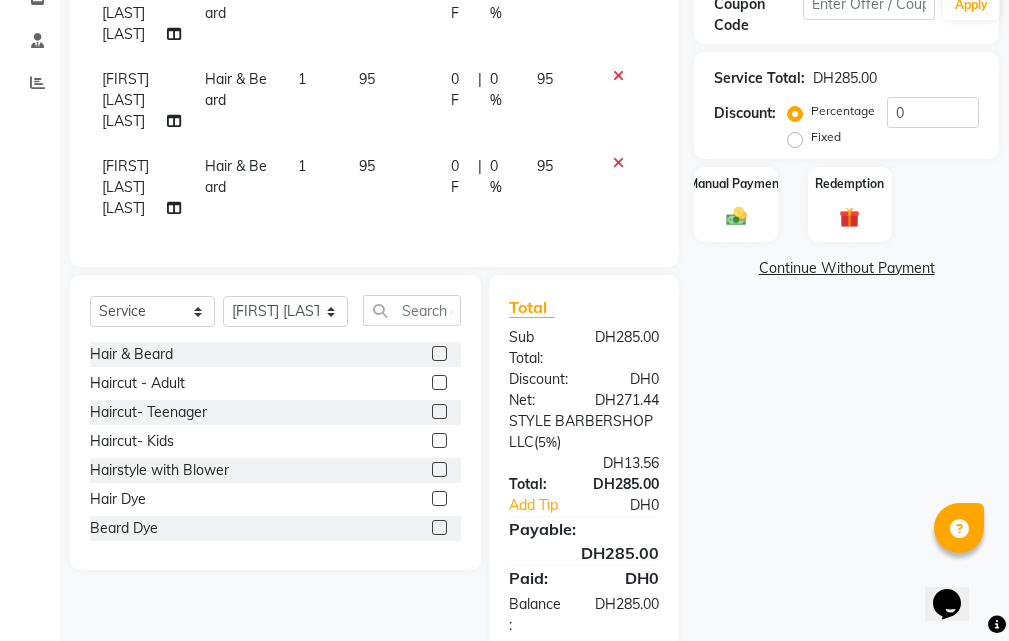 scroll, scrollTop: 510, scrollLeft: 0, axis: vertical 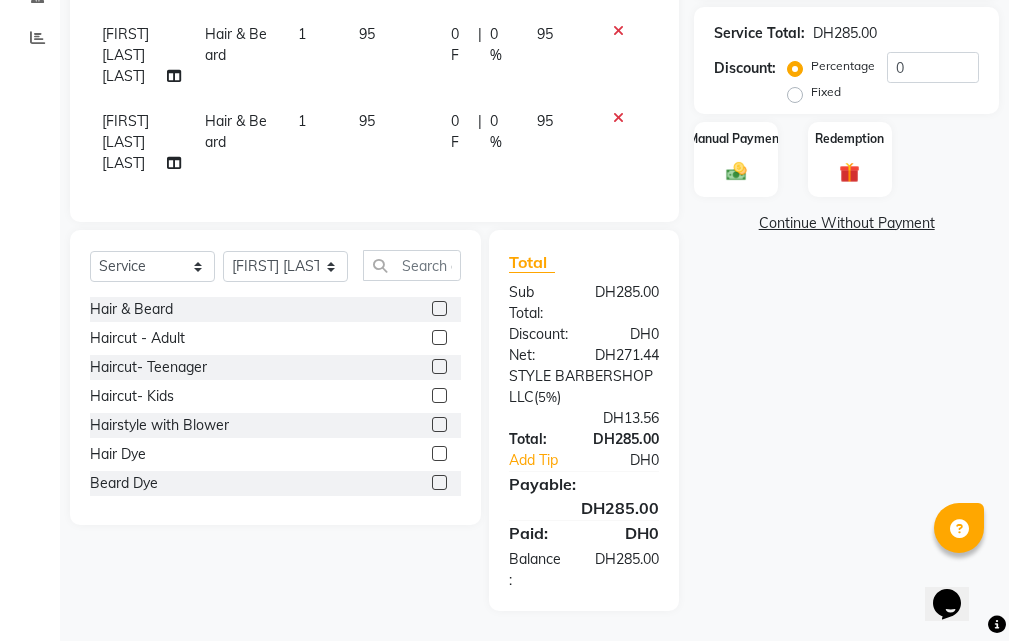 click 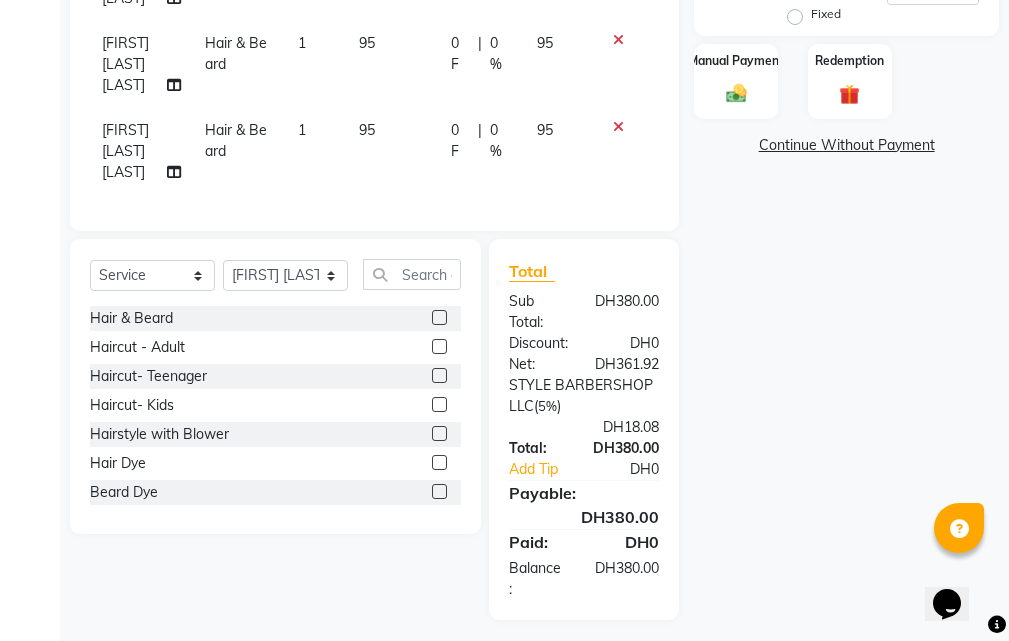 scroll, scrollTop: 573, scrollLeft: 0, axis: vertical 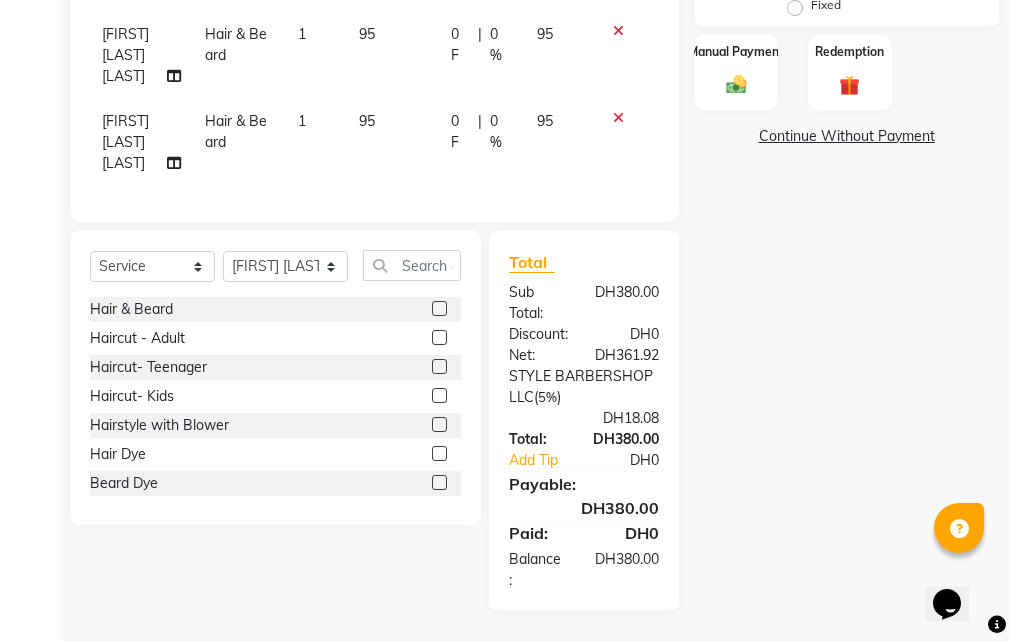 click 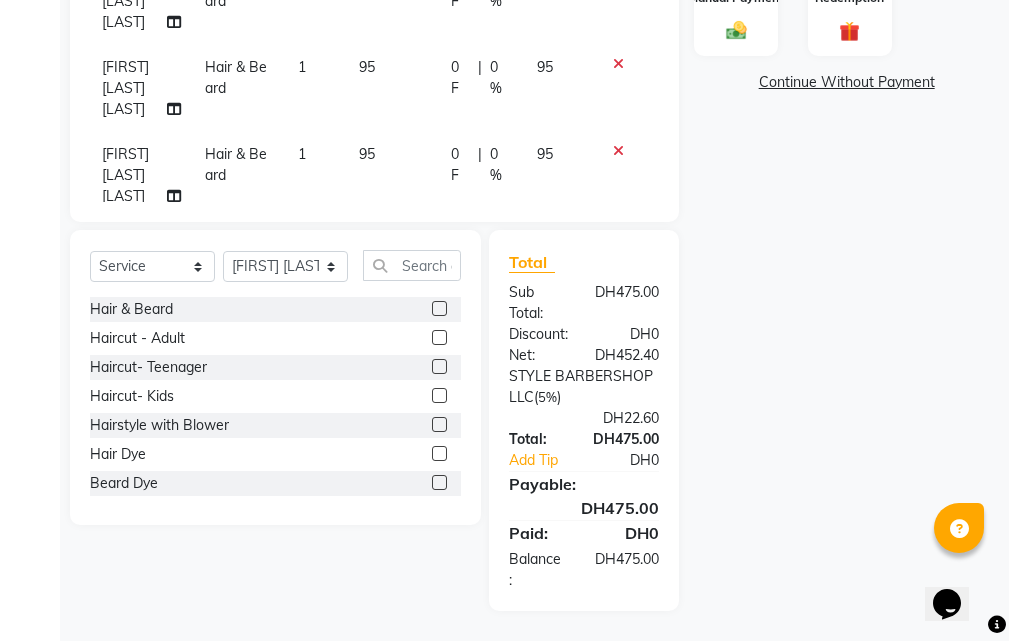click 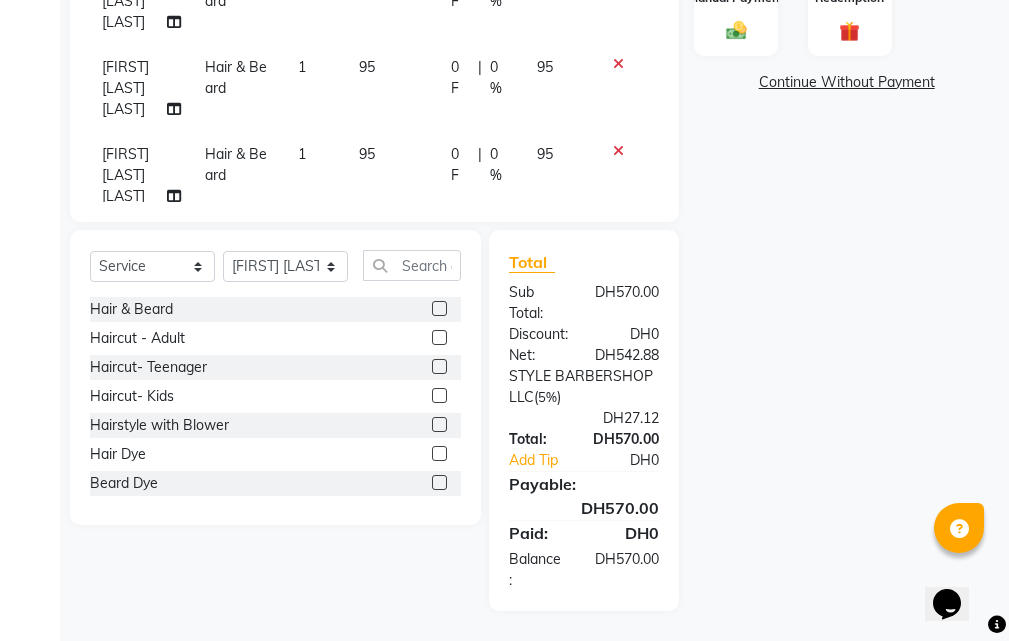 click 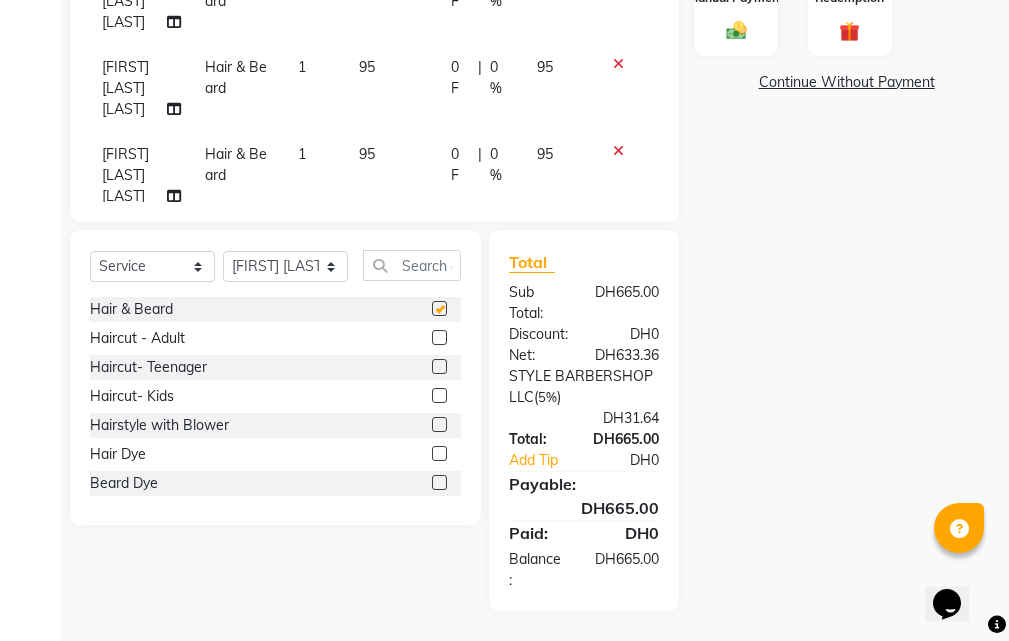 checkbox on "false" 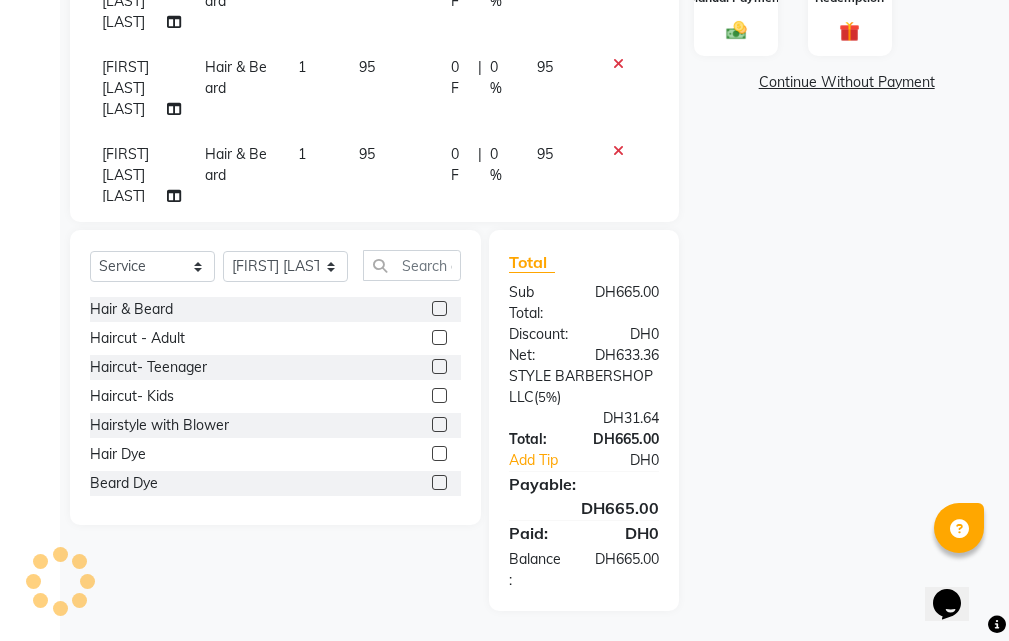 click 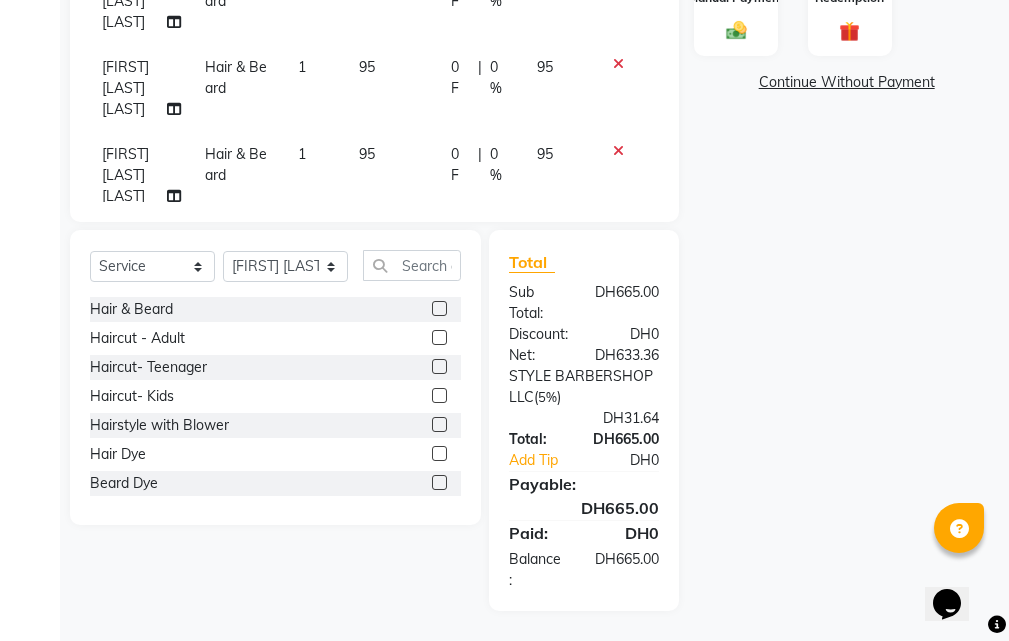 click 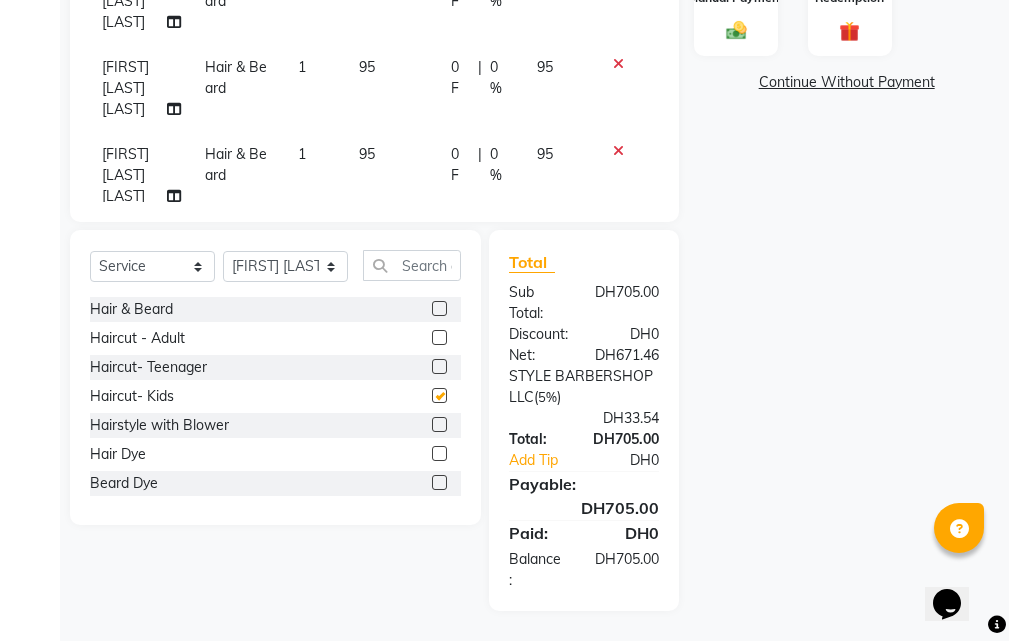 checkbox on "false" 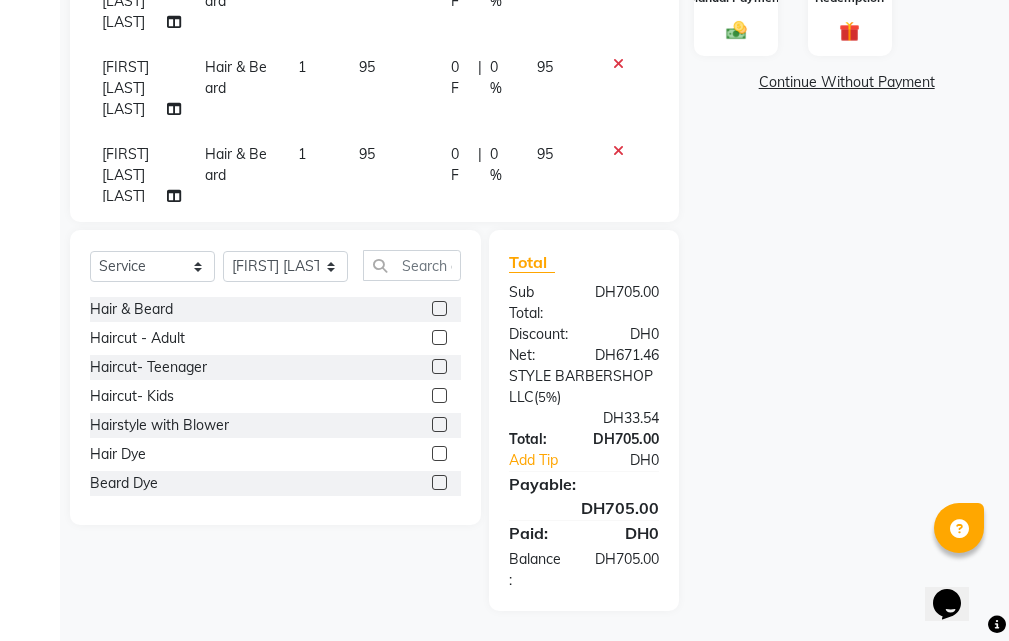 click 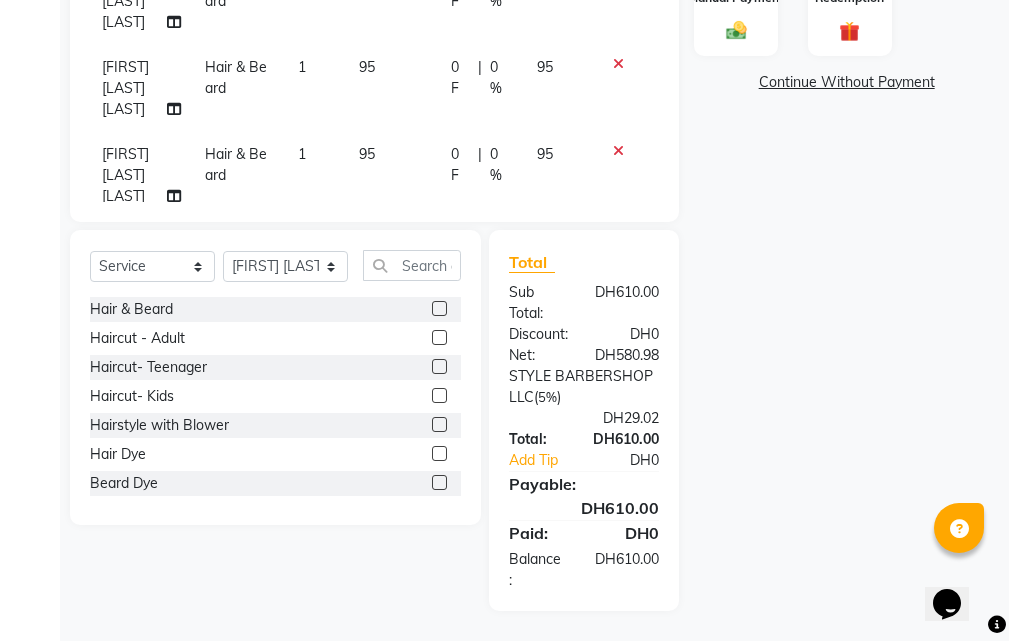 scroll, scrollTop: 173, scrollLeft: 0, axis: vertical 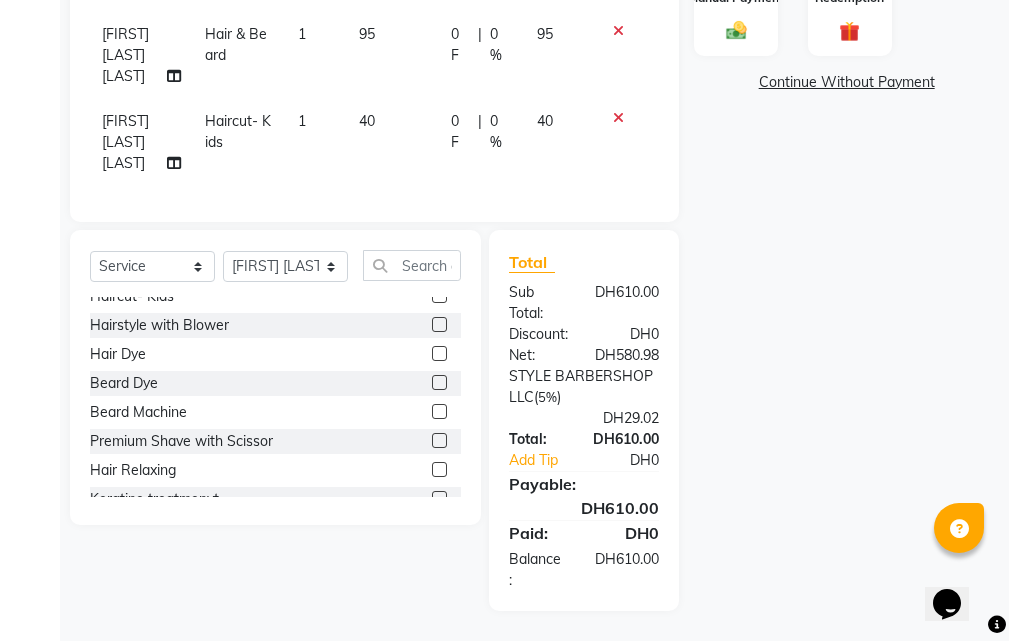 click 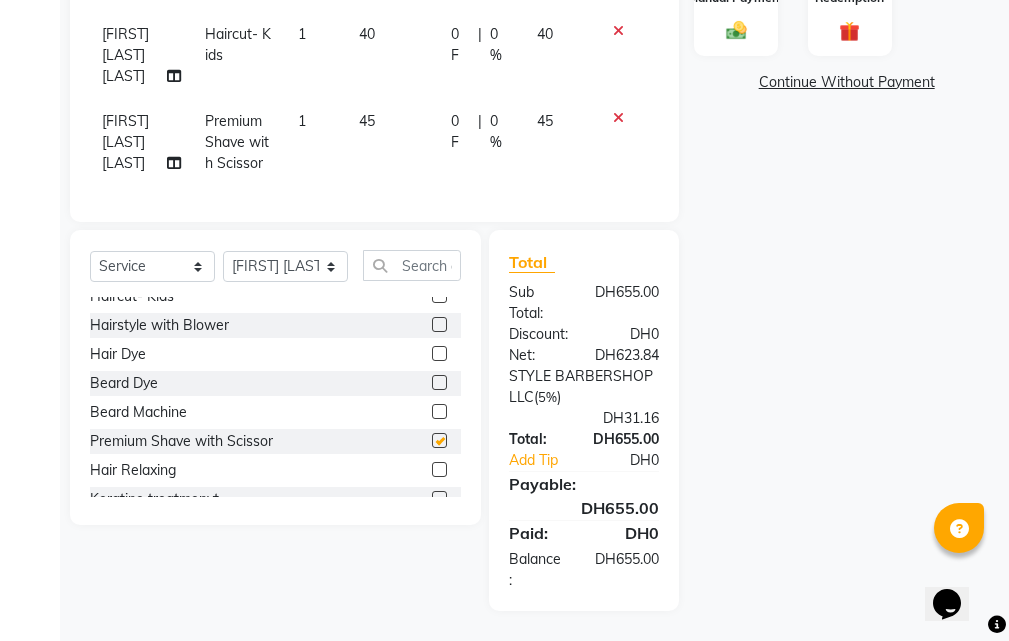 checkbox on "false" 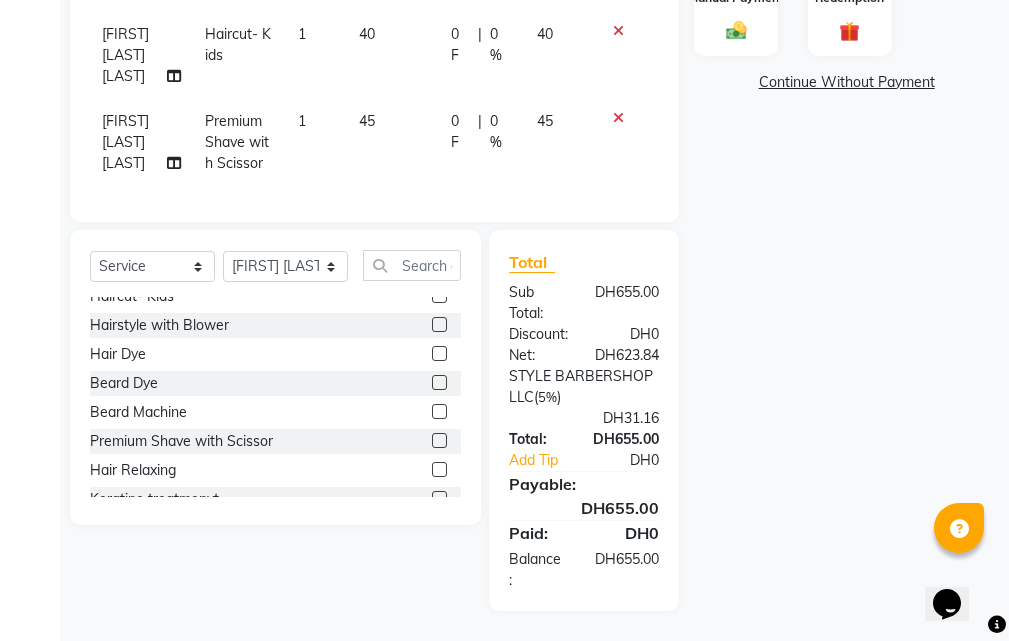 scroll, scrollTop: 0, scrollLeft: 0, axis: both 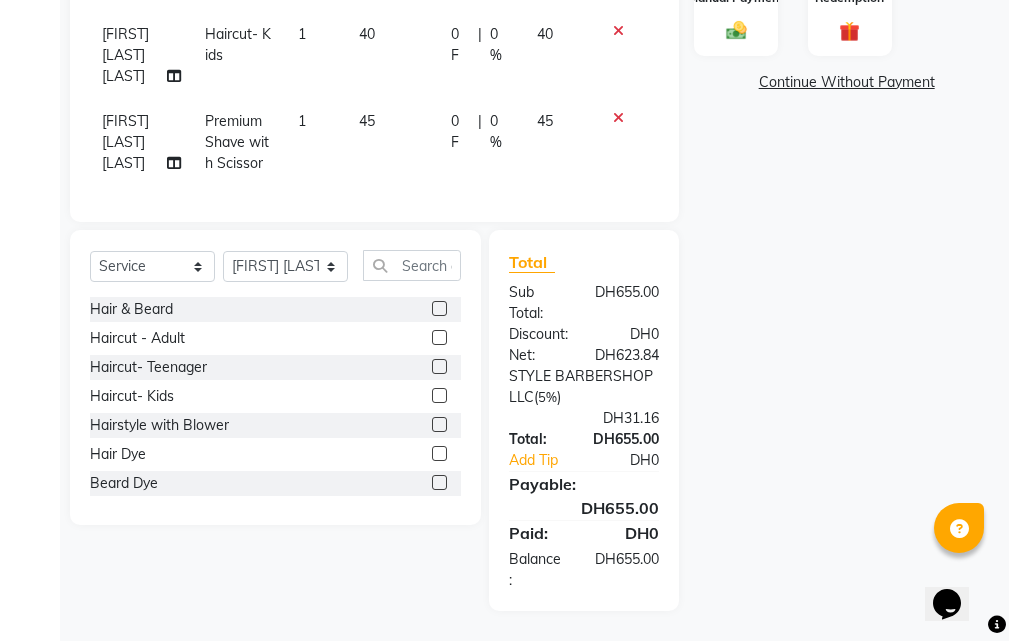 click 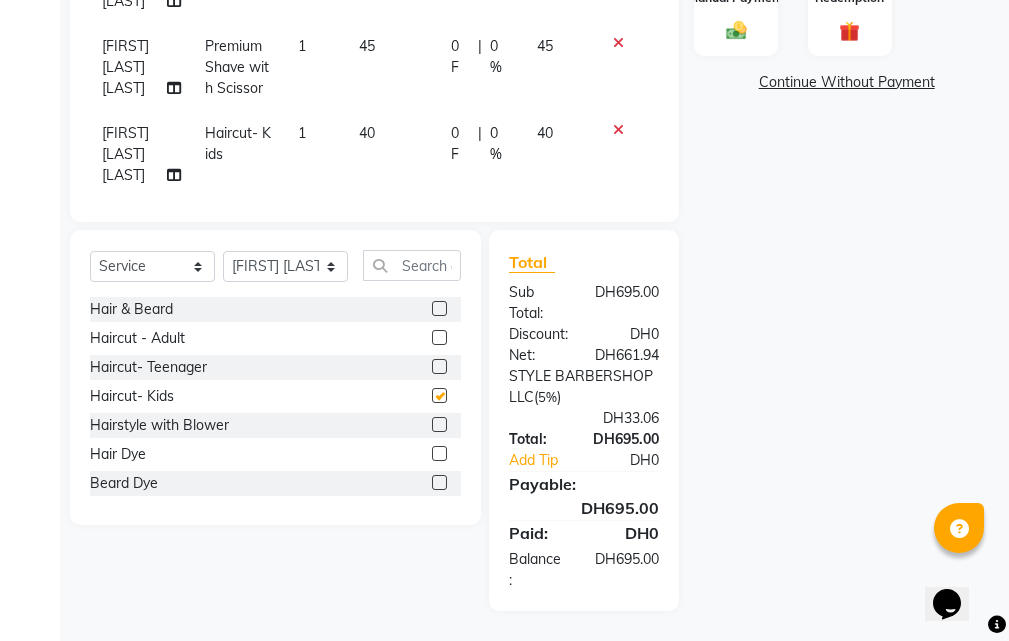 checkbox on "false" 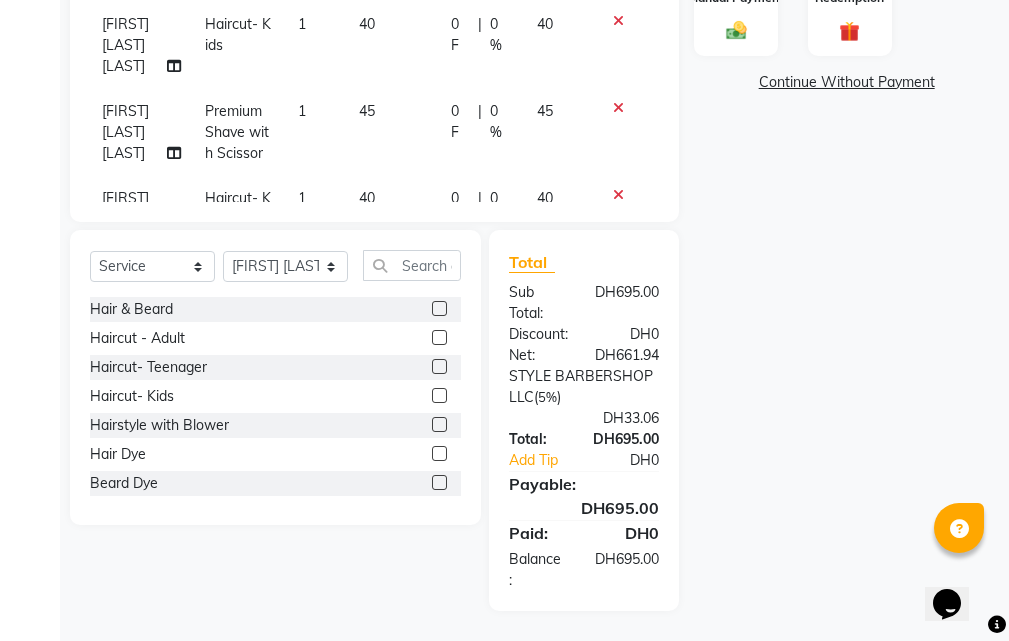 scroll, scrollTop: 269, scrollLeft: 0, axis: vertical 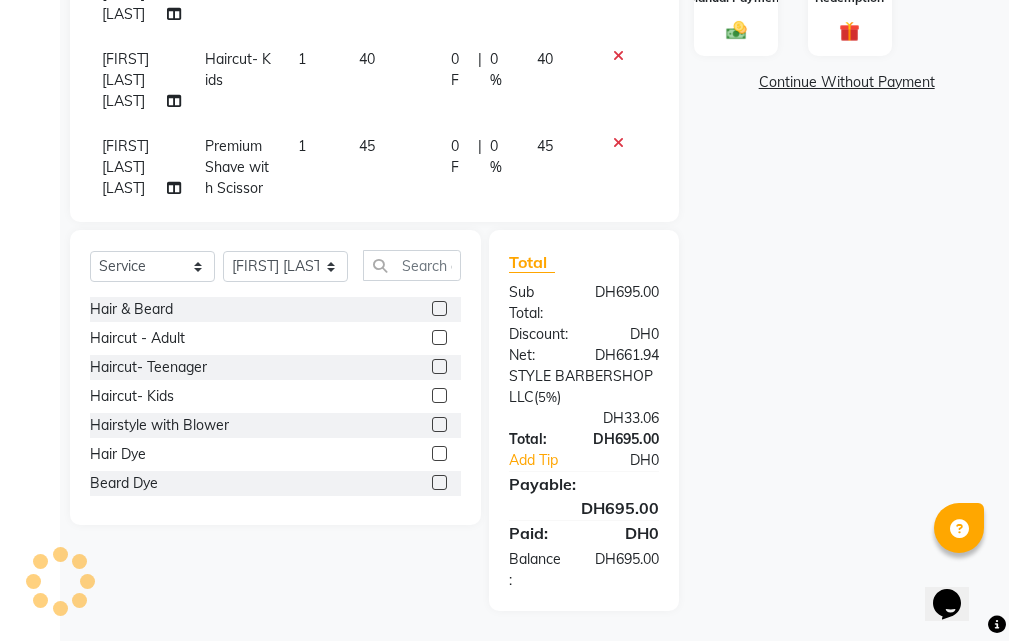 click 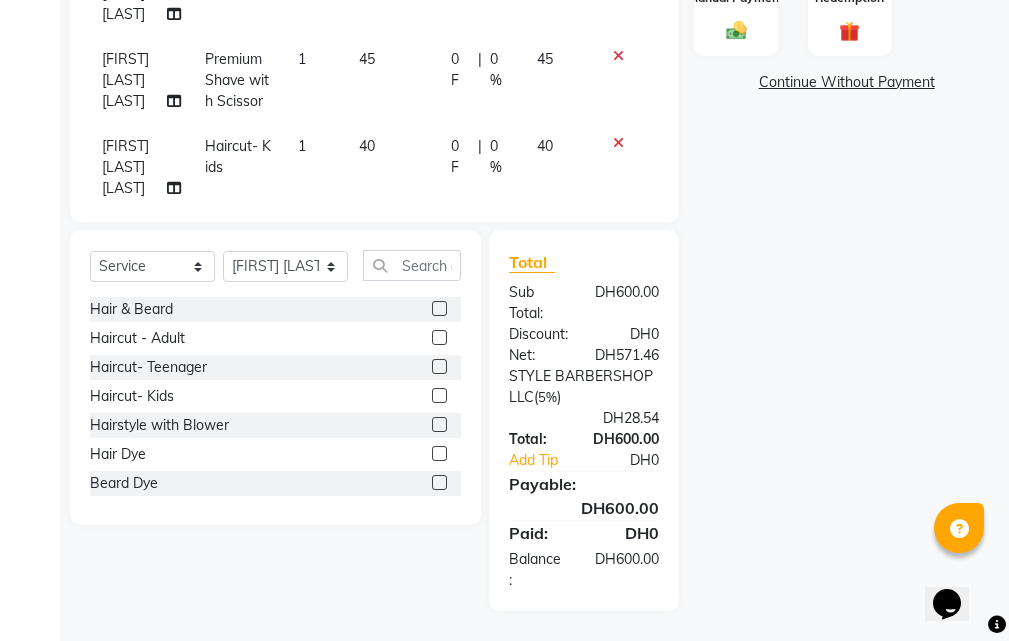 click 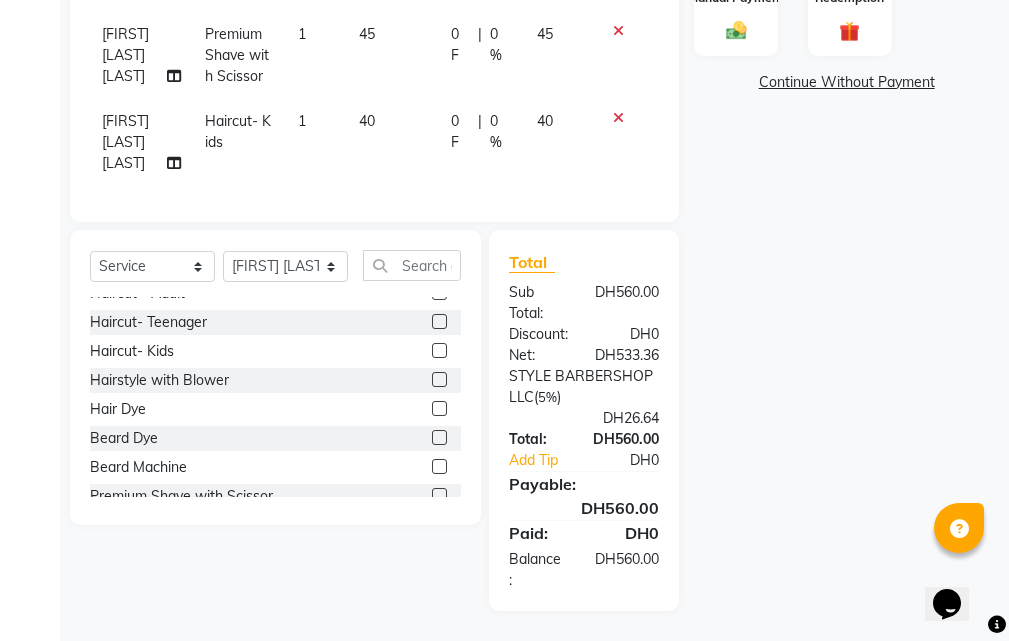 scroll, scrollTop: 0, scrollLeft: 0, axis: both 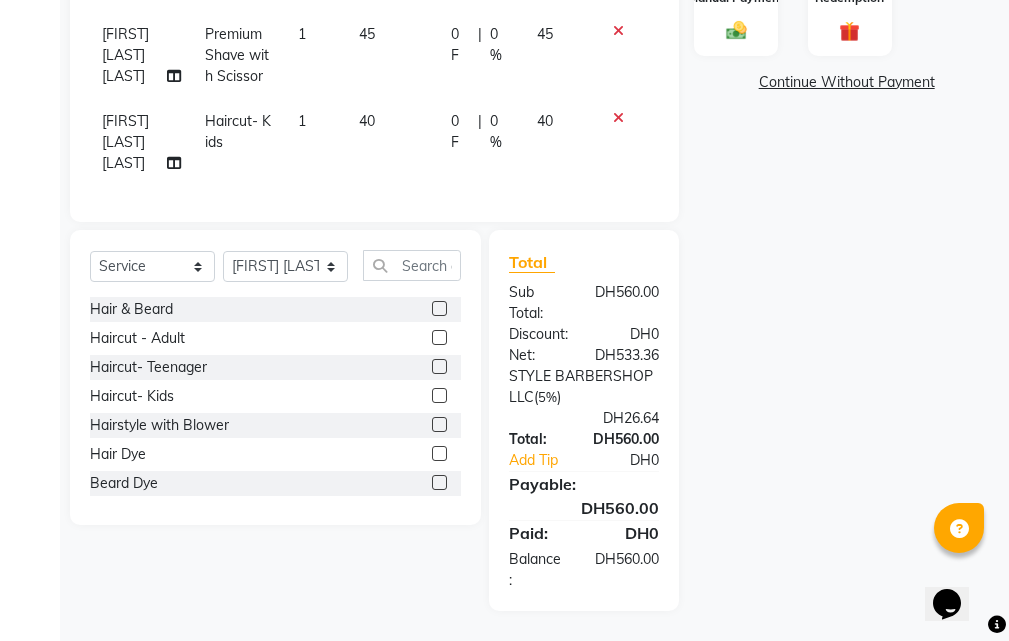 click 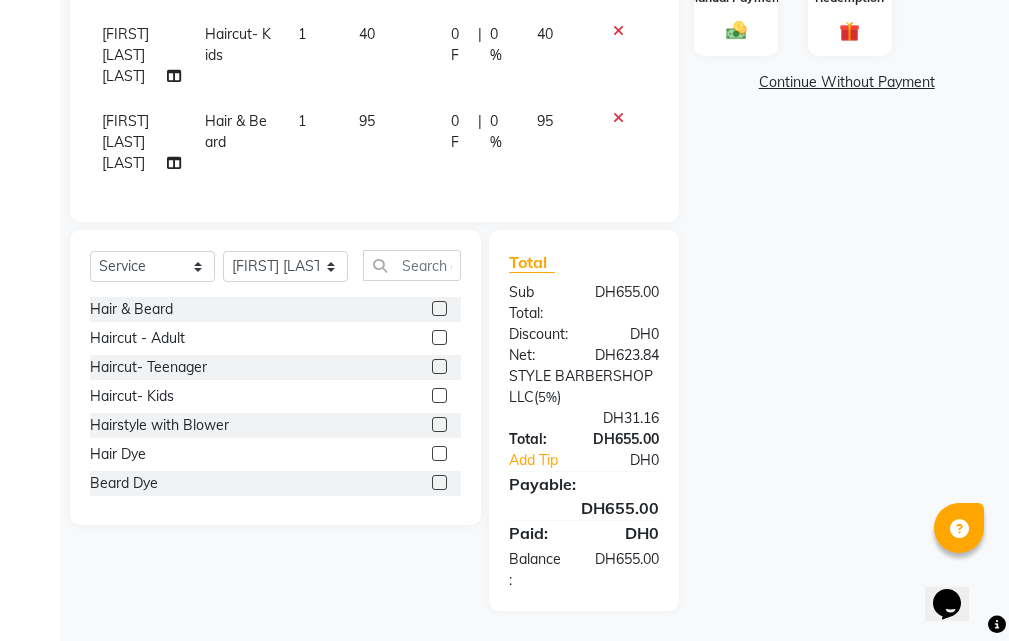 click 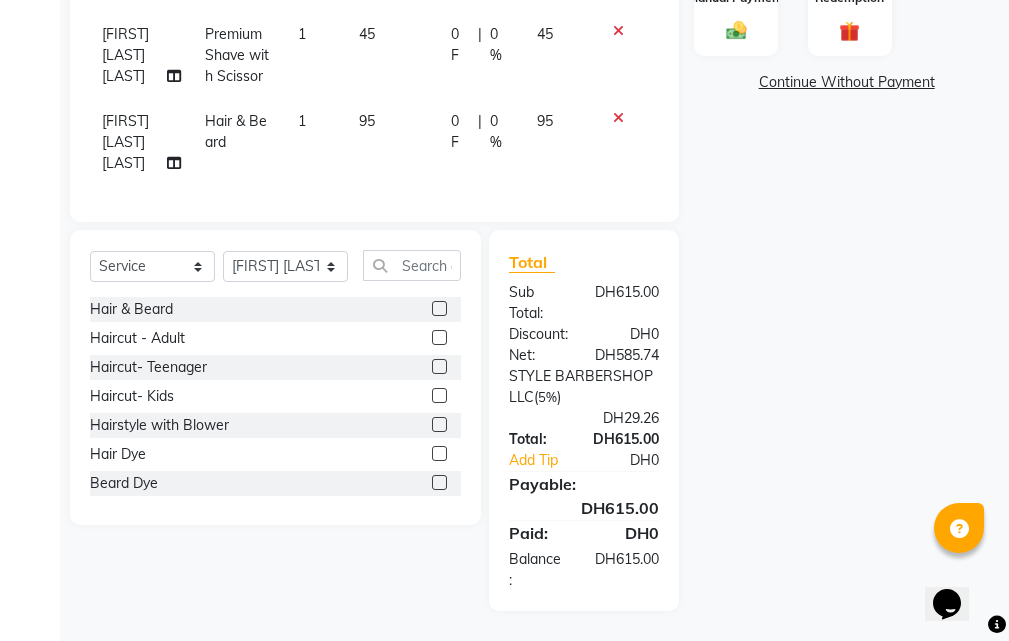 click 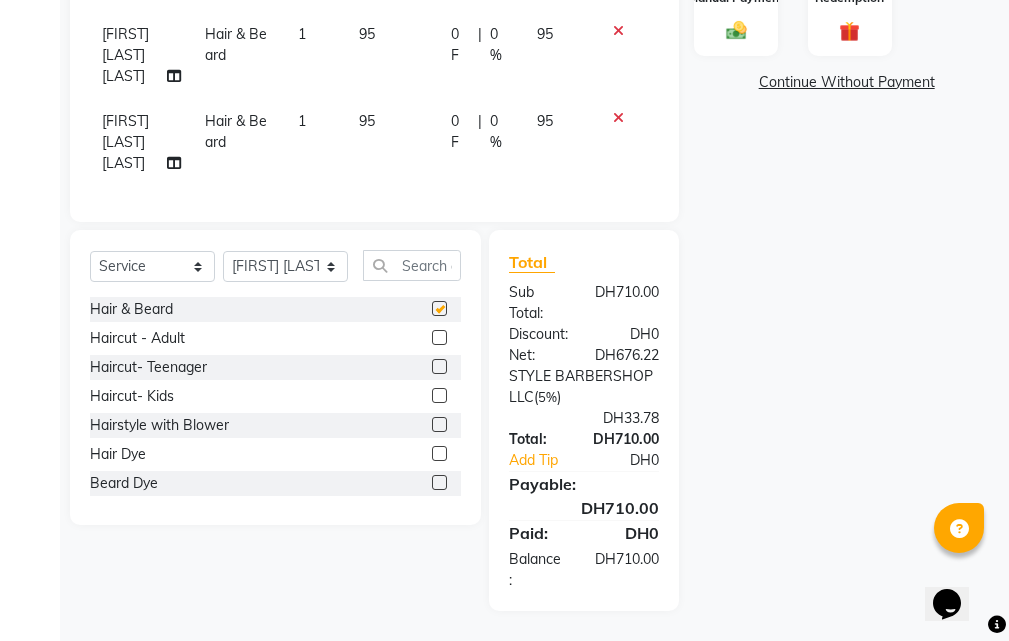 checkbox on "false" 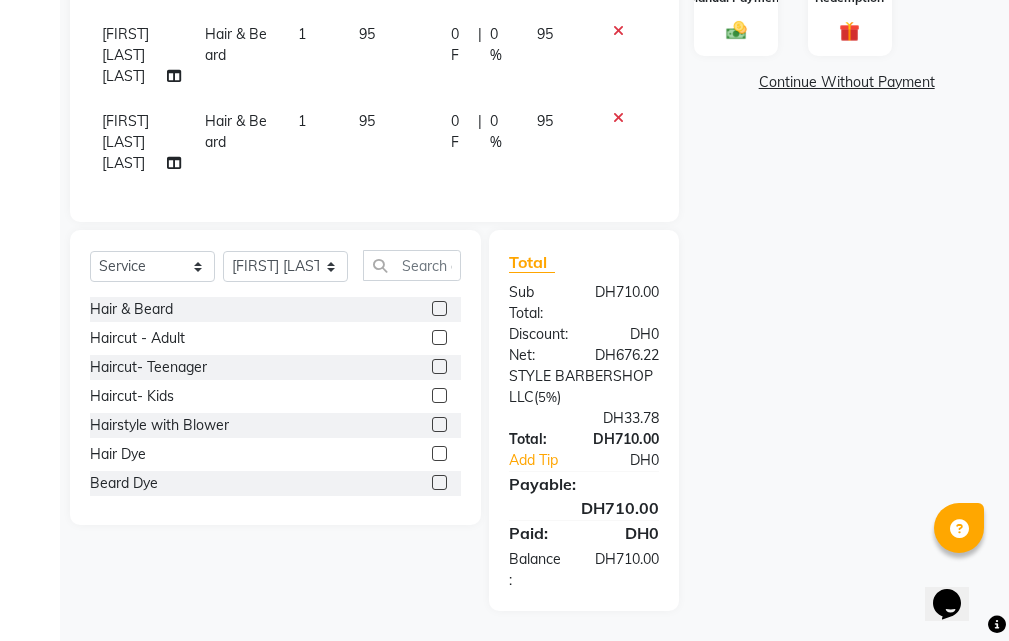 click 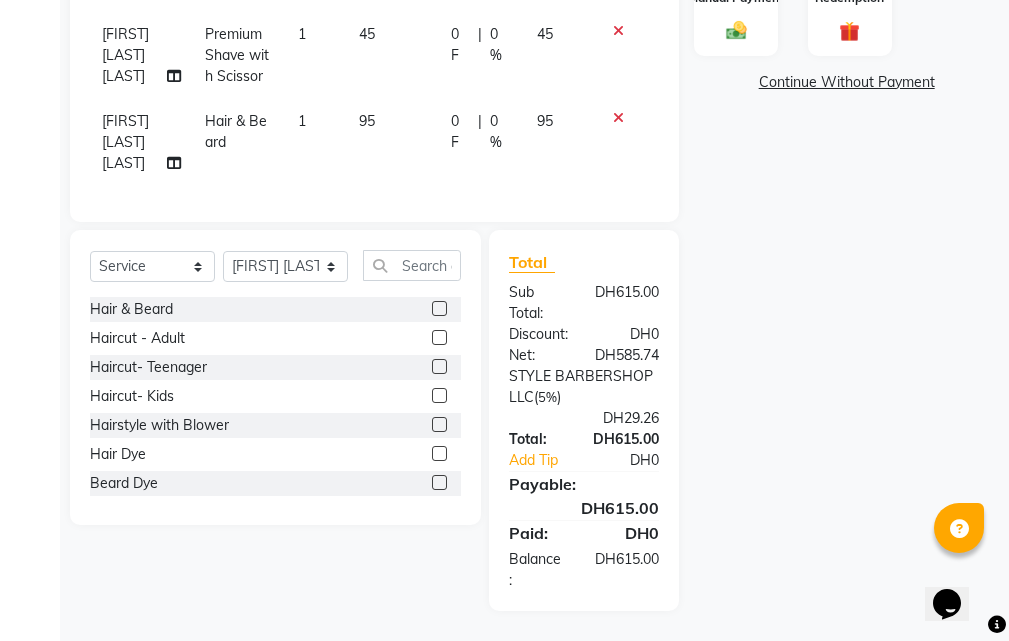 click 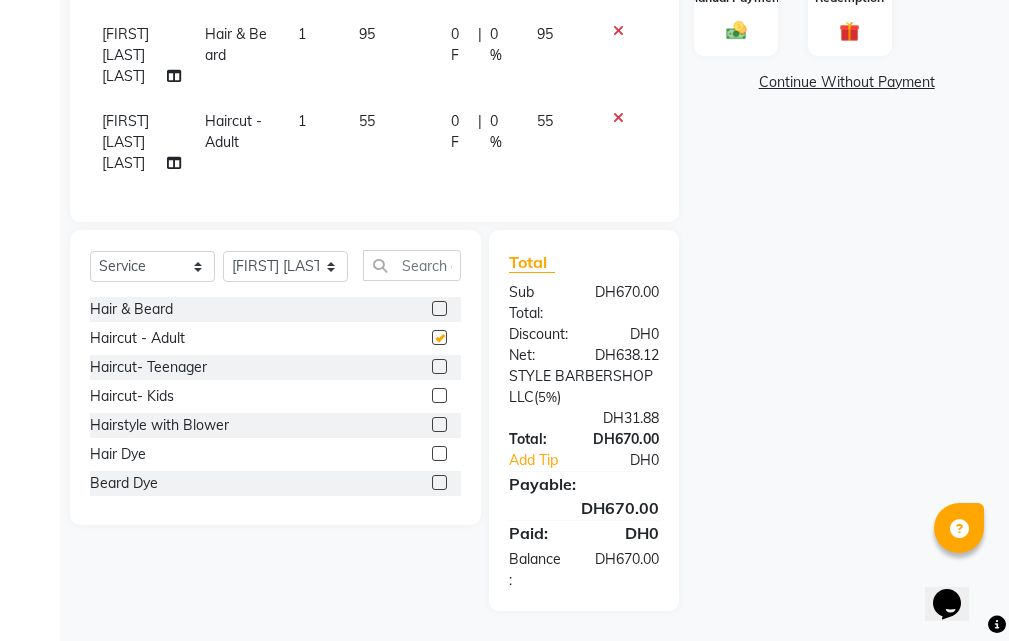 checkbox on "false" 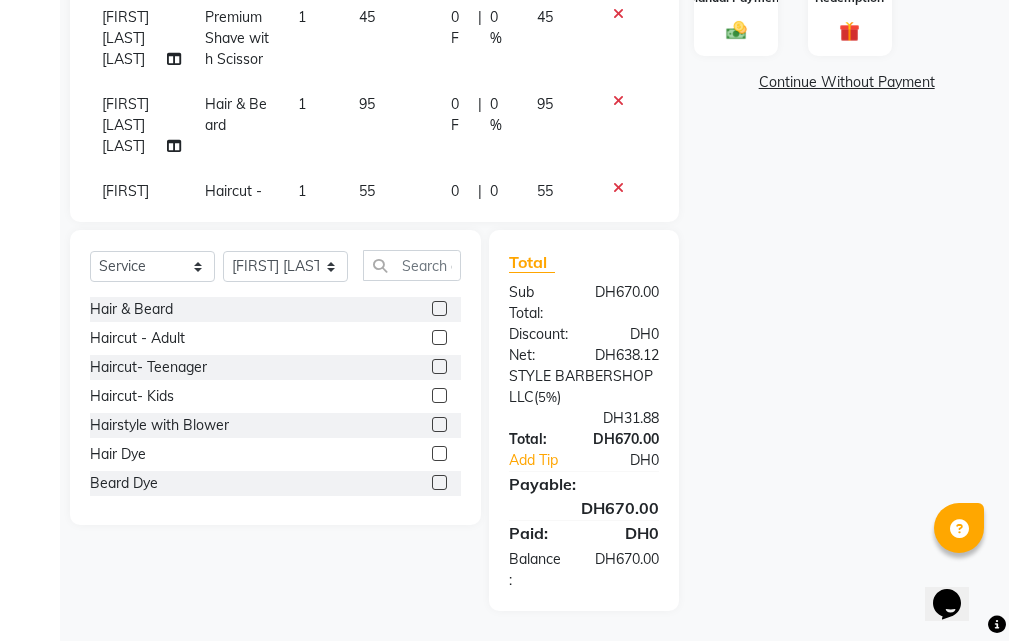 scroll, scrollTop: 236, scrollLeft: 0, axis: vertical 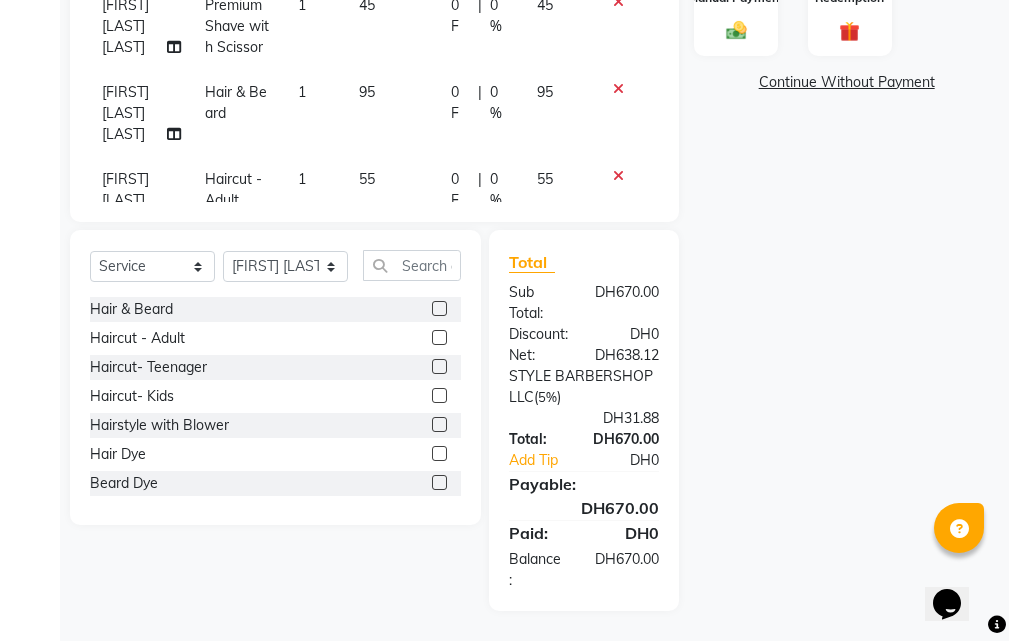 click 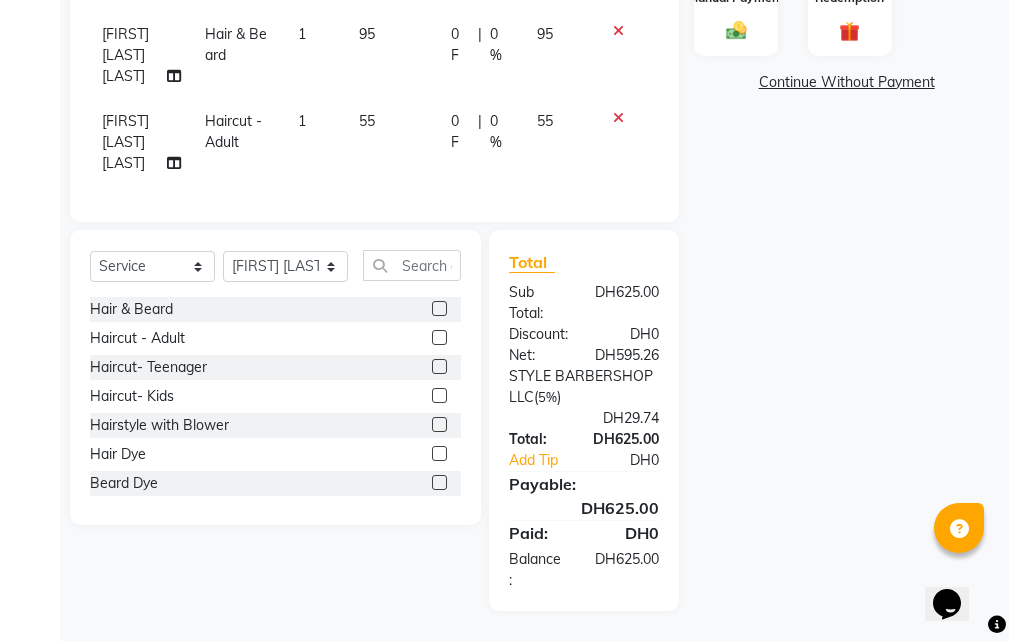 click 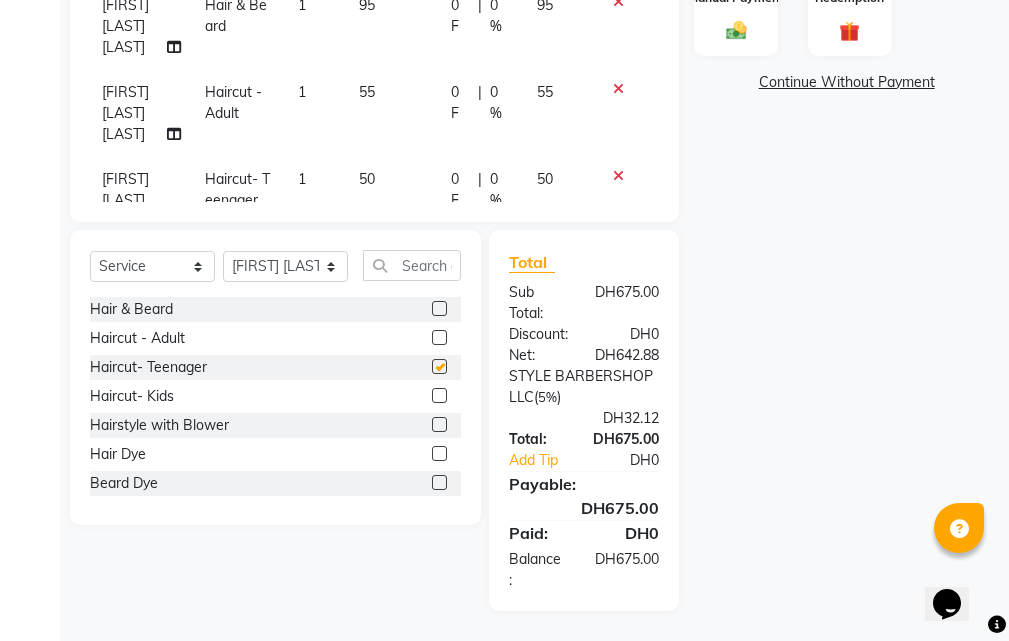 checkbox on "false" 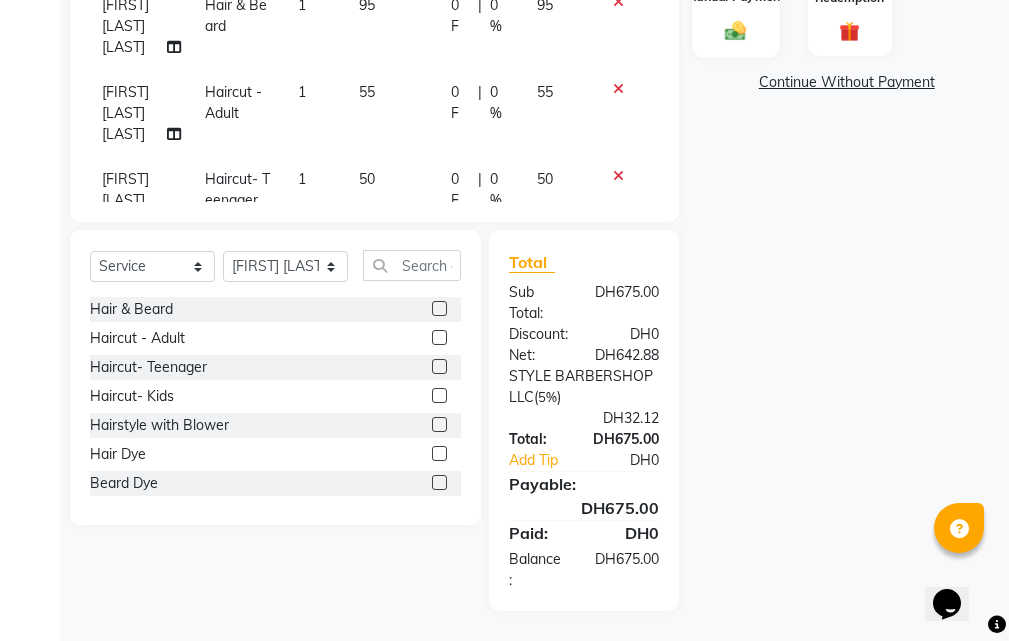 click 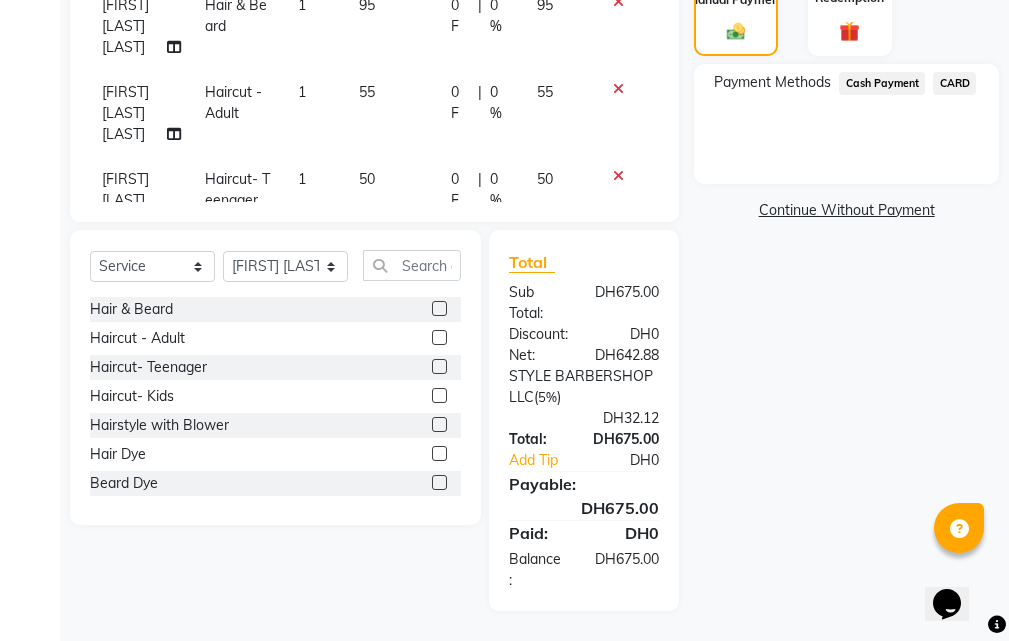 click on "CARD" 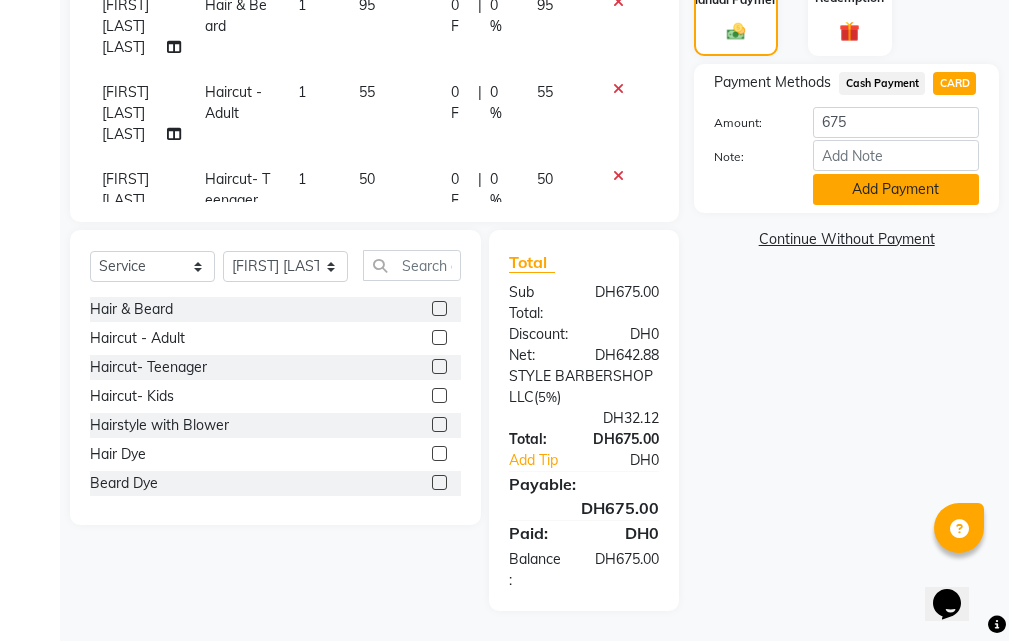 click on "Add Payment" 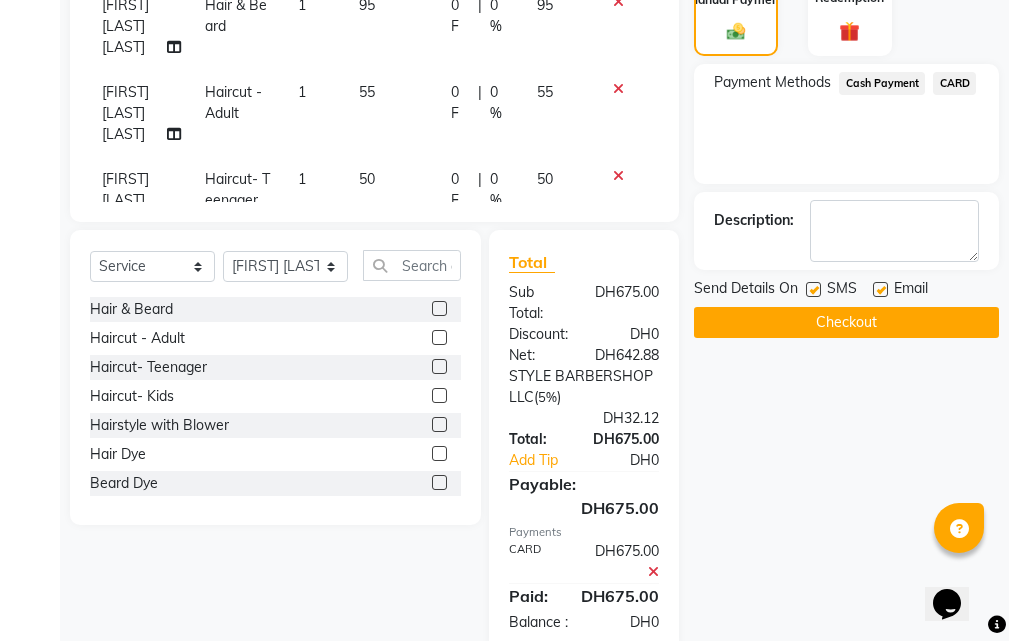drag, startPoint x: 902, startPoint y: 328, endPoint x: 875, endPoint y: 298, distance: 40.36087 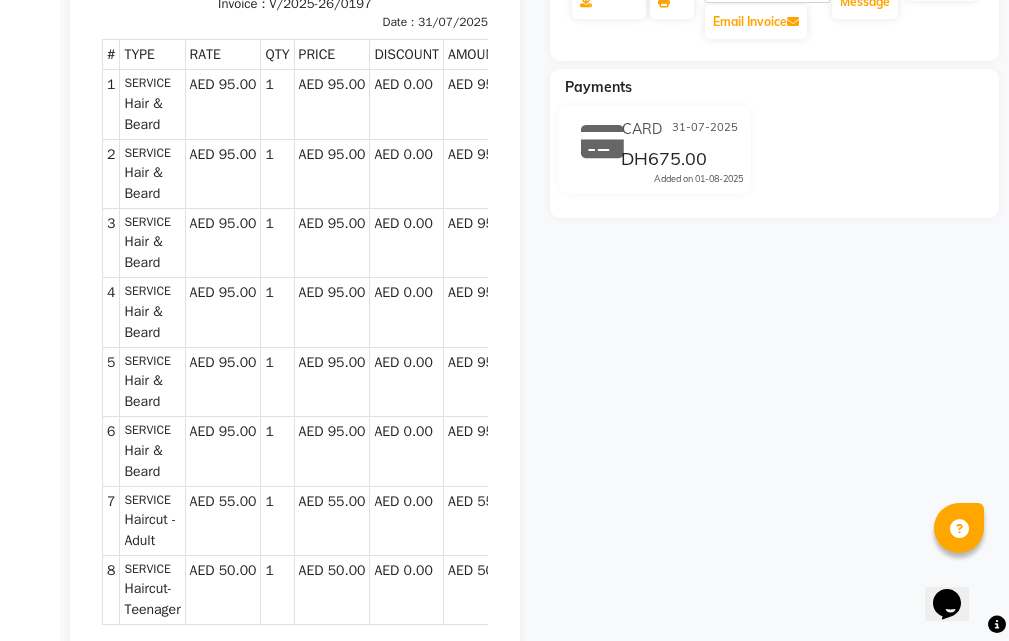 scroll, scrollTop: 678, scrollLeft: 0, axis: vertical 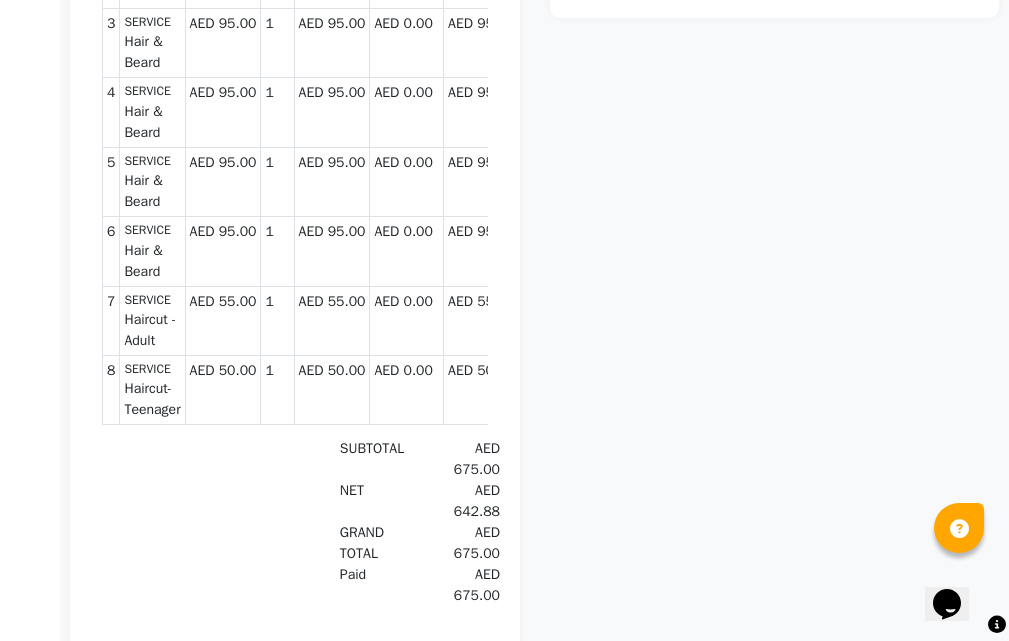 select on "service" 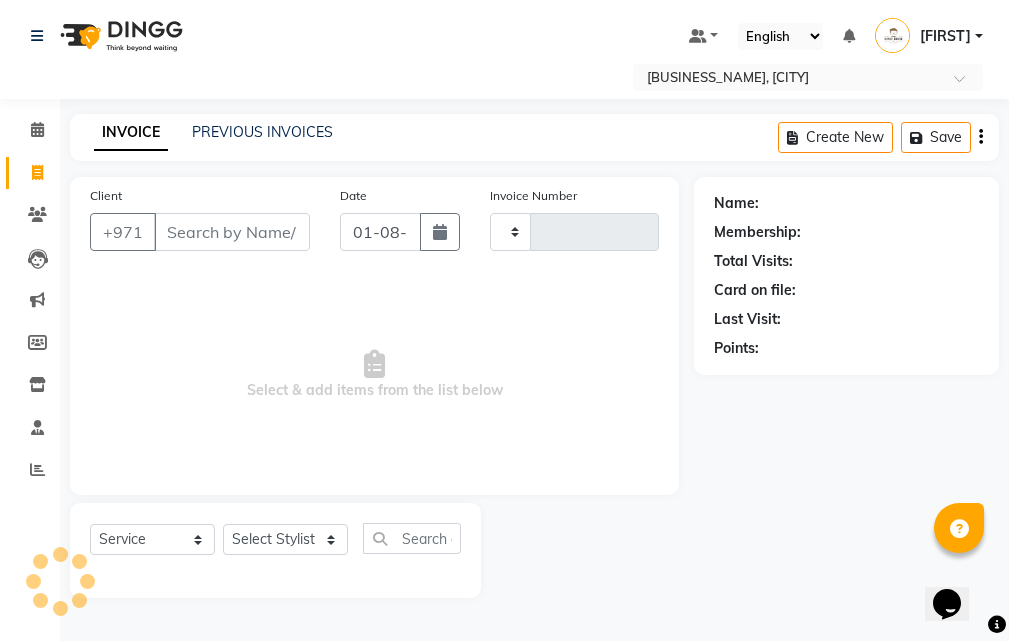 scroll, scrollTop: 0, scrollLeft: 0, axis: both 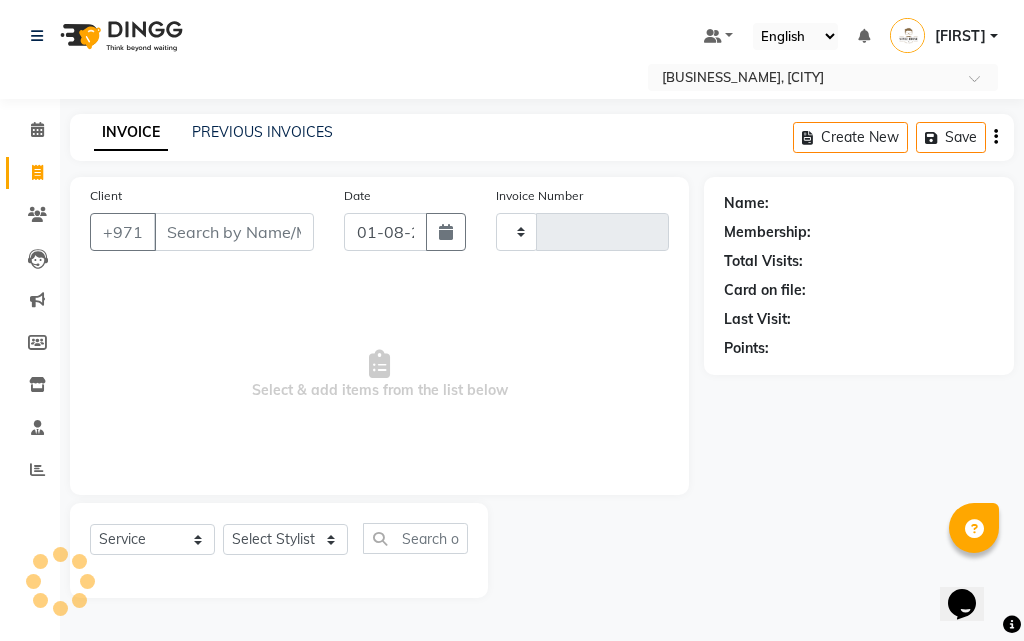 type on "0198" 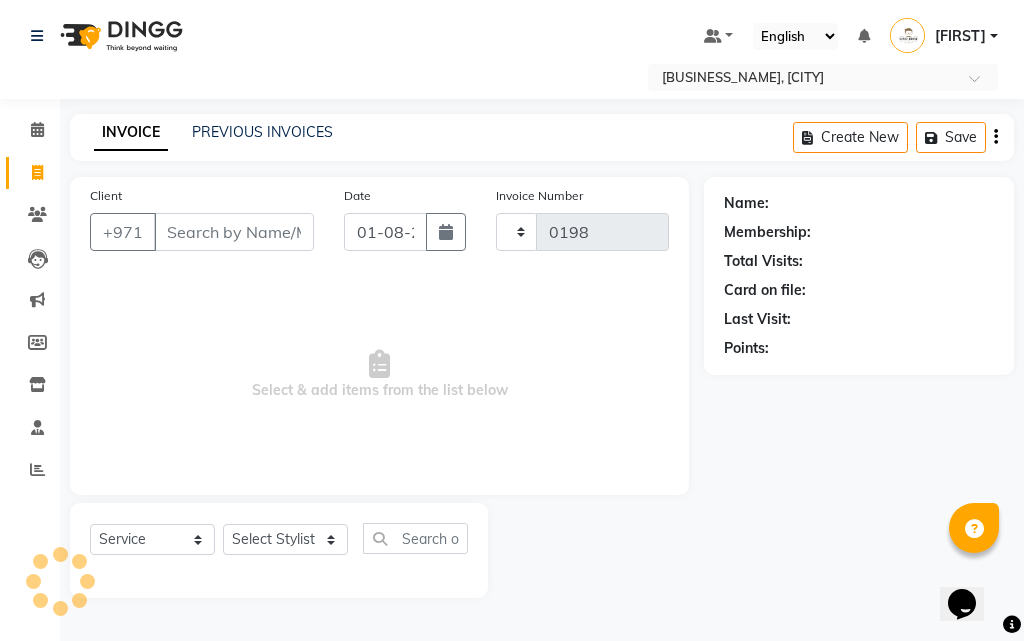 select on "8421" 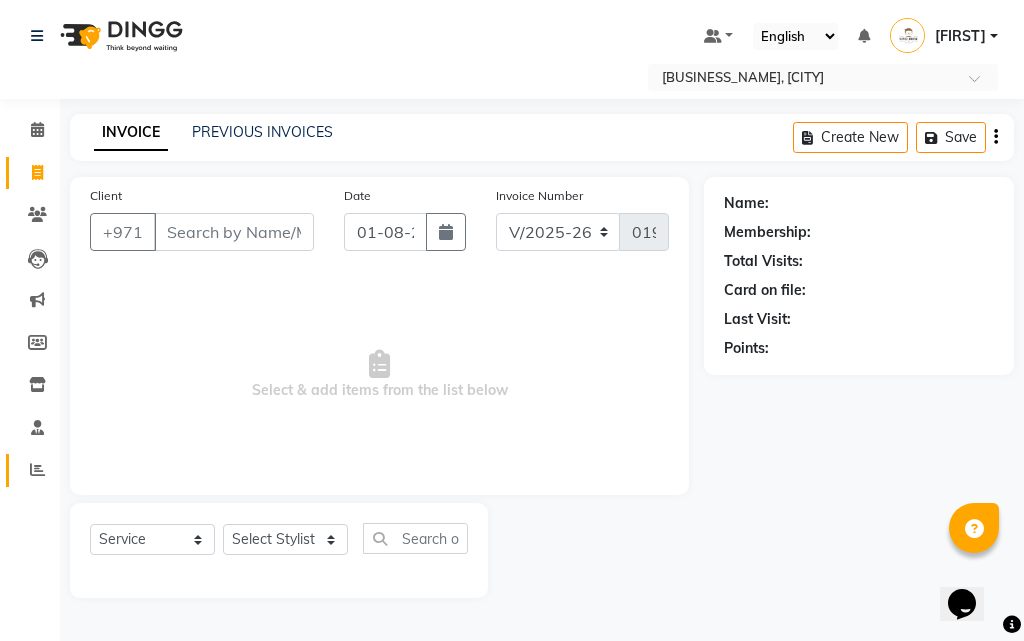 click on "Reports" 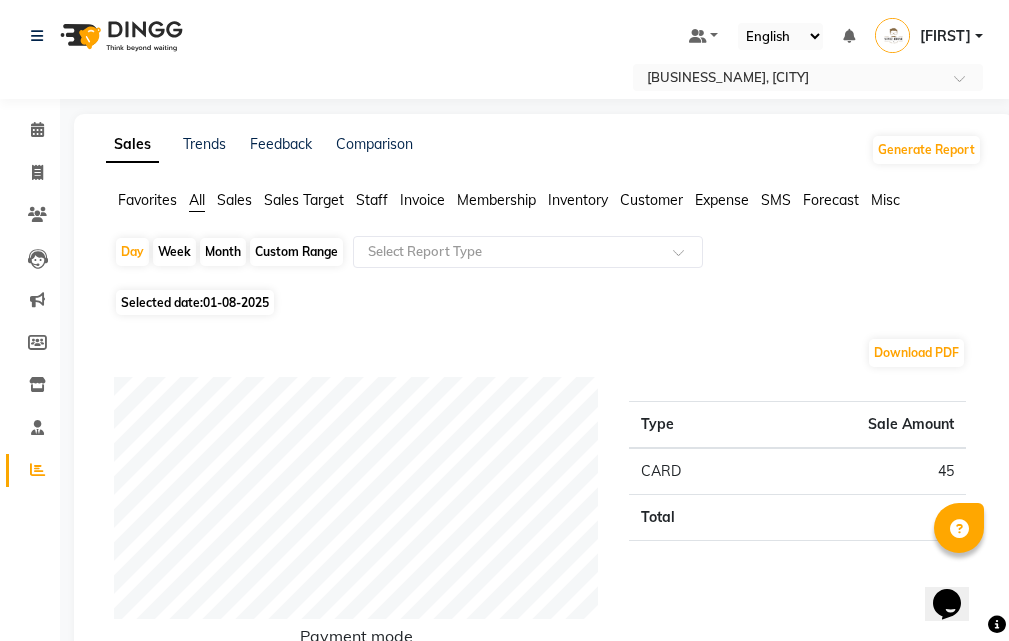 click on "01-08-2025" 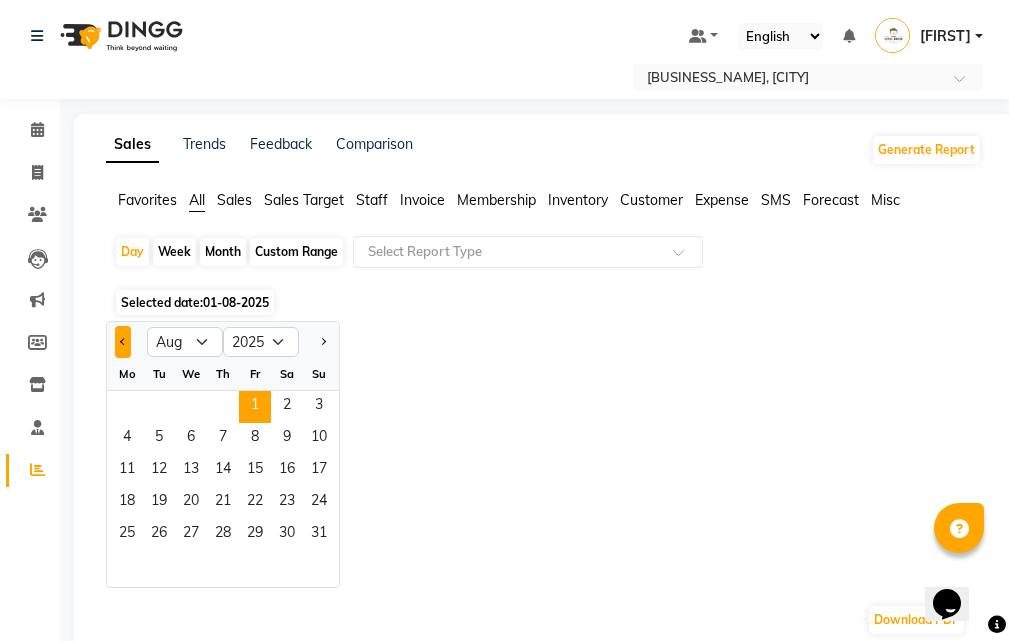 click 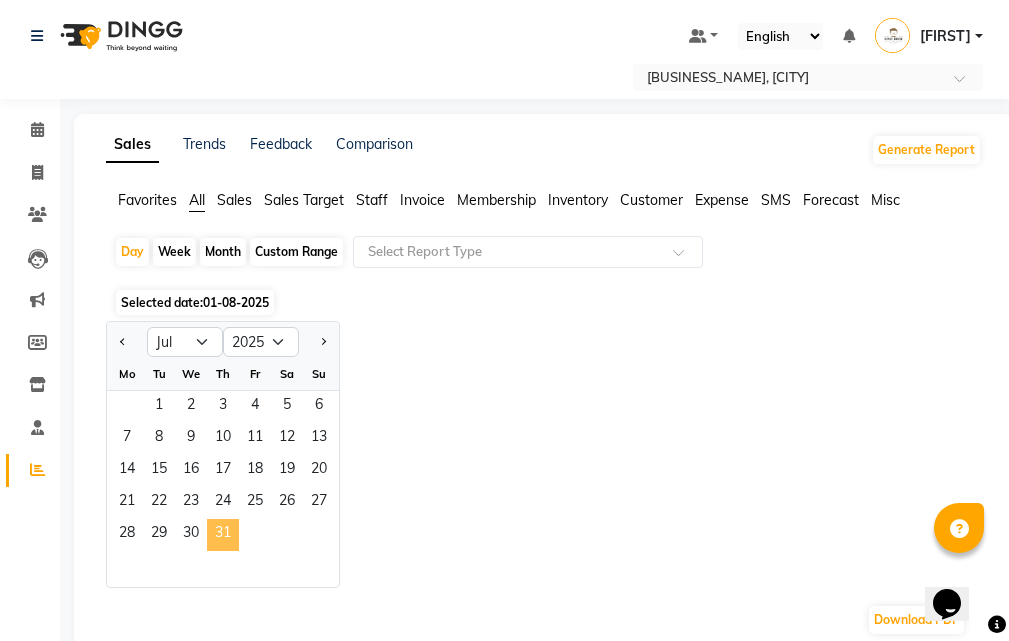 click on "31" 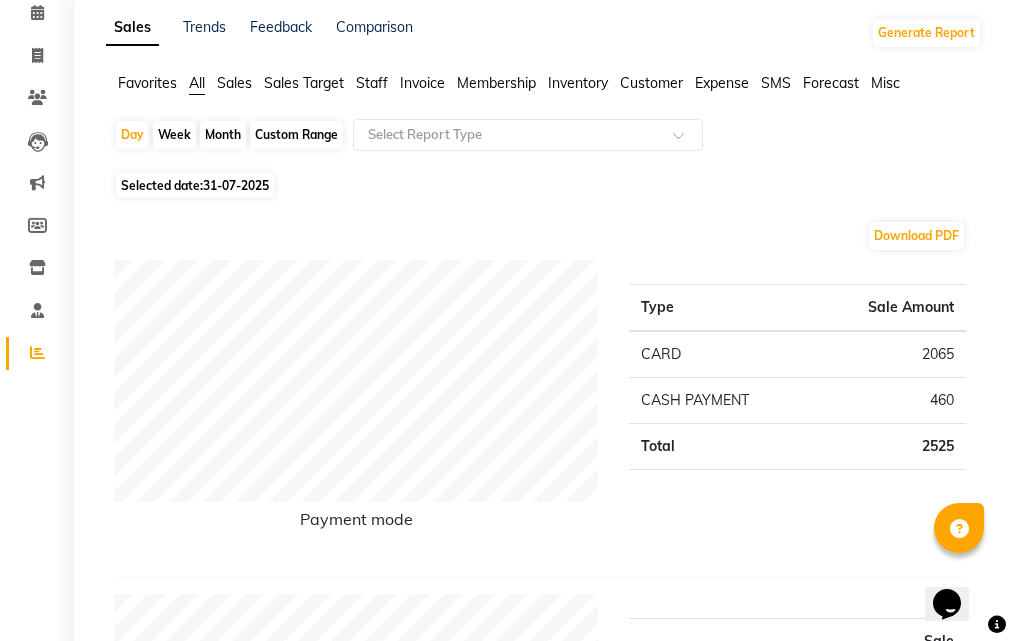 scroll, scrollTop: 0, scrollLeft: 0, axis: both 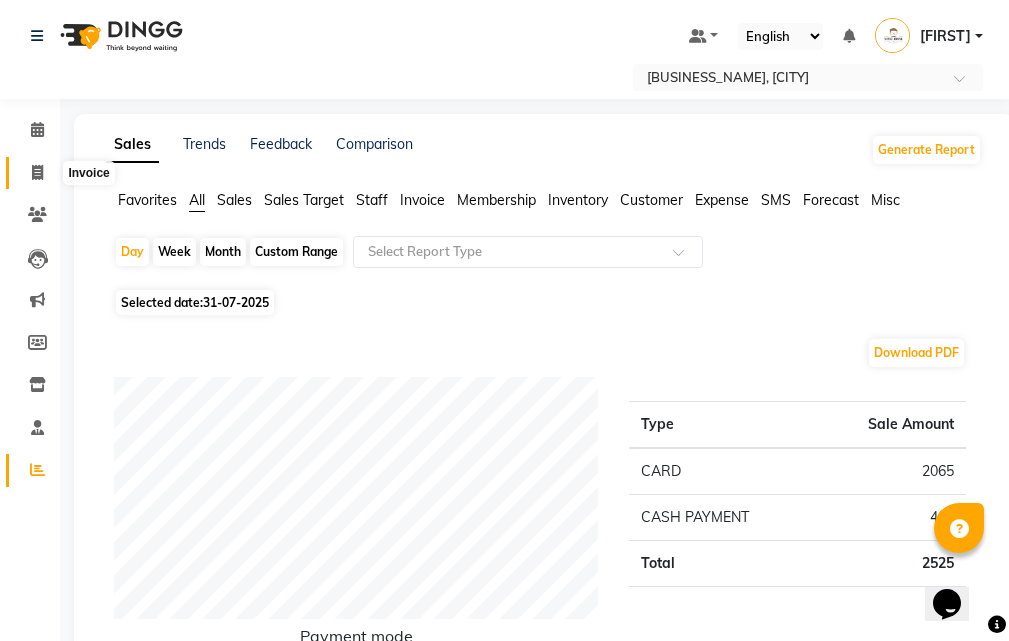 click 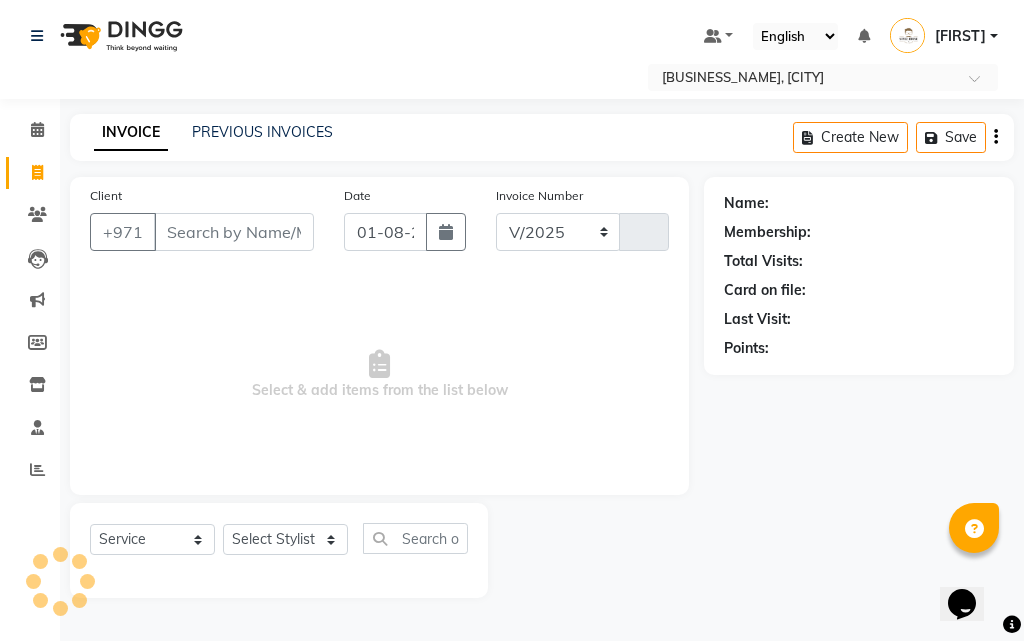 select on "8421" 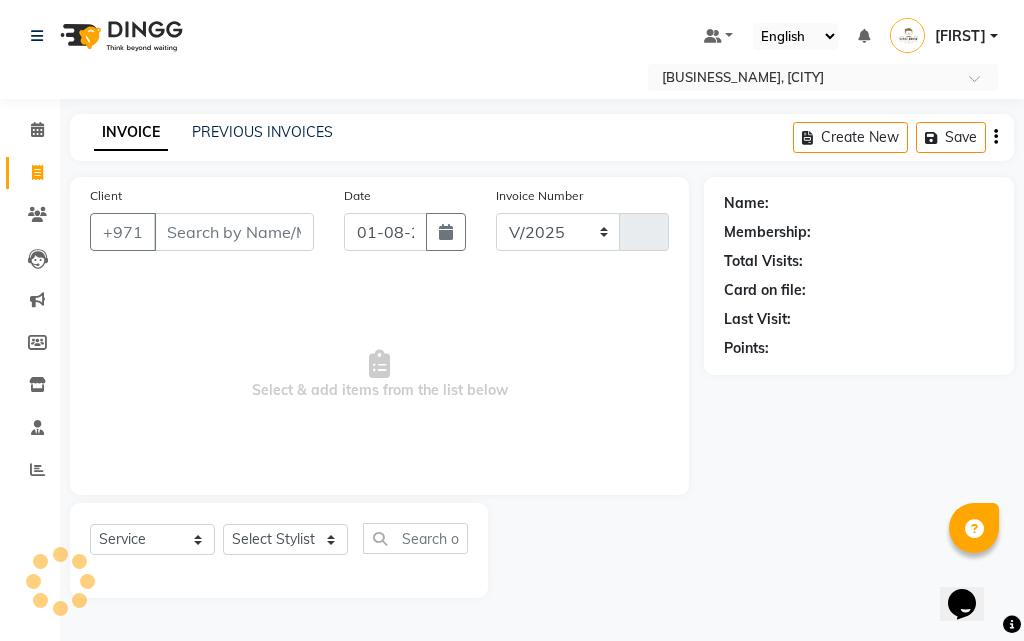 type on "0198" 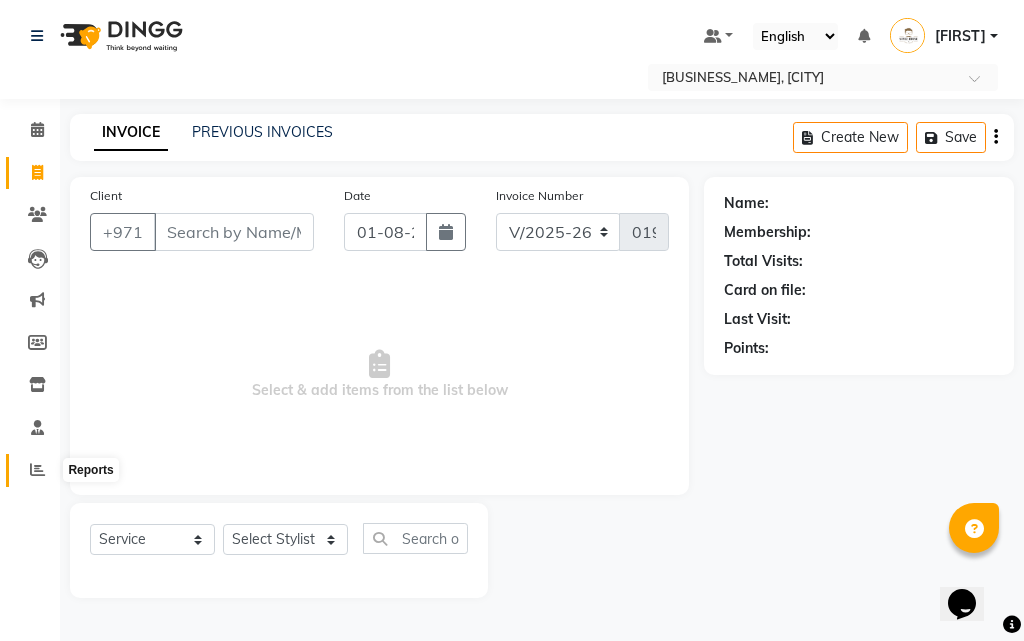 click 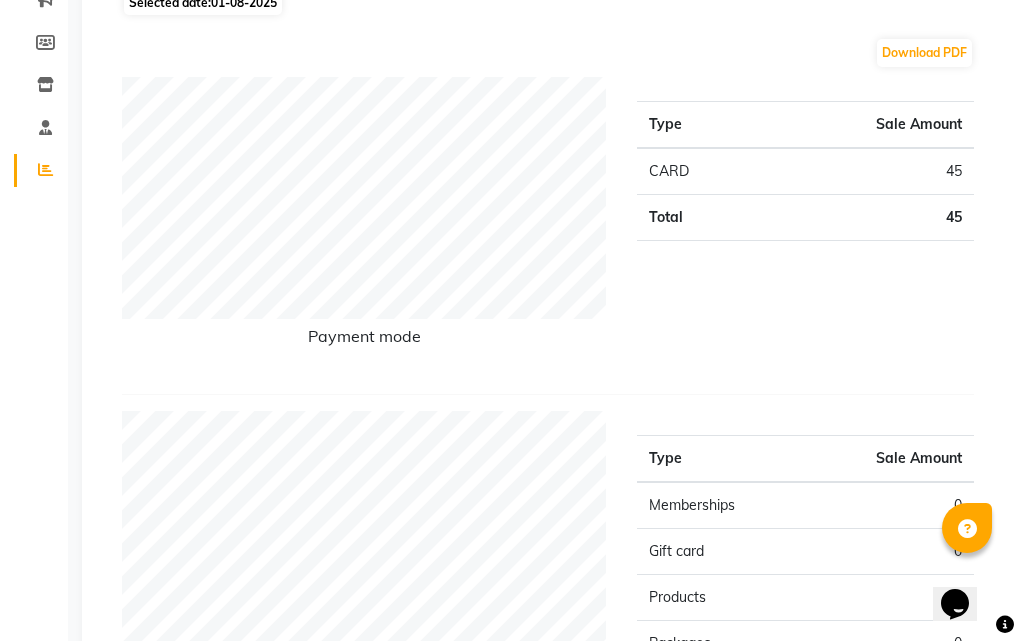scroll, scrollTop: 0, scrollLeft: 0, axis: both 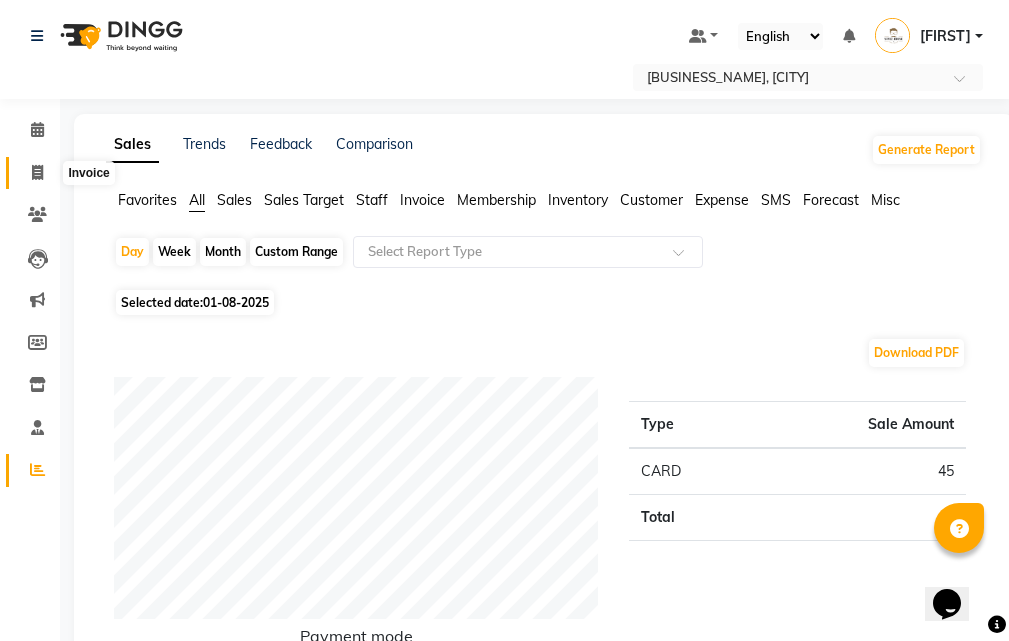 click 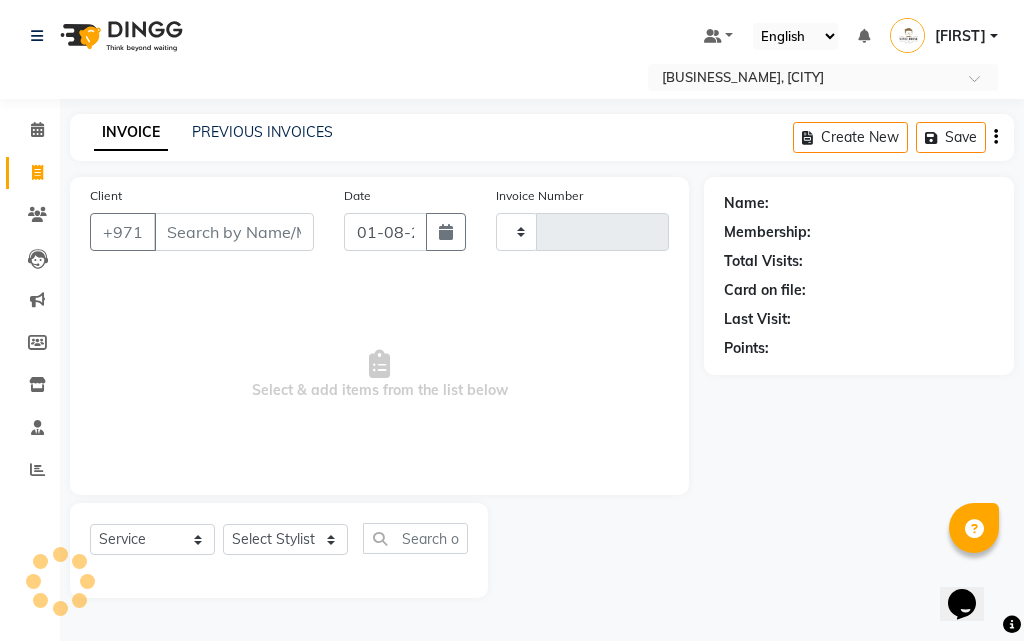 type on "0198" 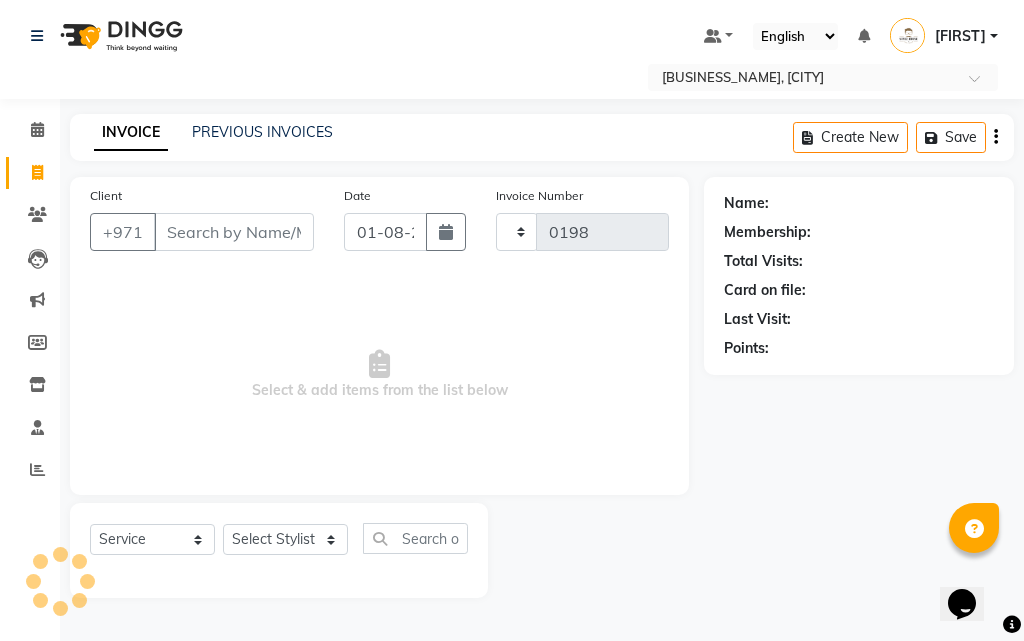 select on "8421" 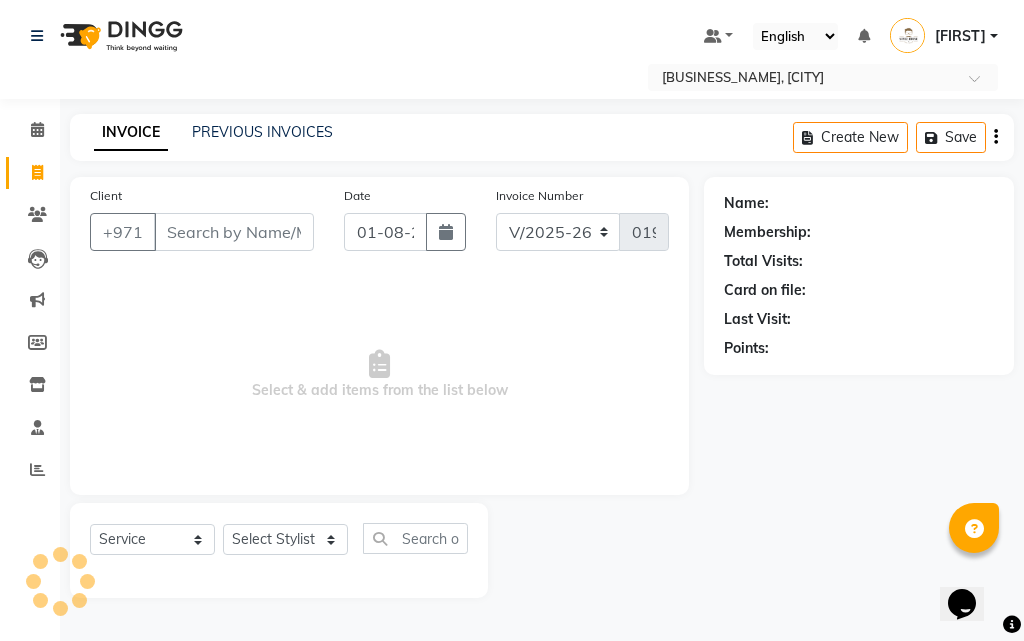 drag, startPoint x: 256, startPoint y: 212, endPoint x: 254, endPoint y: 195, distance: 17.117243 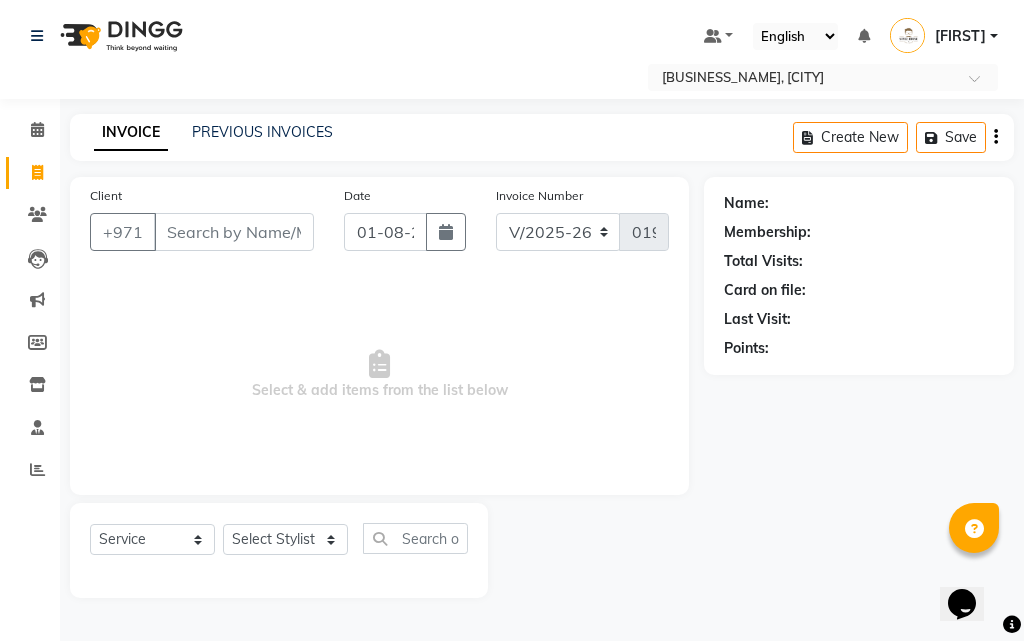 click on "Client" at bounding box center (234, 232) 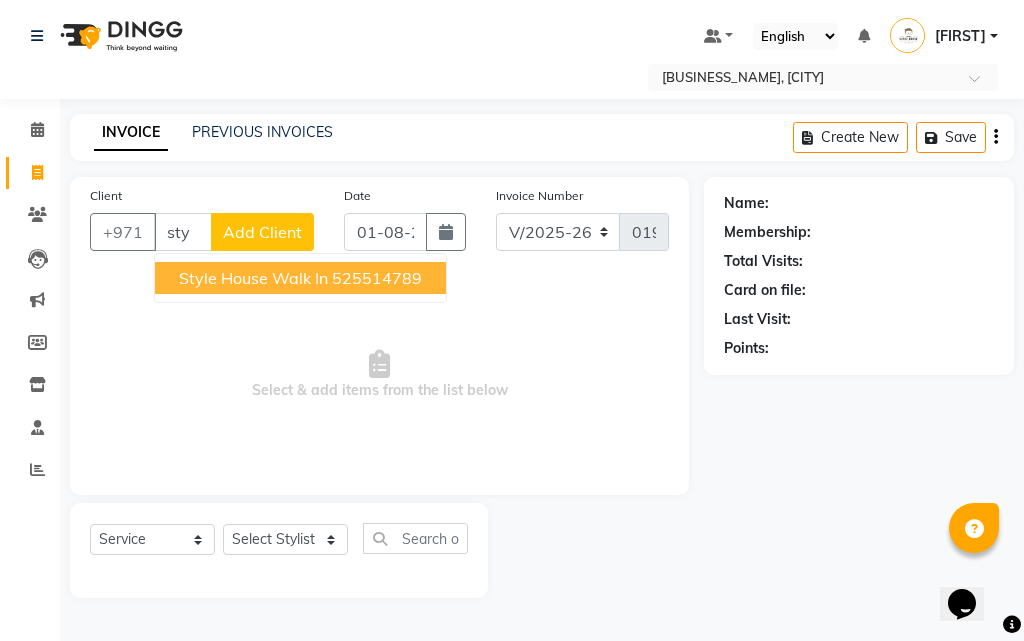 click on "525514789" at bounding box center [377, 278] 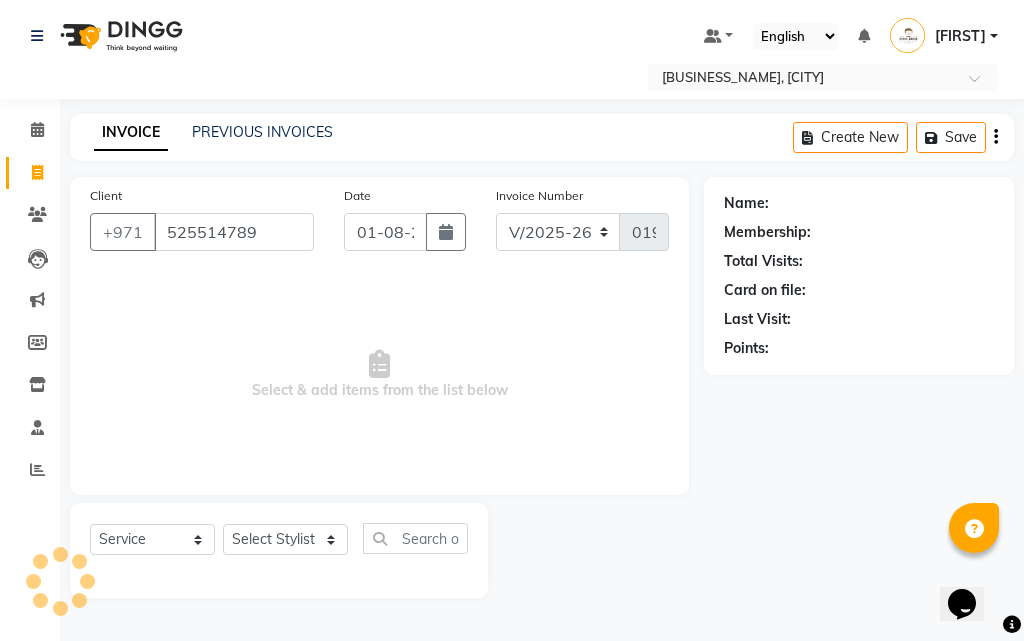 type on "525514789" 